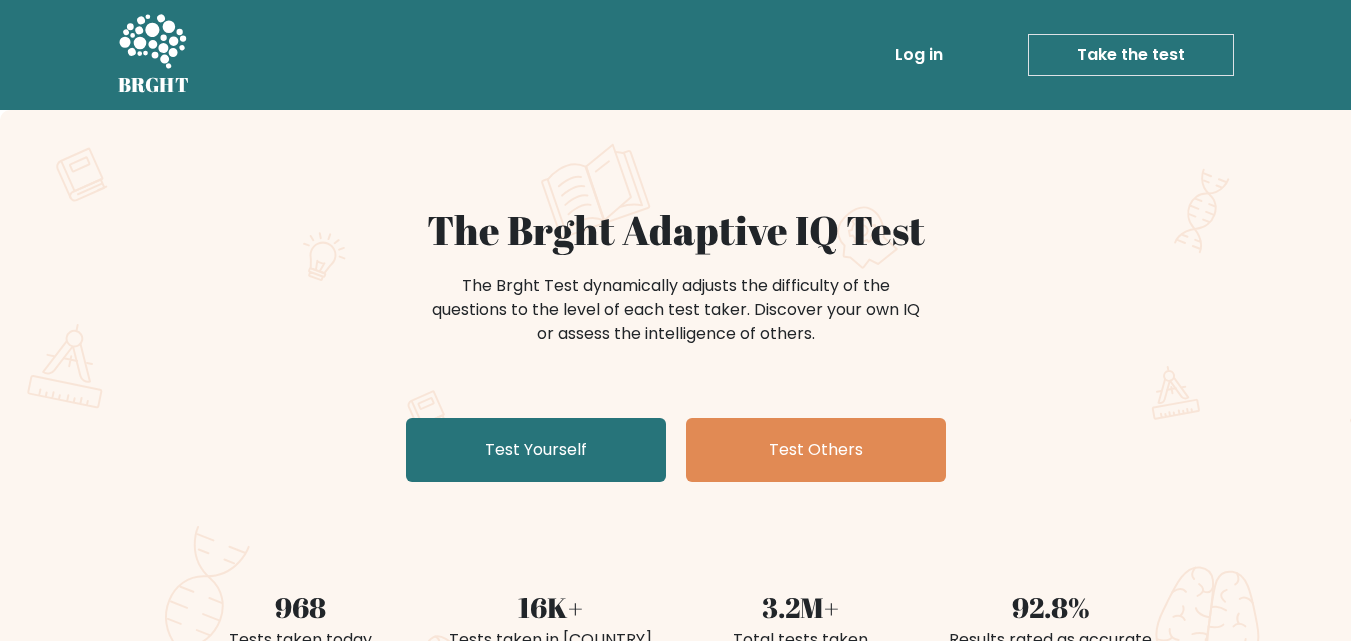 scroll, scrollTop: 0, scrollLeft: 0, axis: both 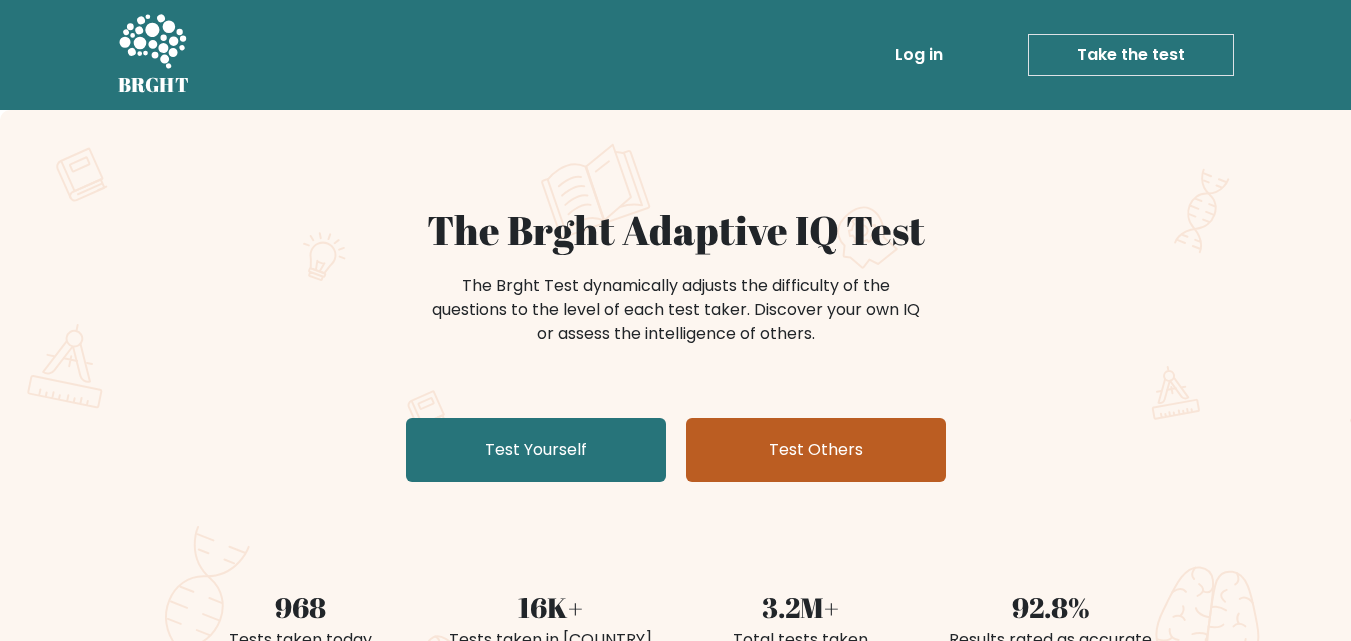 click on "Test Others" at bounding box center (816, 450) 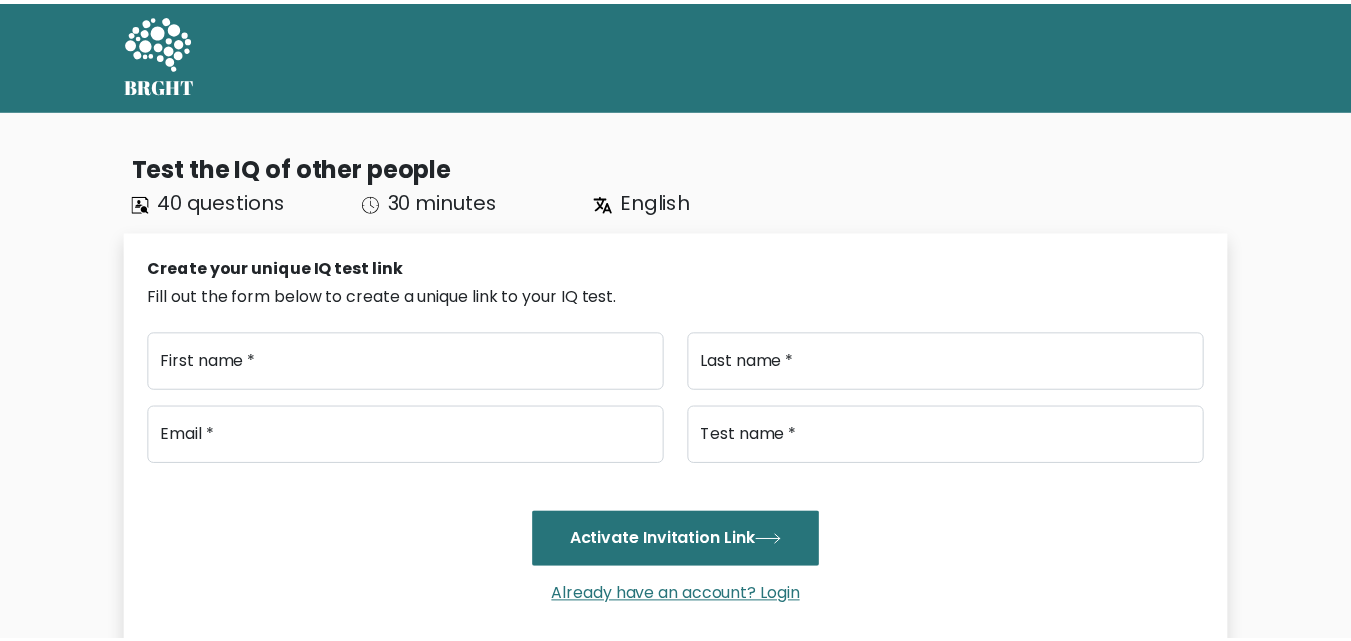 scroll, scrollTop: 0, scrollLeft: 0, axis: both 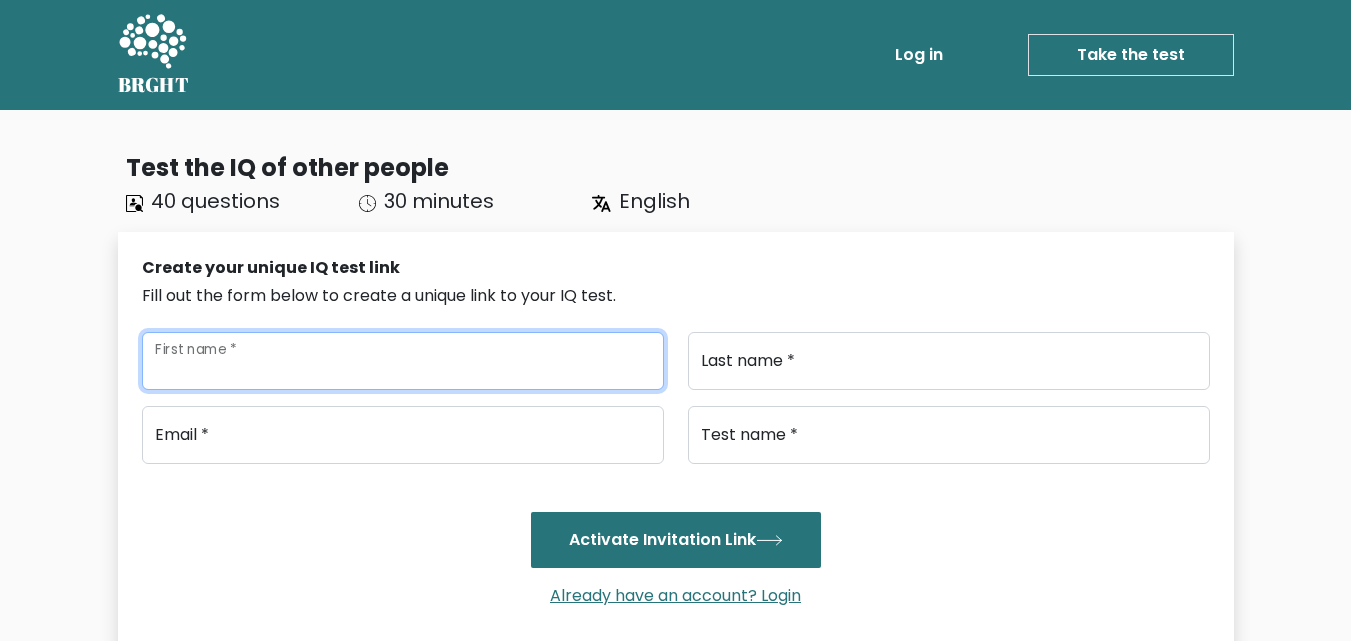 click on "First name *" at bounding box center (403, 361) 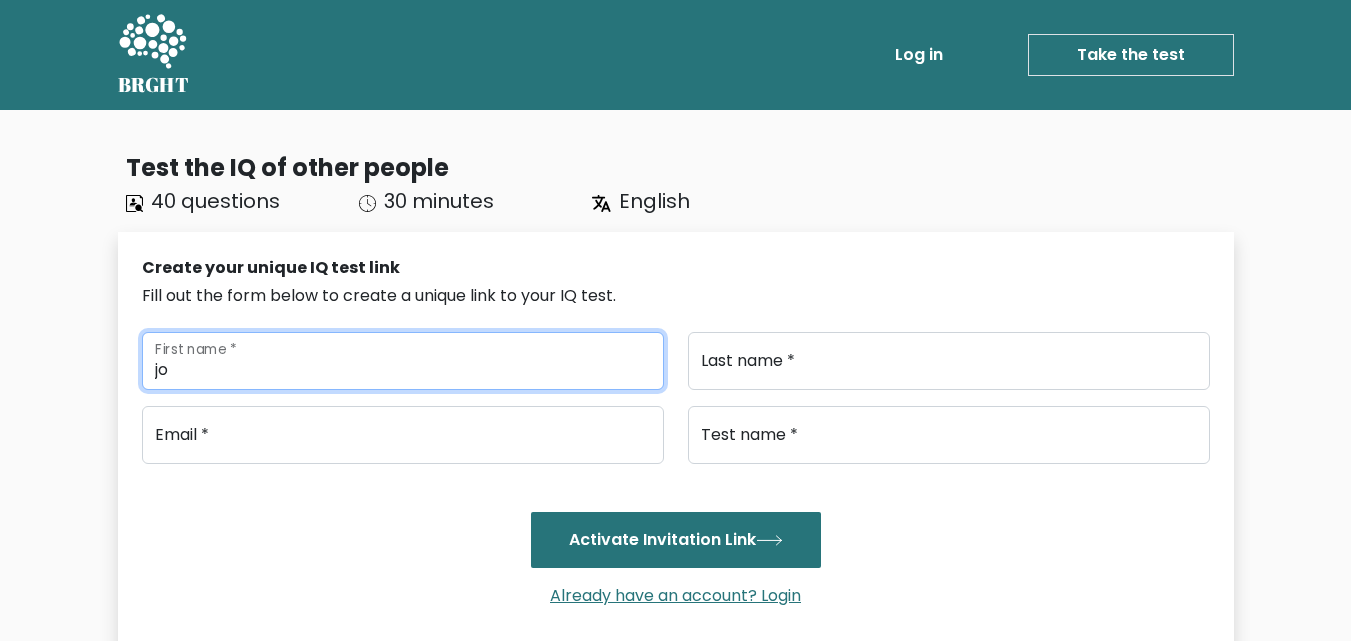 type on "j" 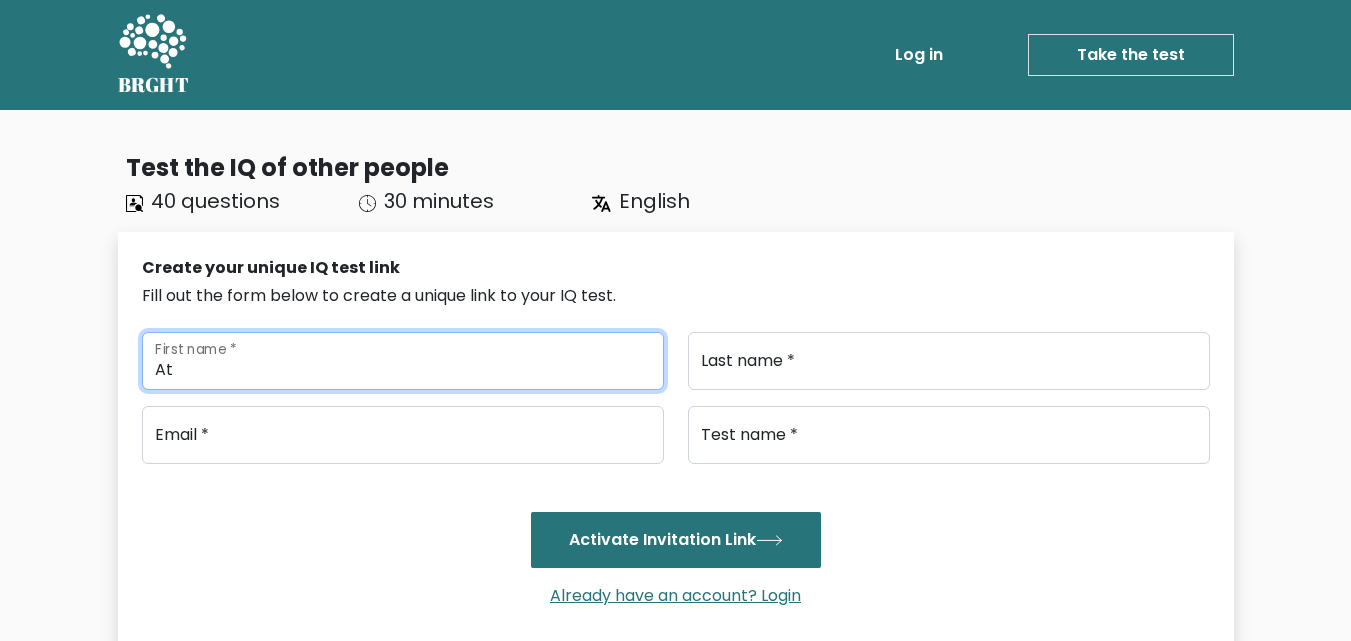 type on "A" 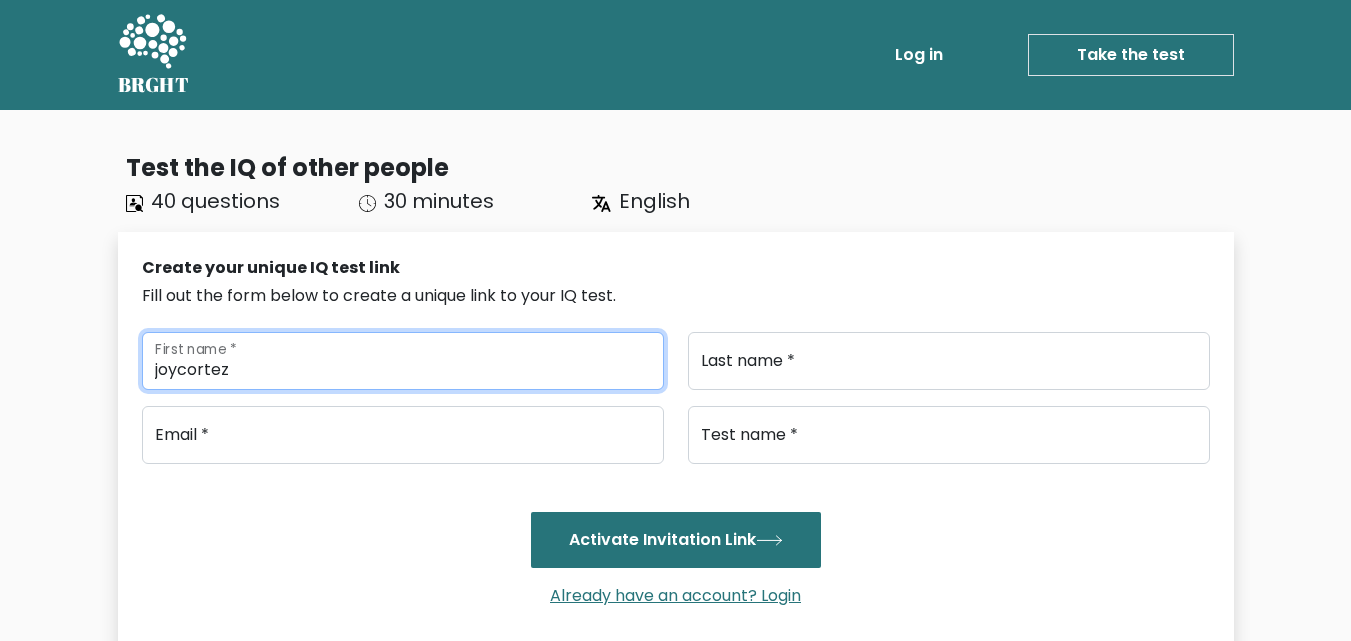 type on "joycortez" 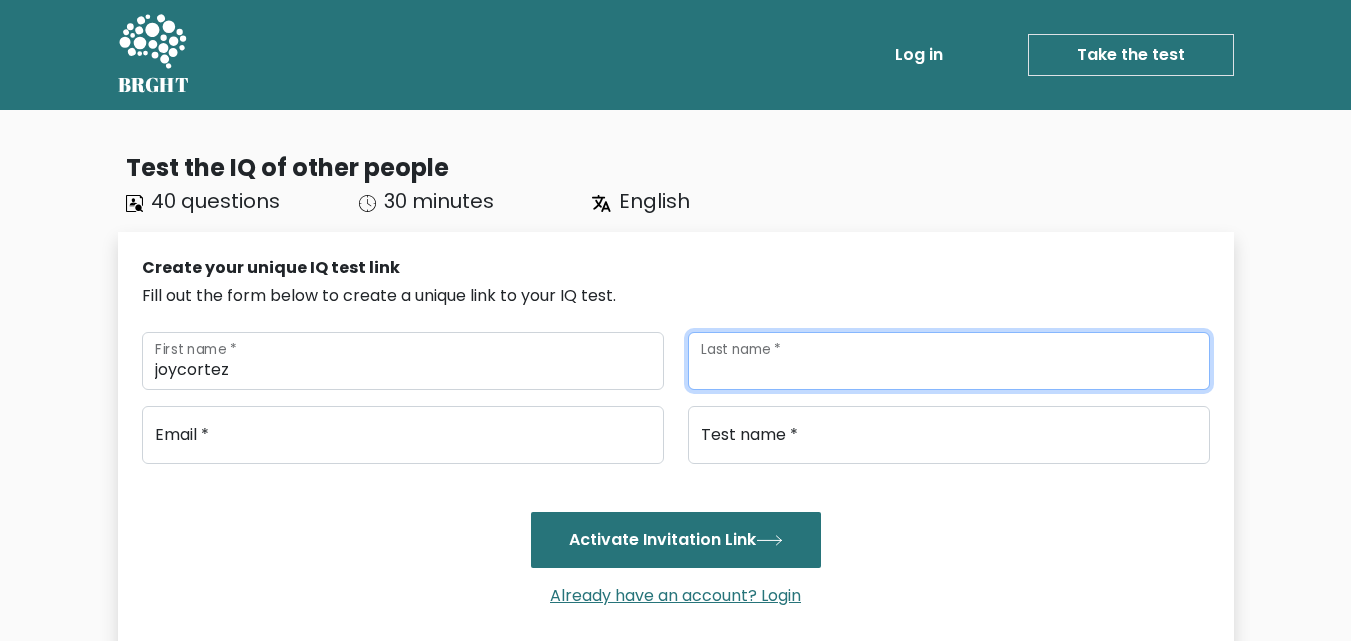 click on "Last name *" at bounding box center (949, 361) 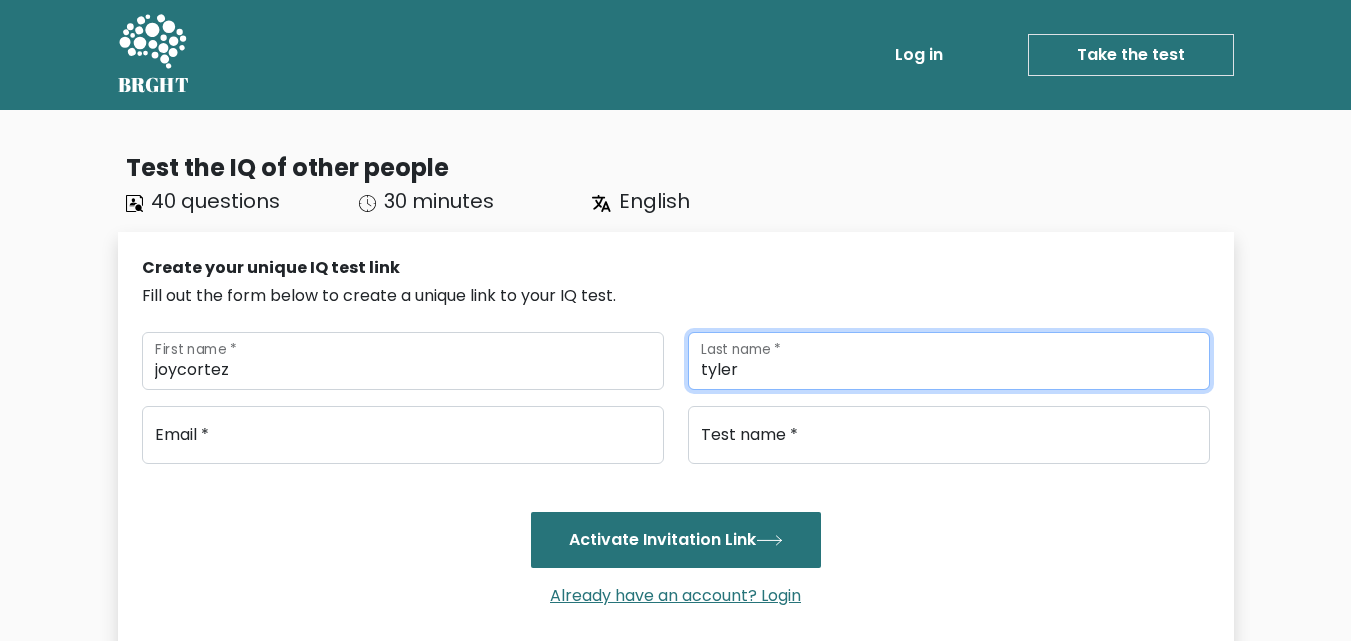 type on "tyler" 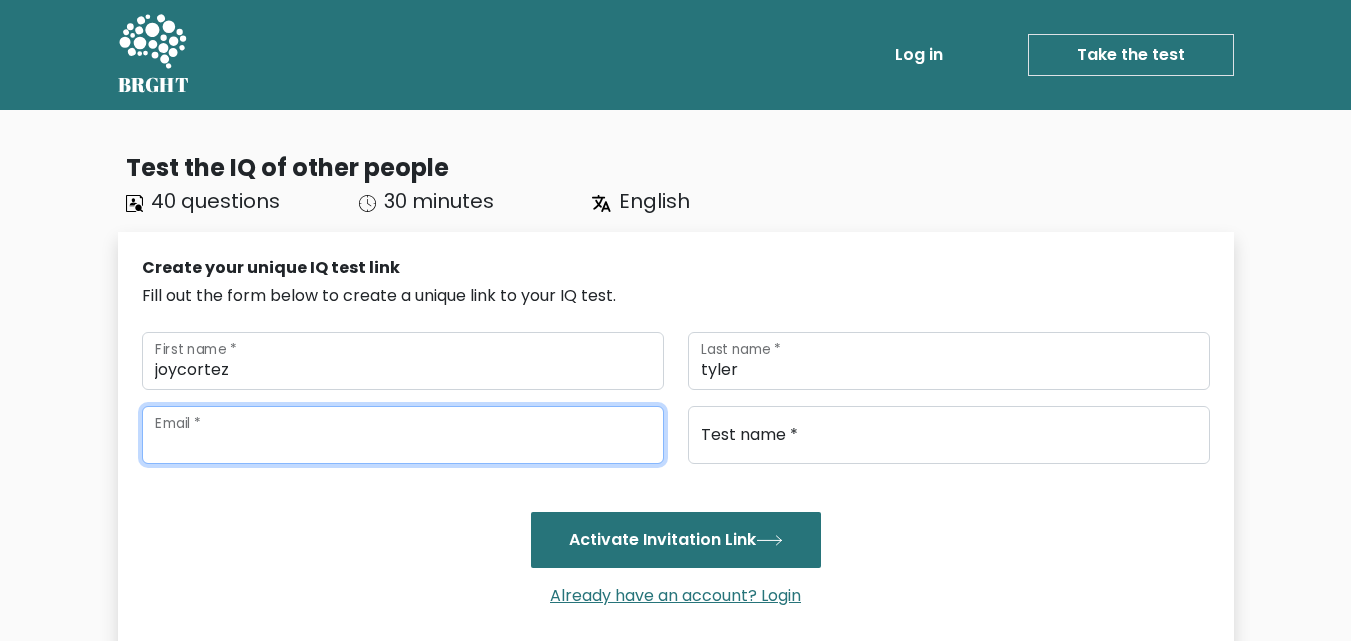 click at bounding box center [403, 435] 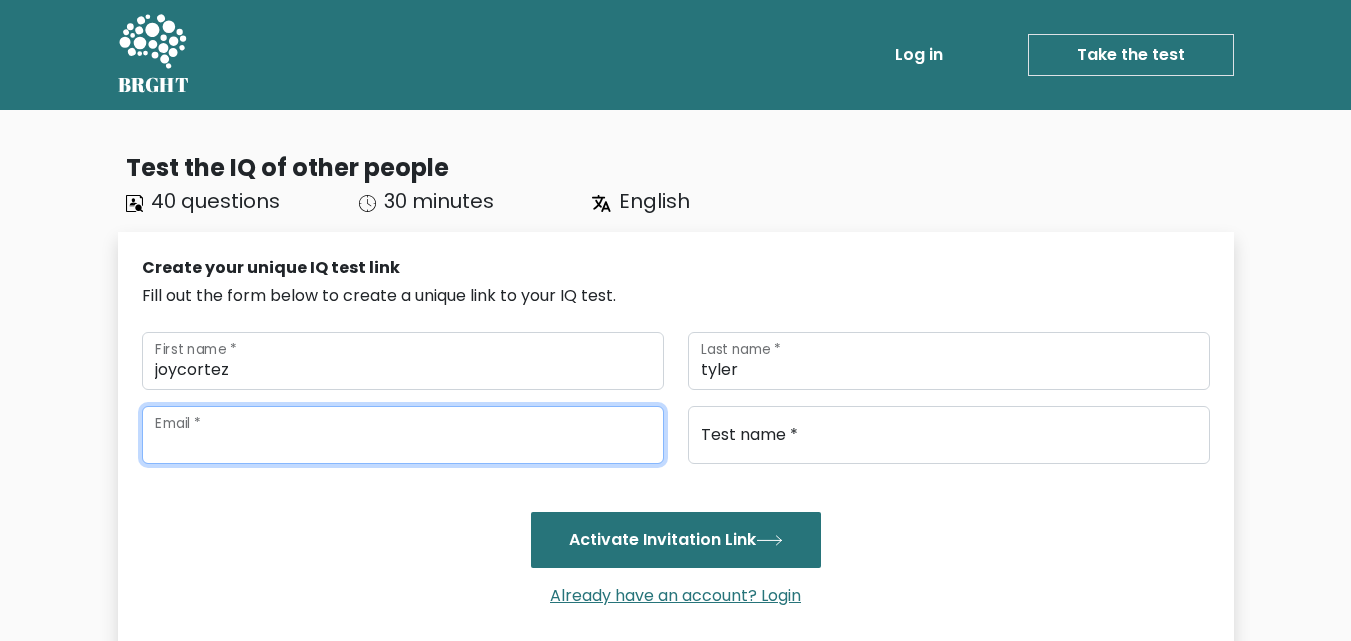type on "A" 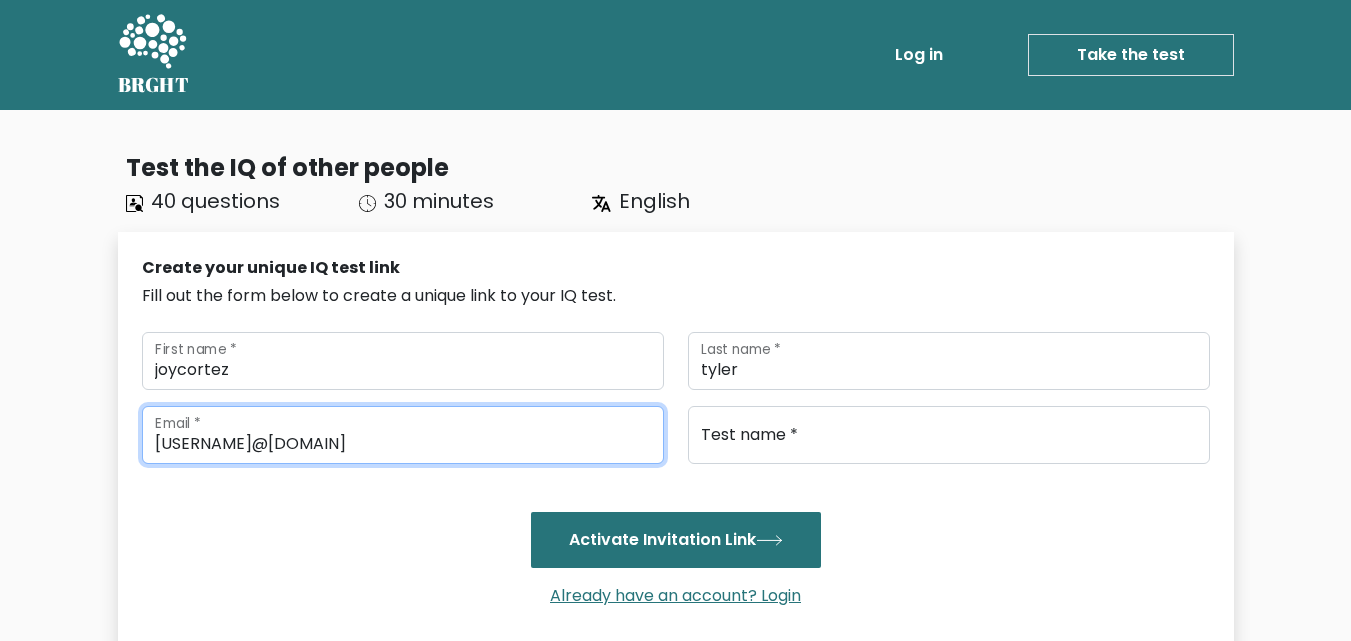 type on "astratyler14@gmail.com" 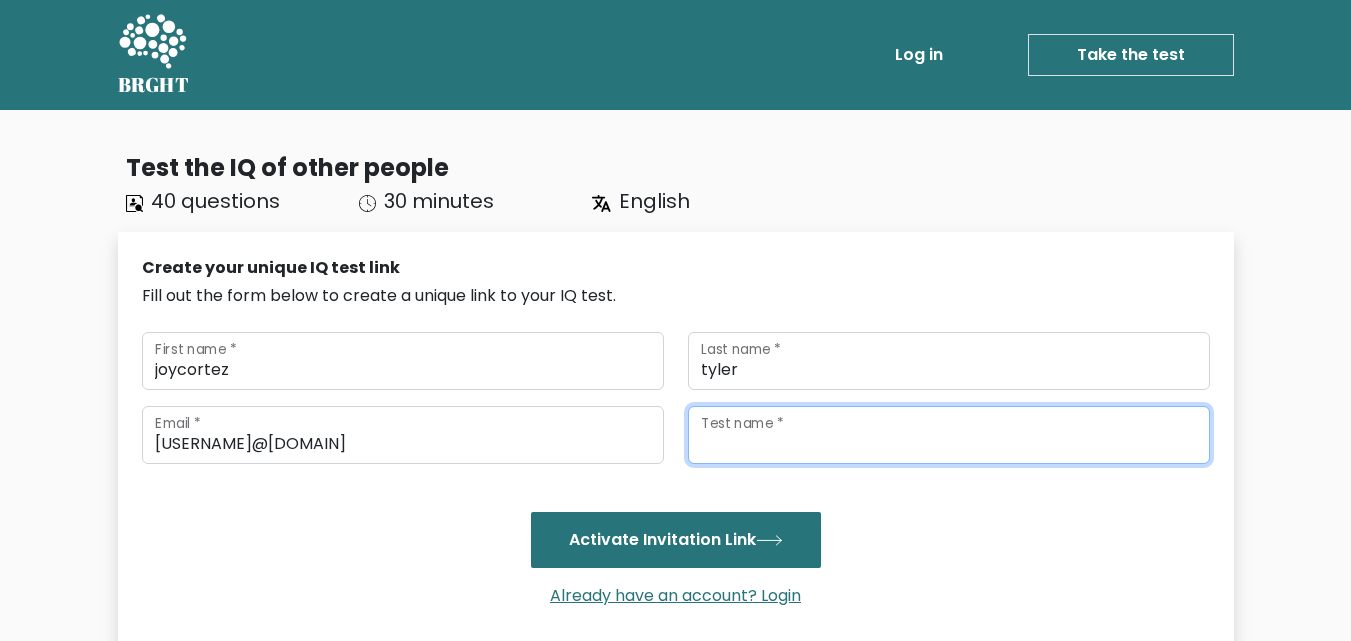 click on "Test name *" at bounding box center (949, 435) 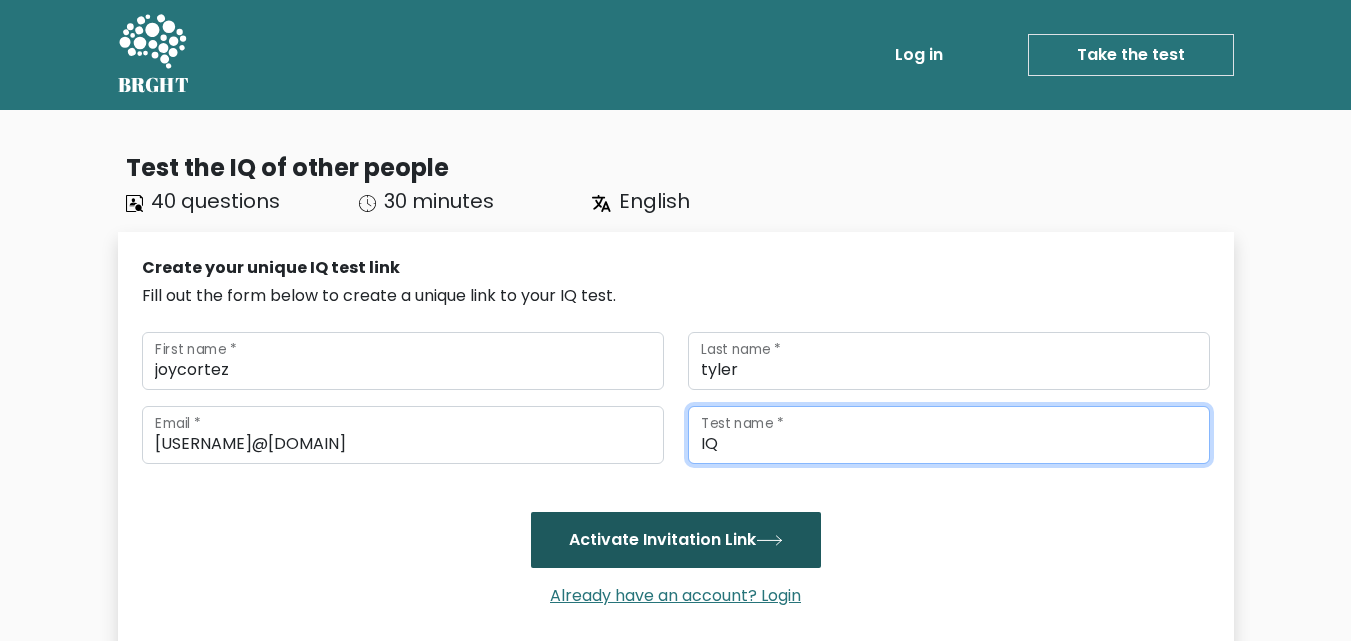 type on "IQ" 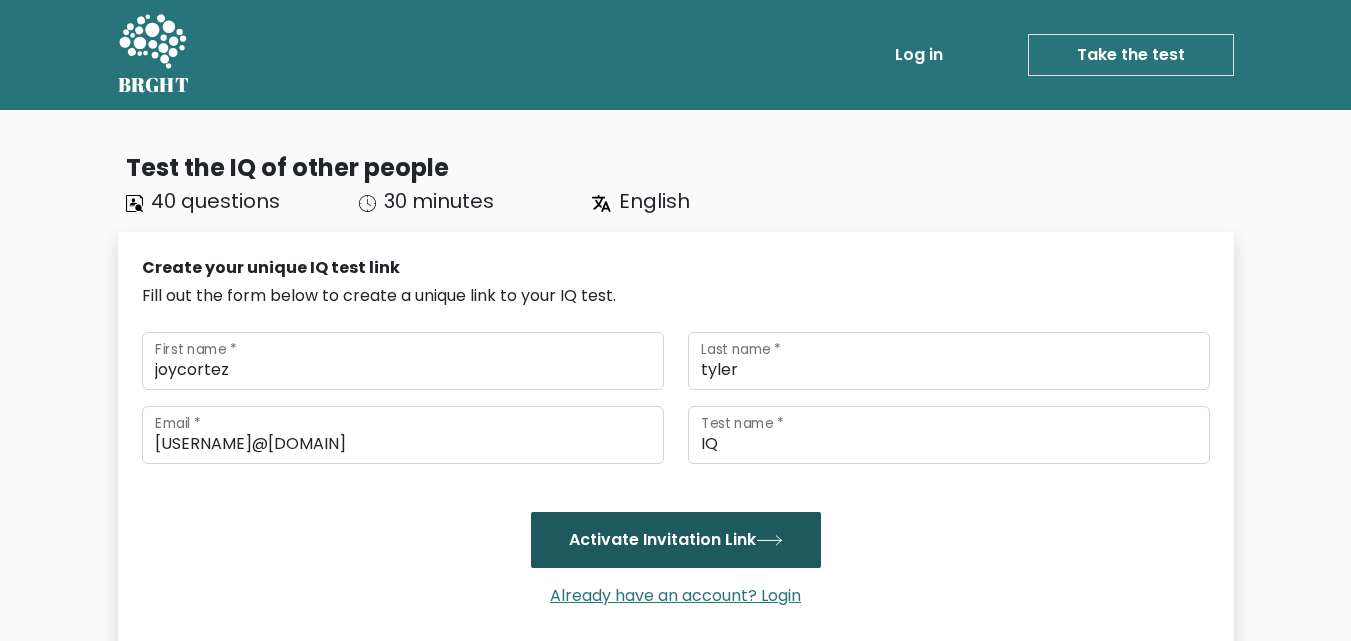 click on "Activate Invitation Link" at bounding box center [676, 540] 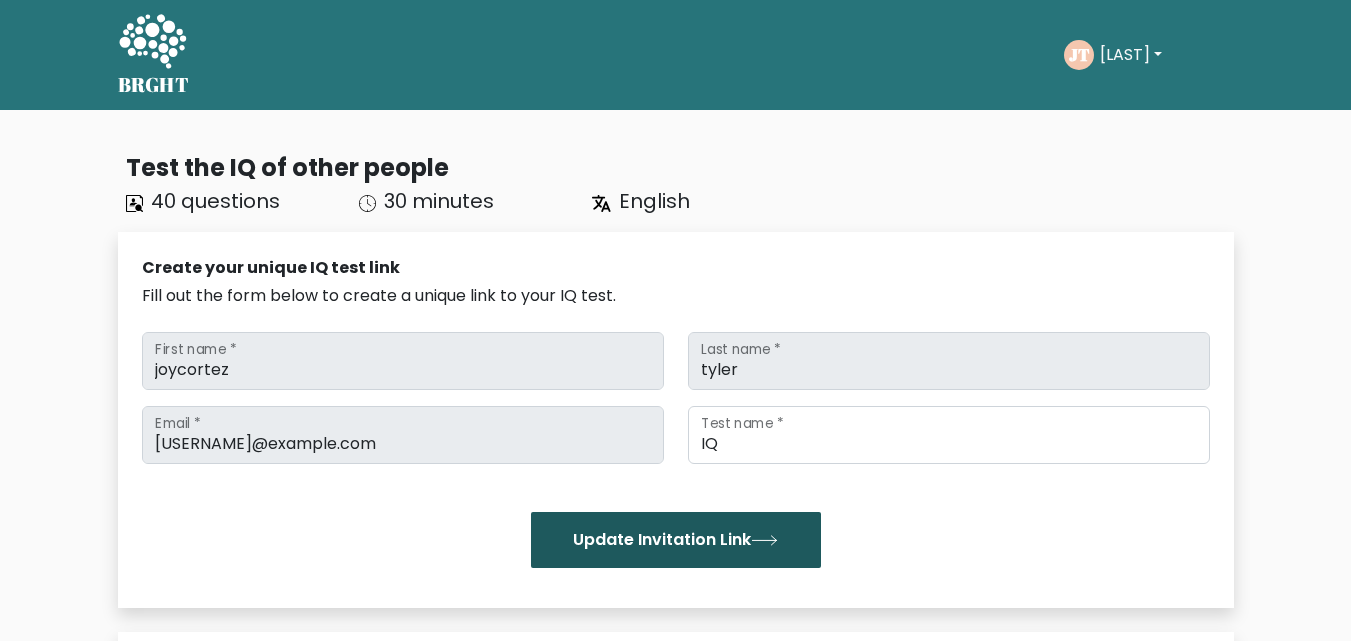 scroll, scrollTop: 0, scrollLeft: 0, axis: both 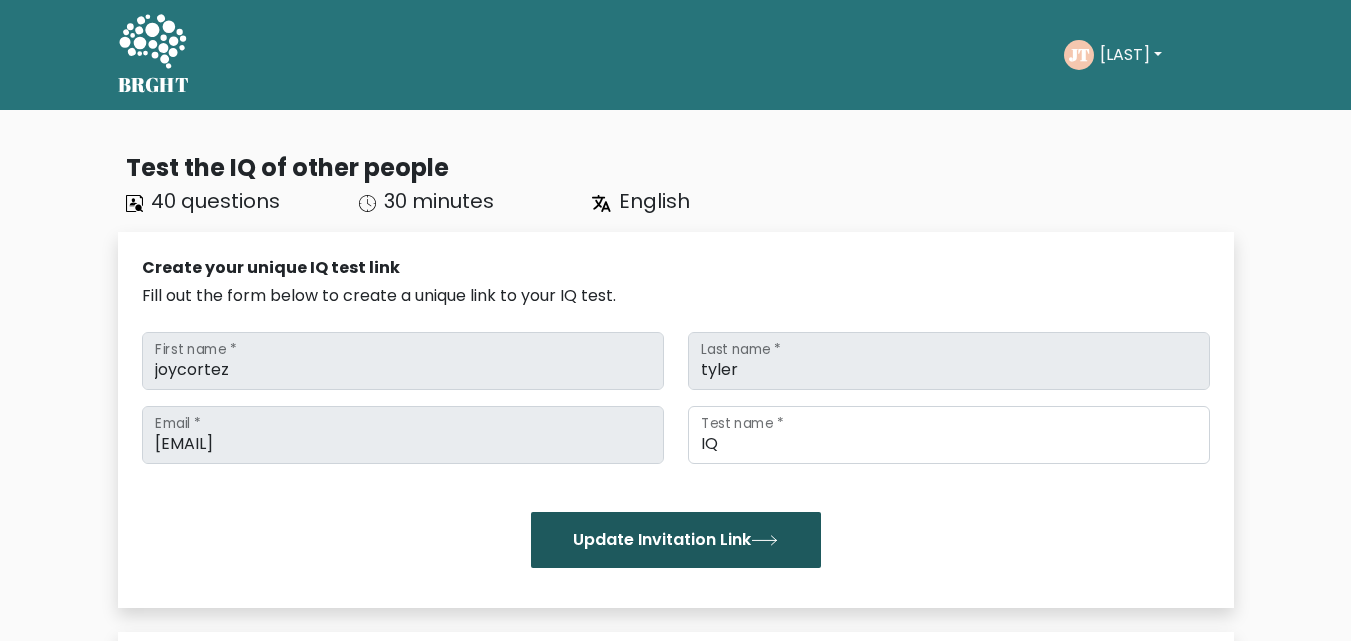 click on "Update Invitation Link" at bounding box center (676, 540) 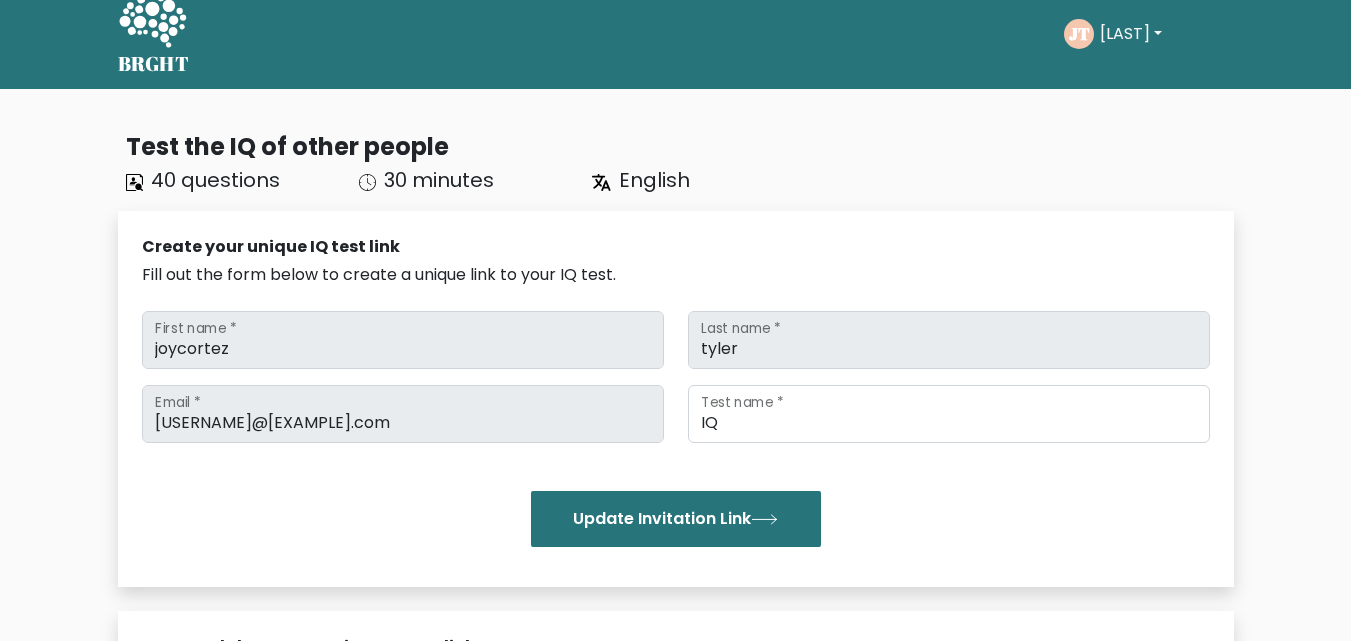 scroll, scrollTop: 0, scrollLeft: 0, axis: both 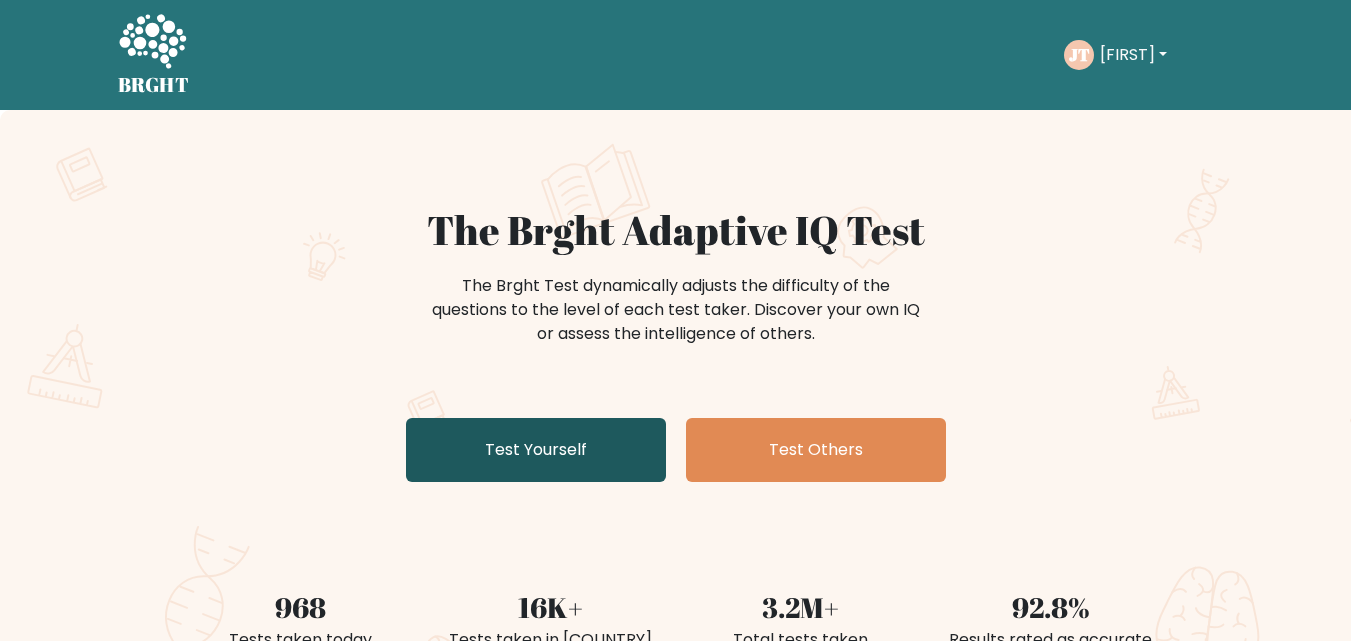 click on "Test Yourself" at bounding box center (536, 450) 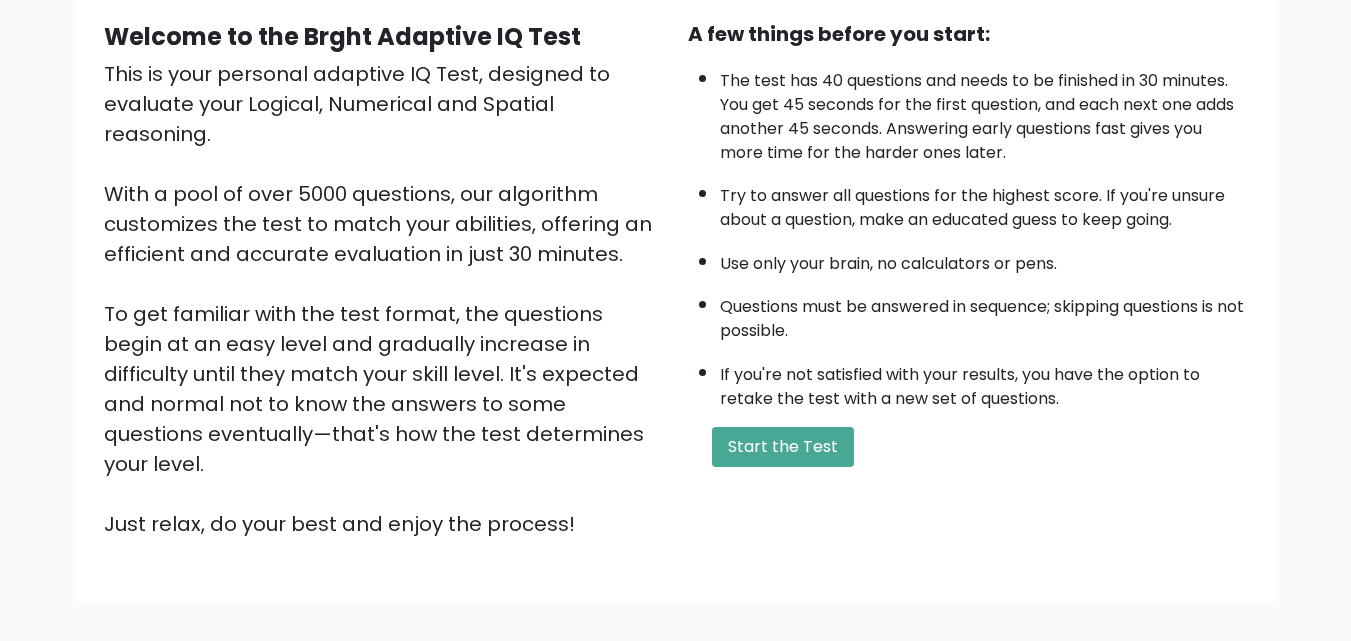 scroll, scrollTop: 191, scrollLeft: 0, axis: vertical 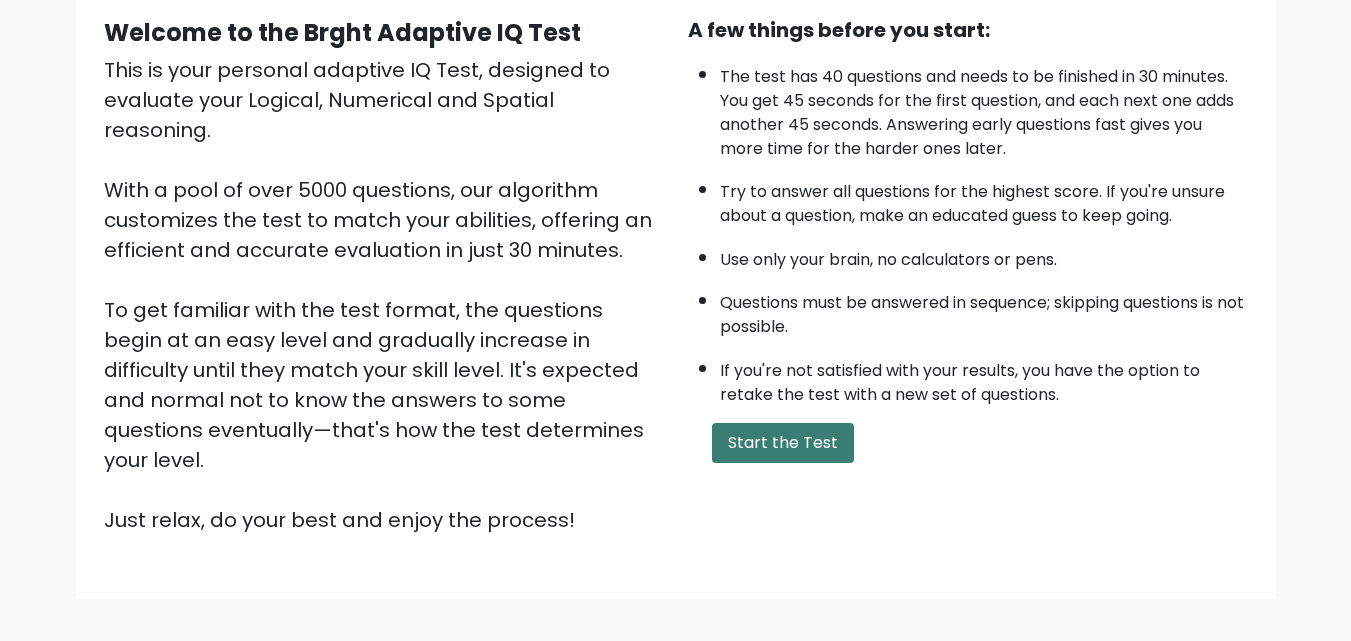click on "Start the Test" at bounding box center [783, 443] 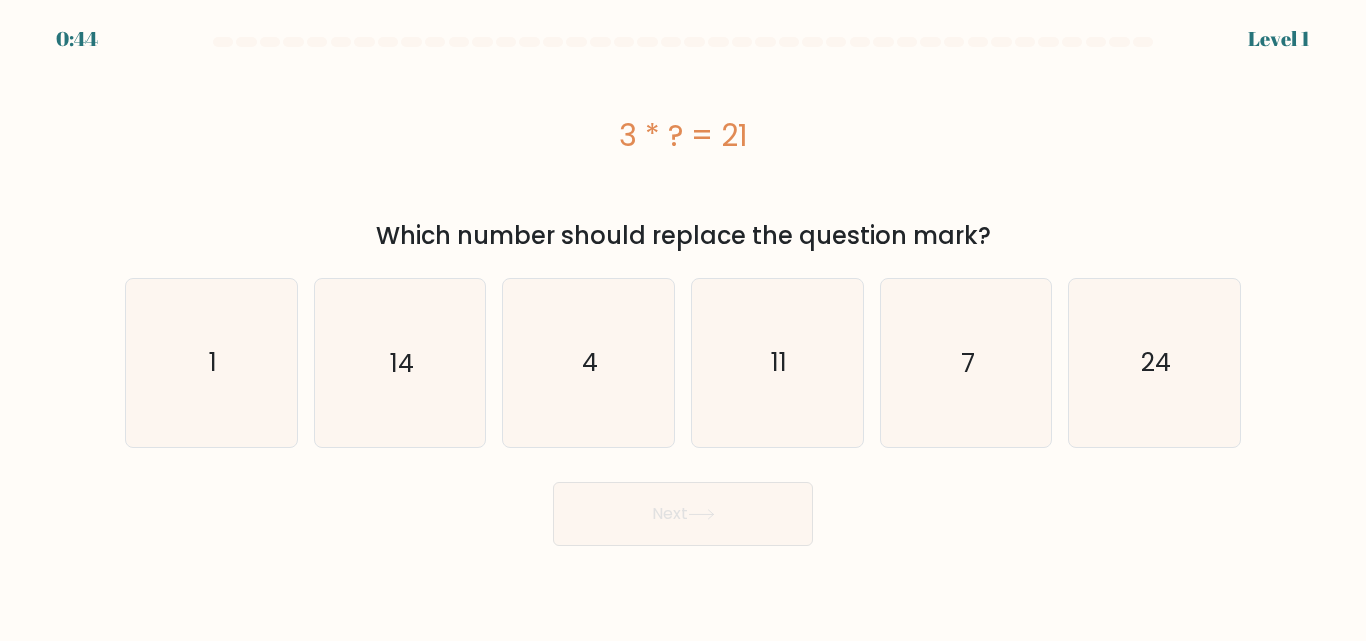 scroll, scrollTop: 0, scrollLeft: 0, axis: both 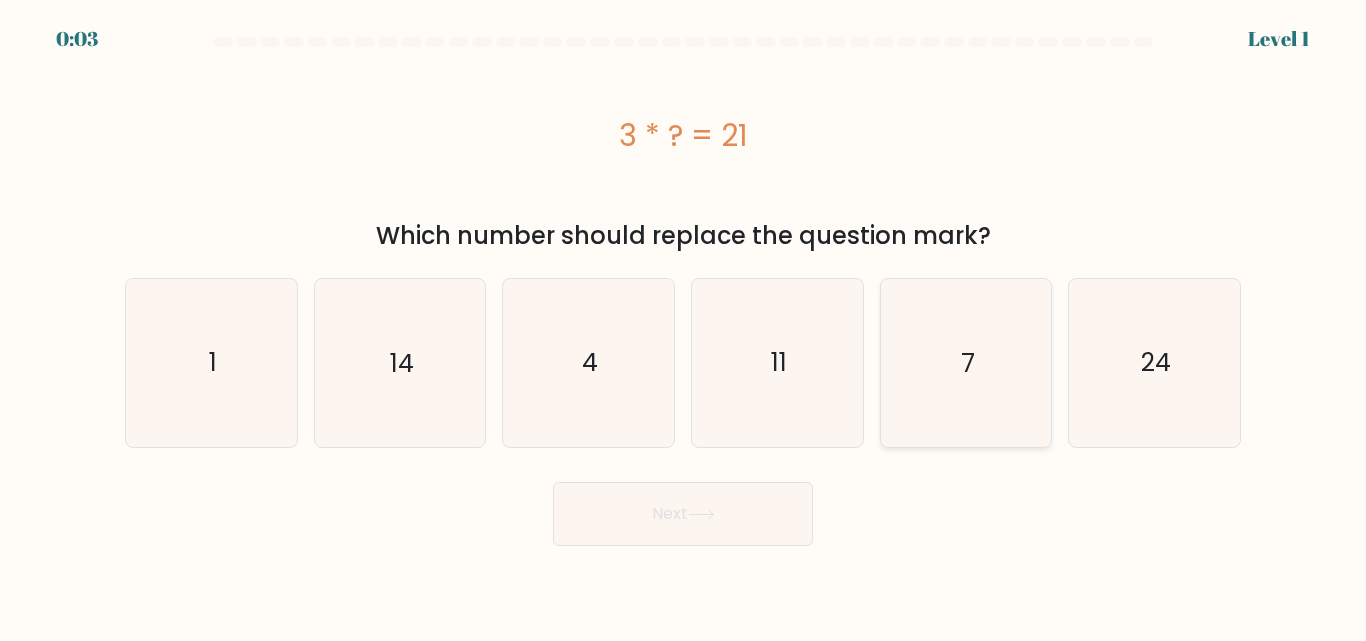 click on "7" 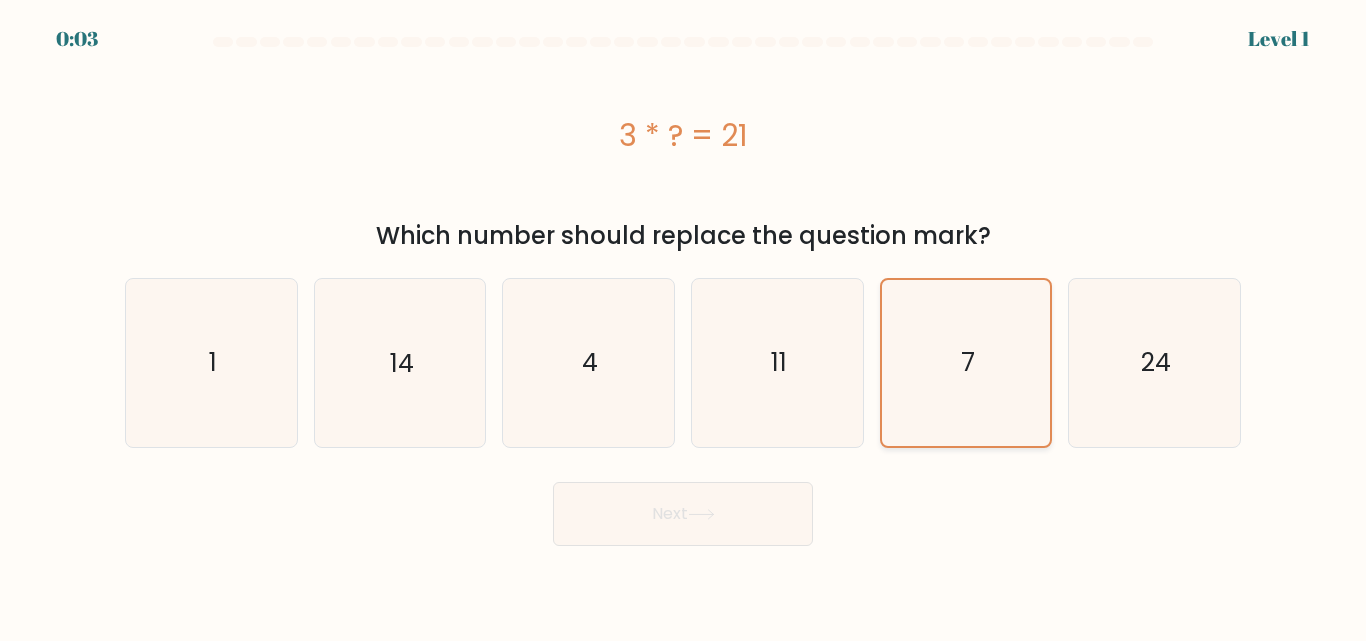 click on "7" 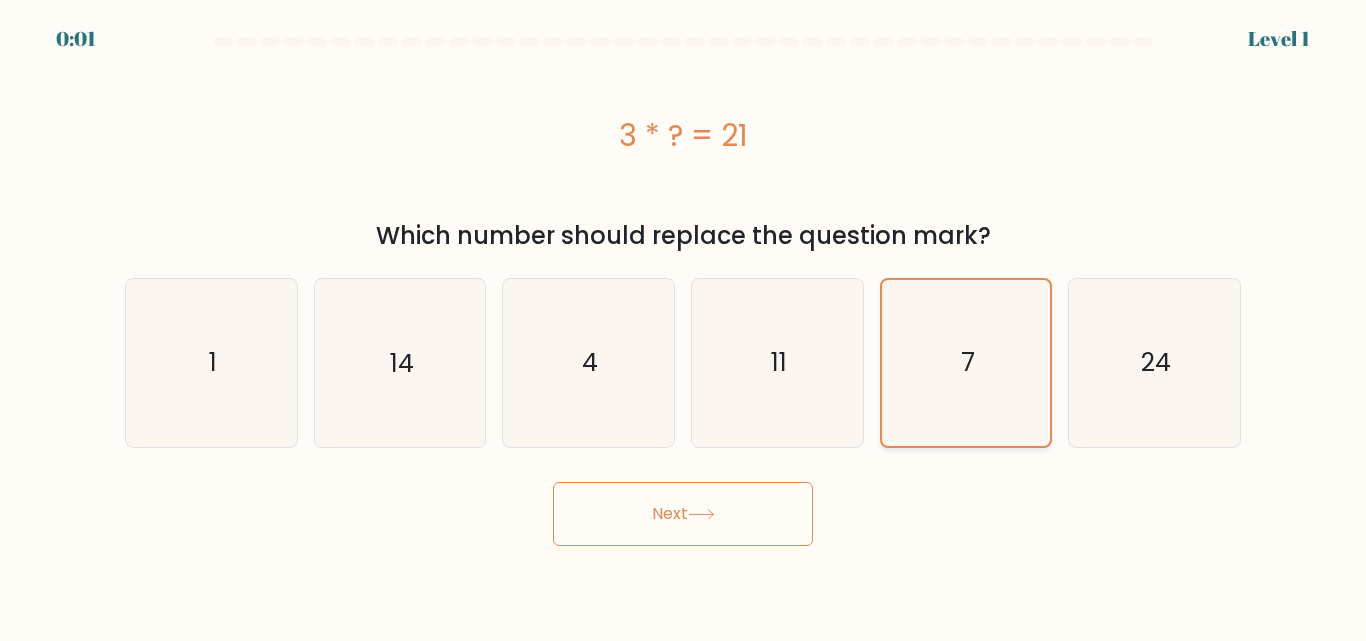 click on "7" 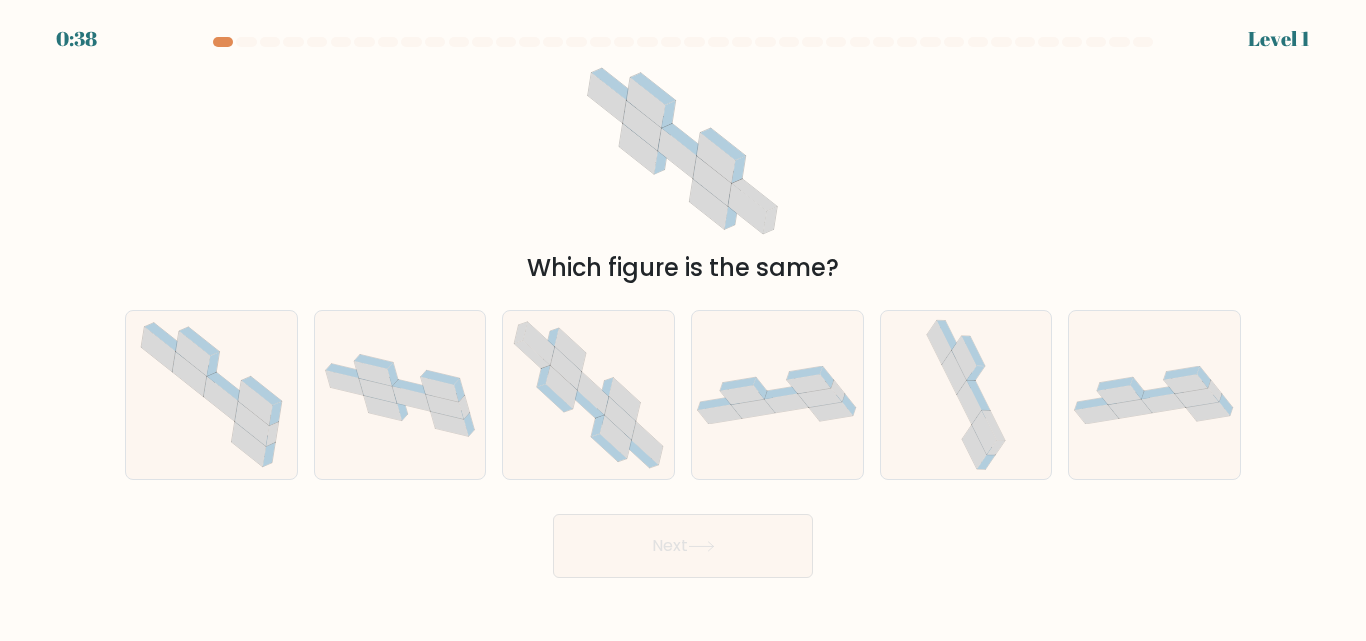 scroll, scrollTop: 0, scrollLeft: 0, axis: both 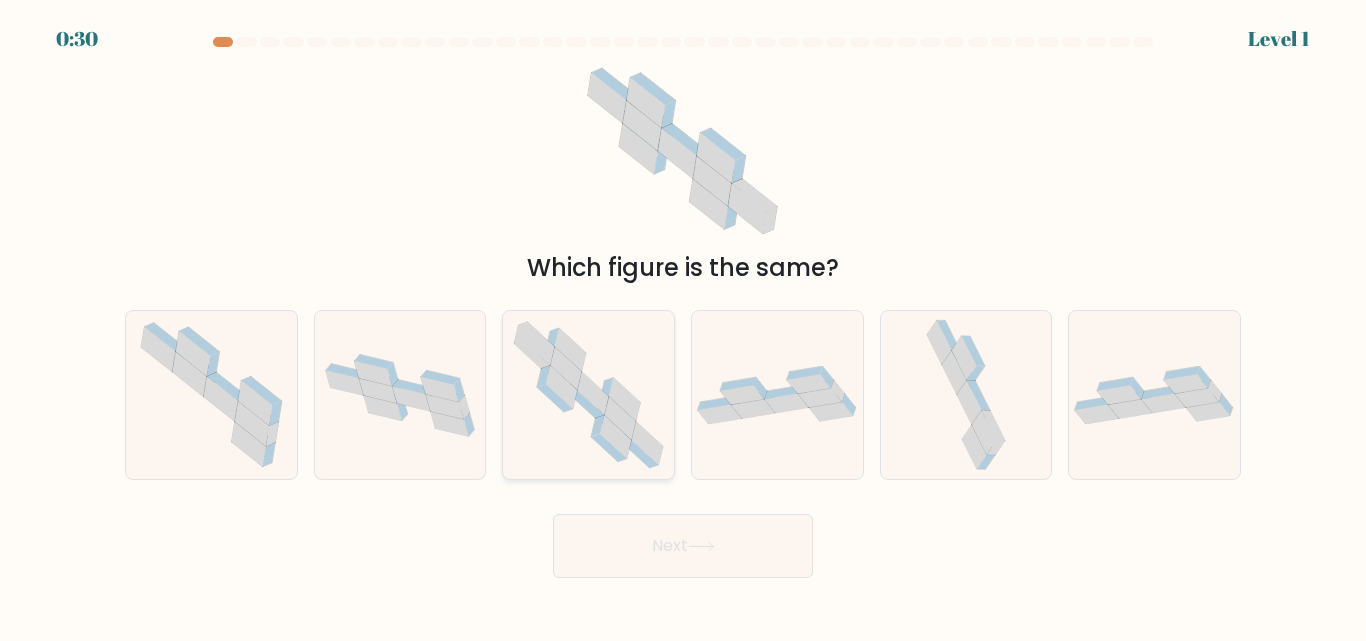 click 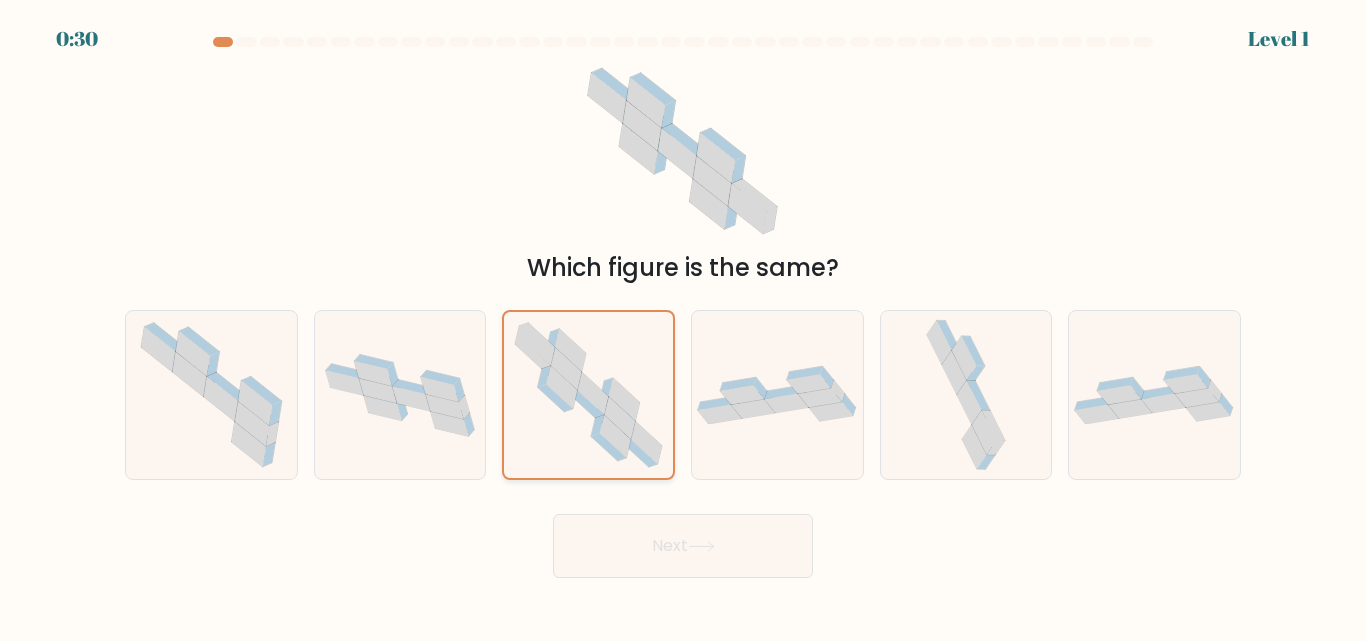 click 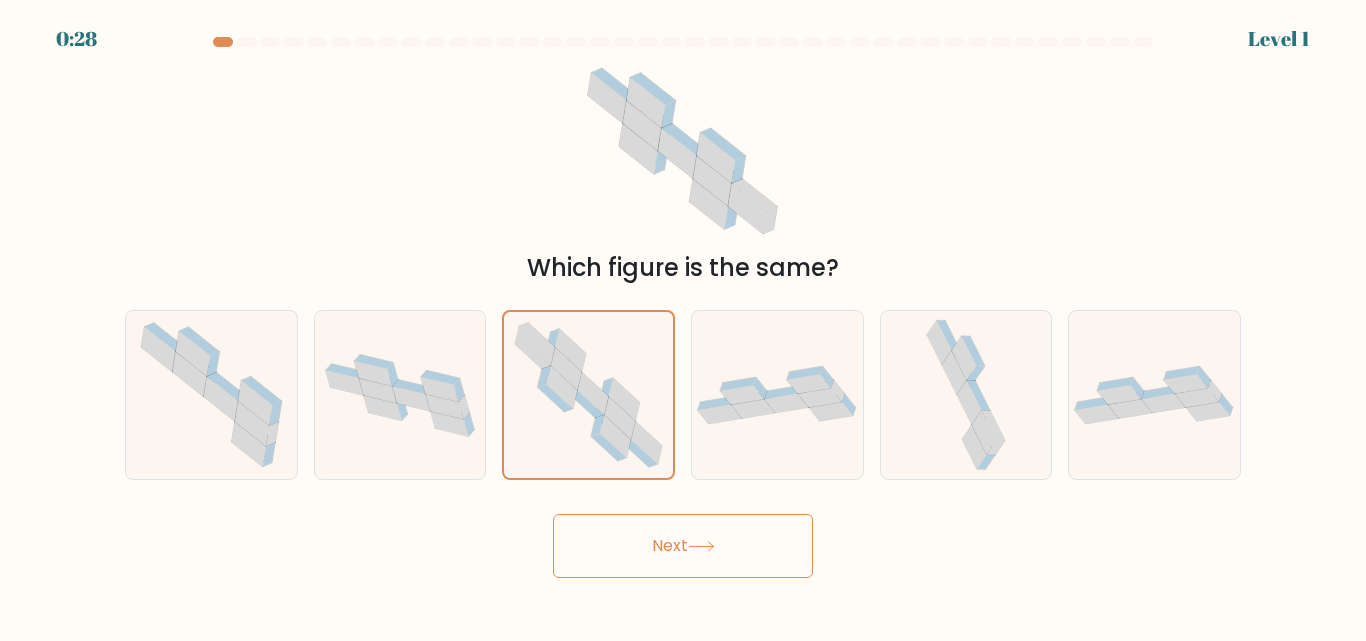 click on "Next" at bounding box center [683, 546] 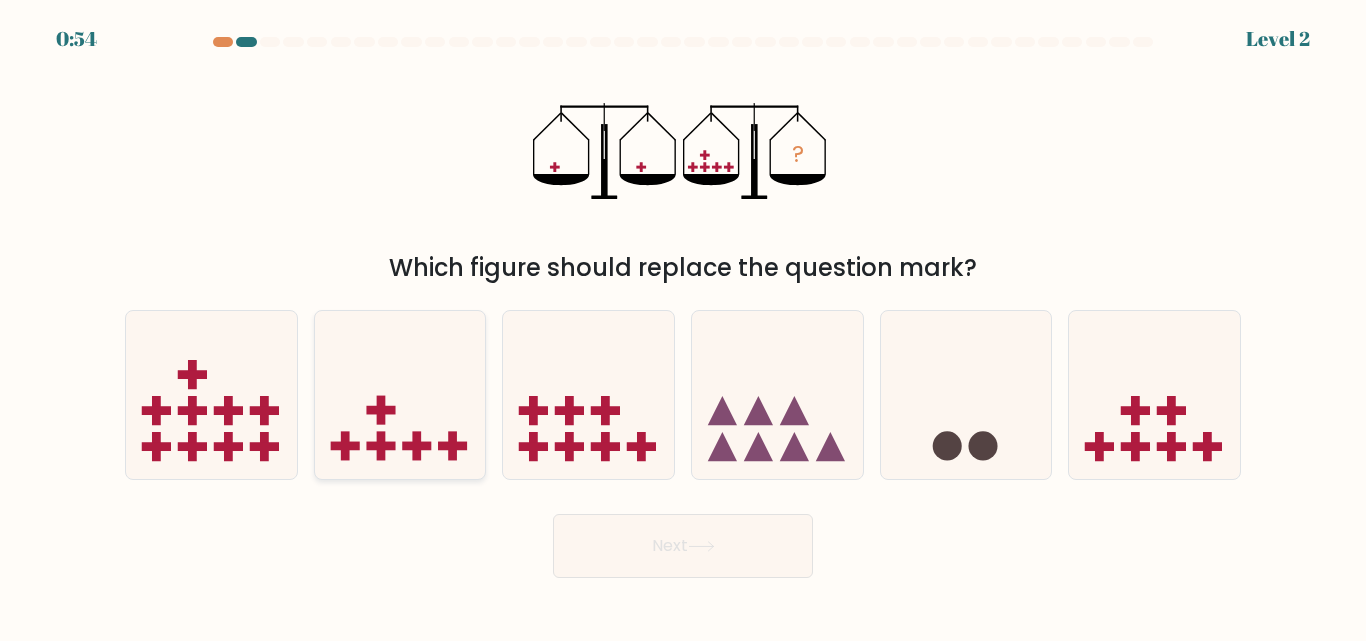 click 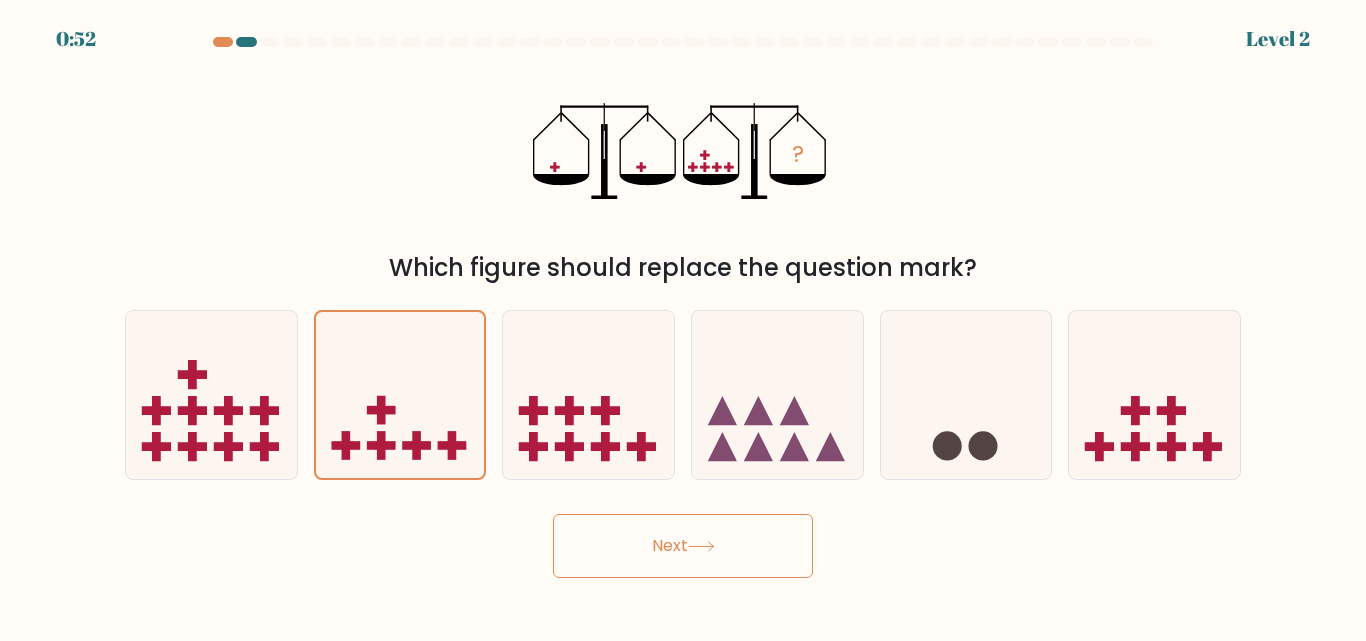 click on "Next" at bounding box center (683, 546) 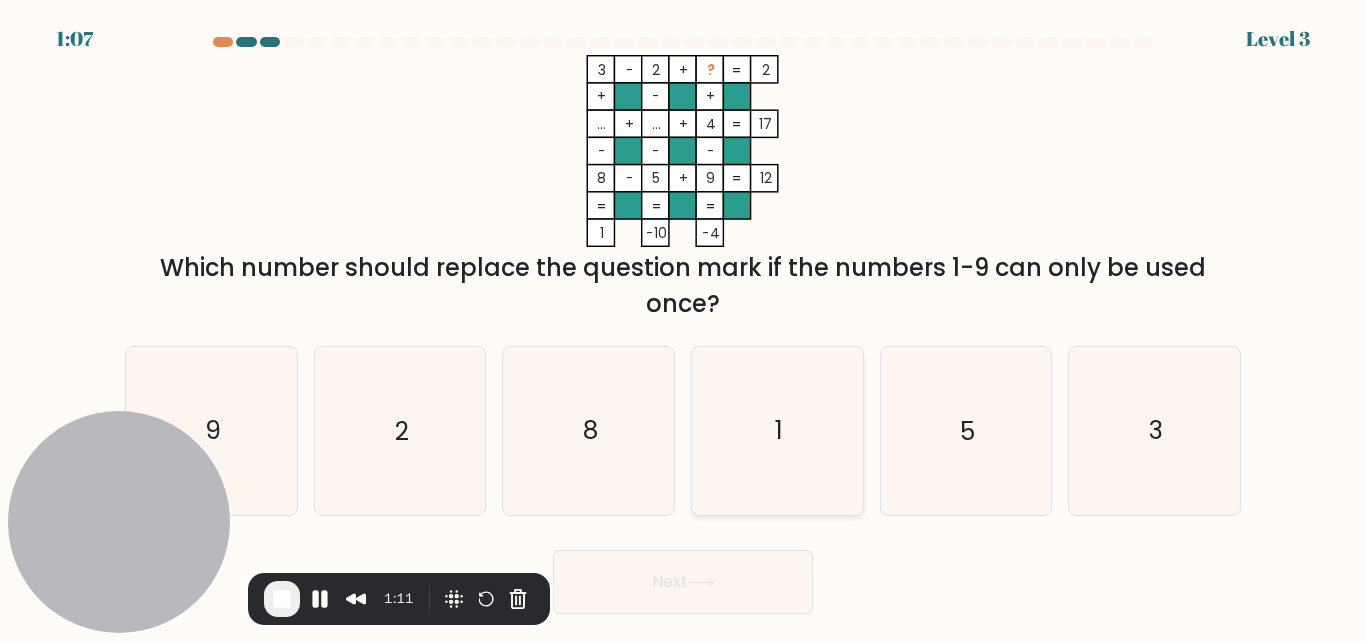 click on "1" 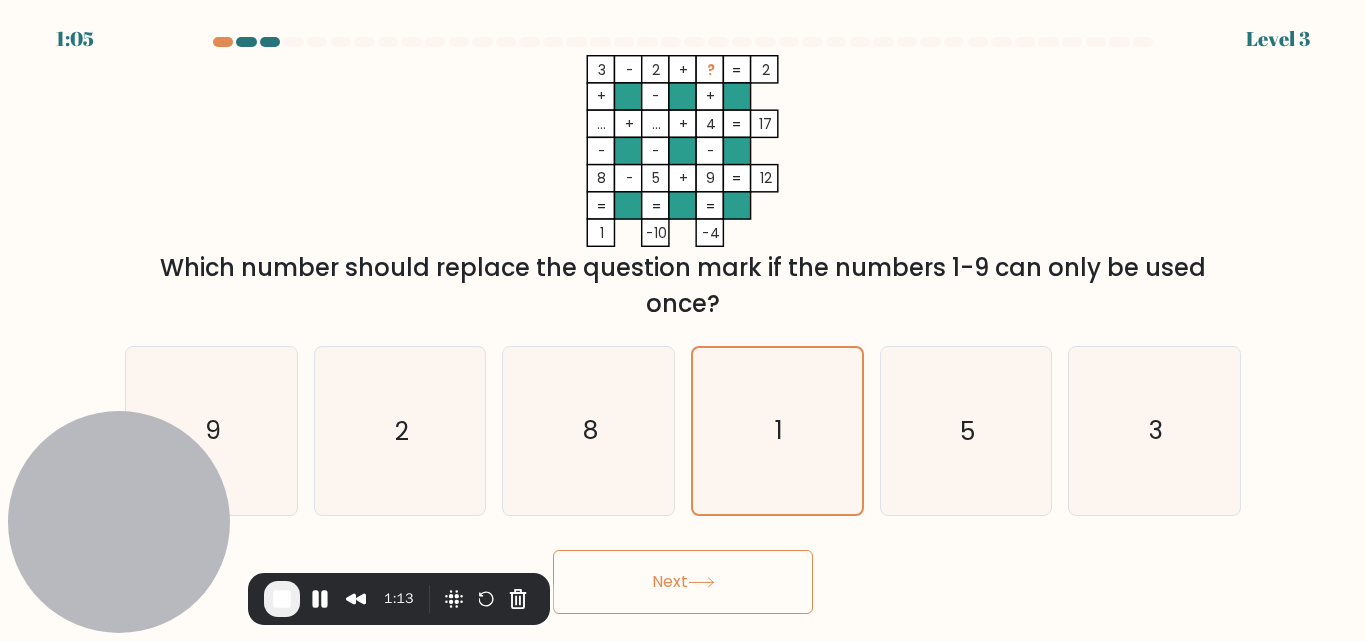 click on "Next" at bounding box center [683, 582] 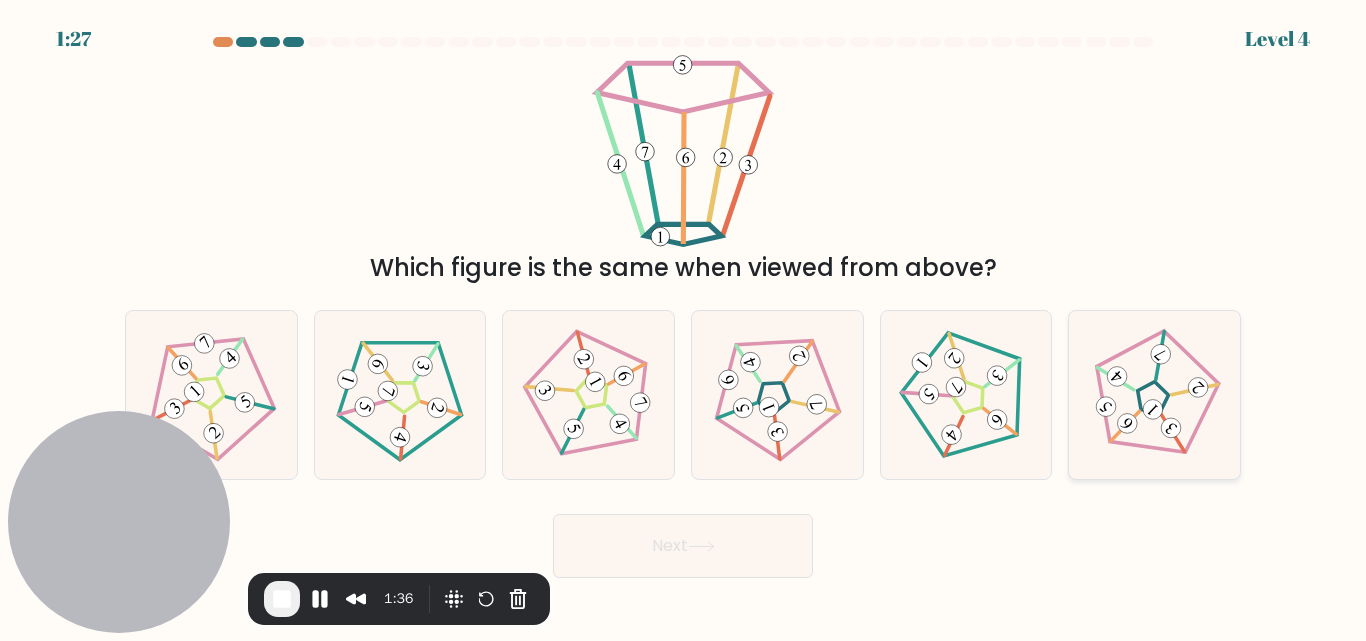click 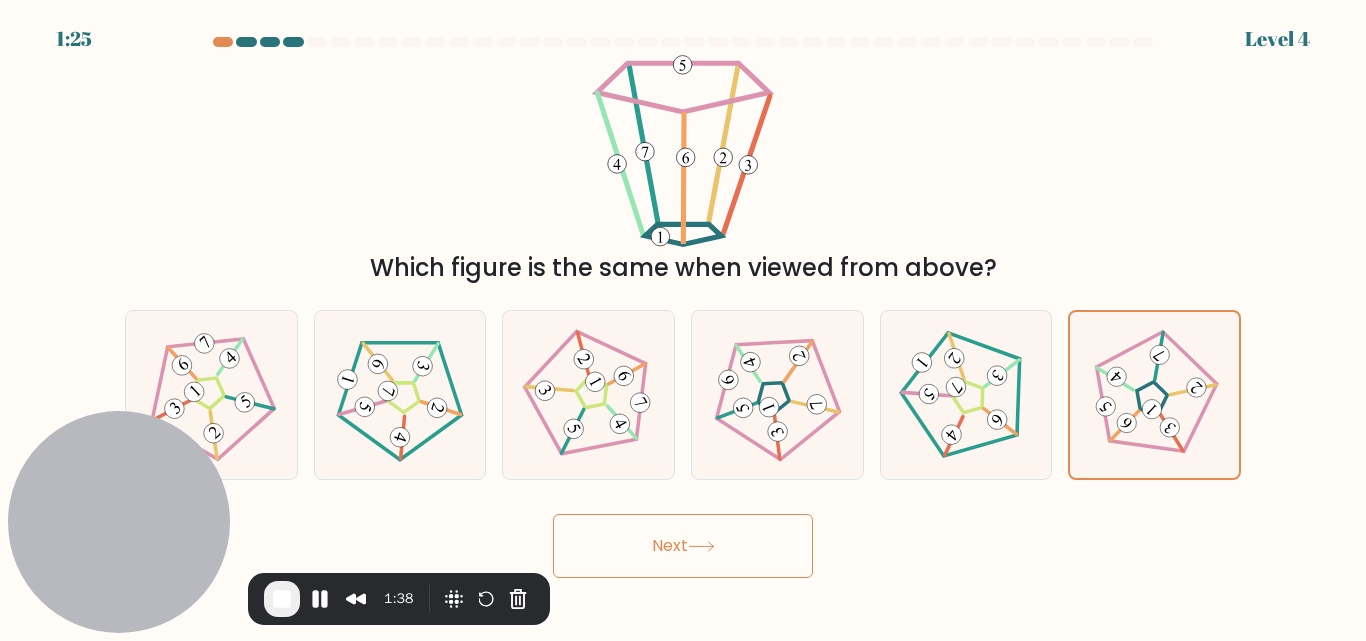 click on "Next" at bounding box center (683, 546) 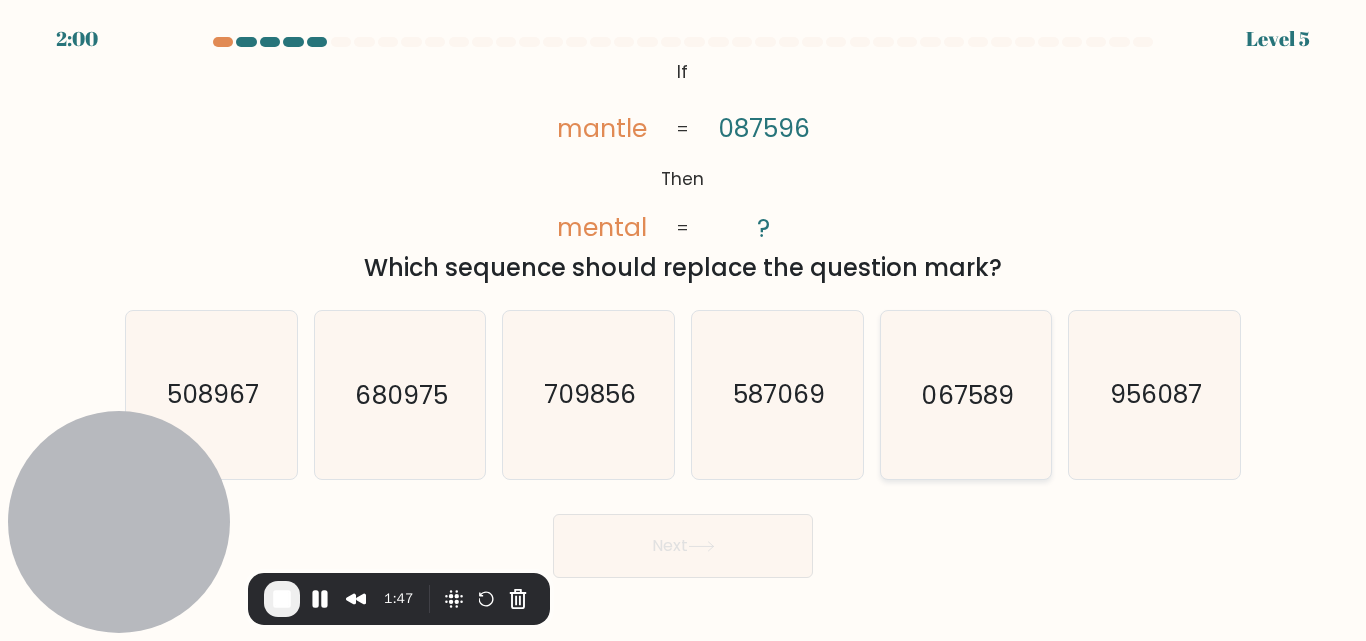 click on "067589" 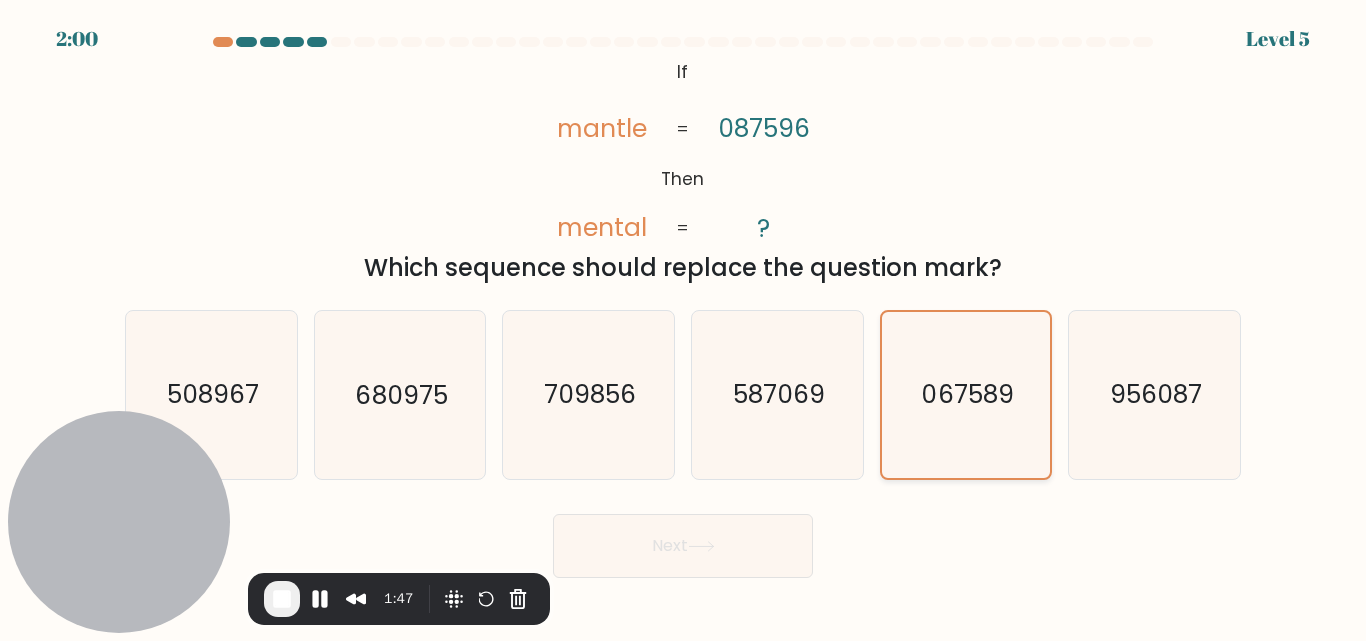 click on "067589" 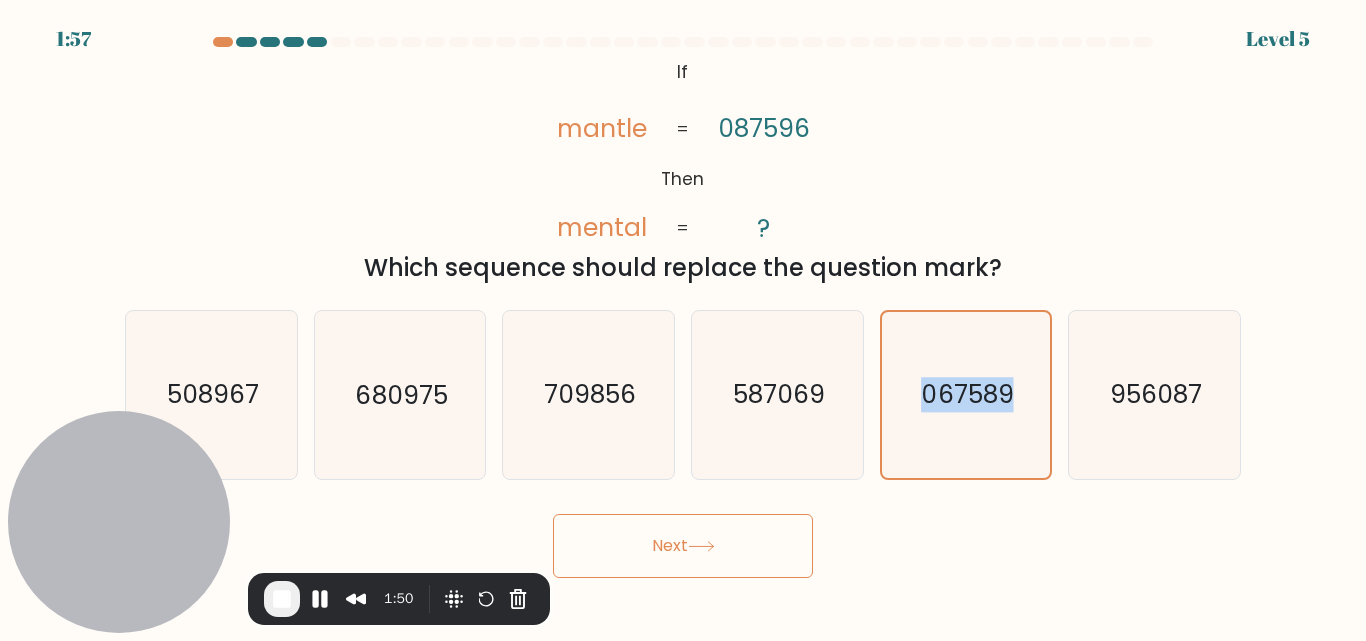 click on "Next" at bounding box center [683, 546] 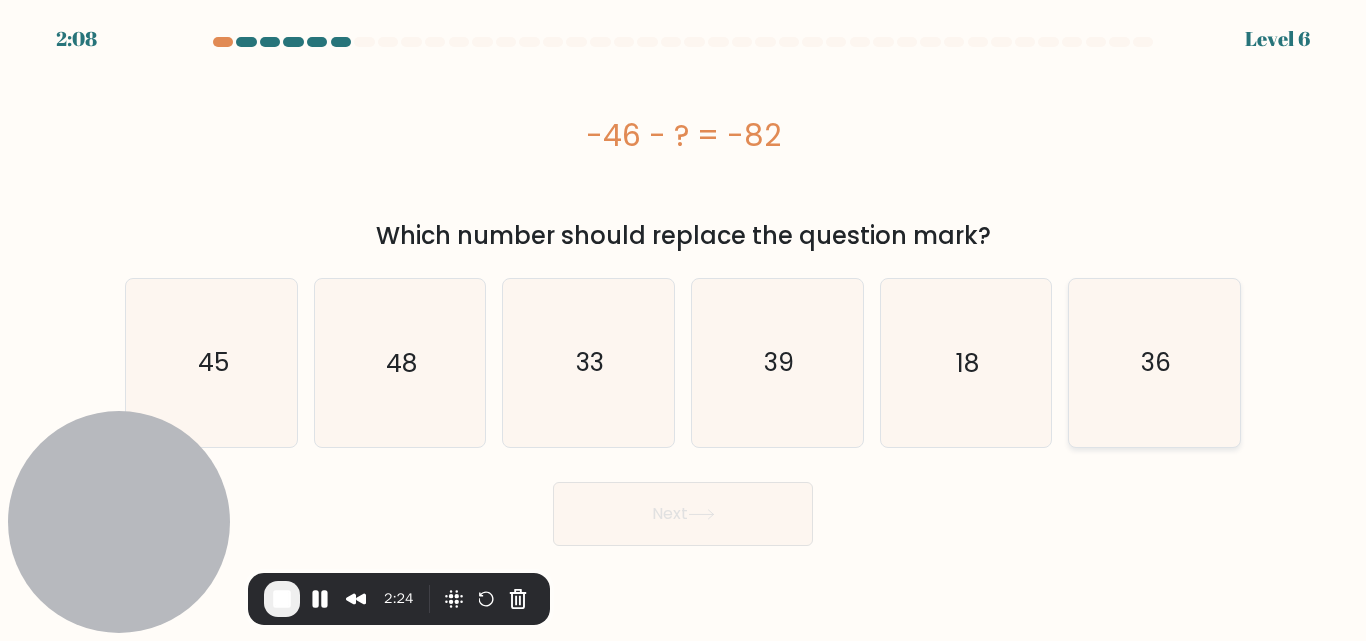 click on "36" 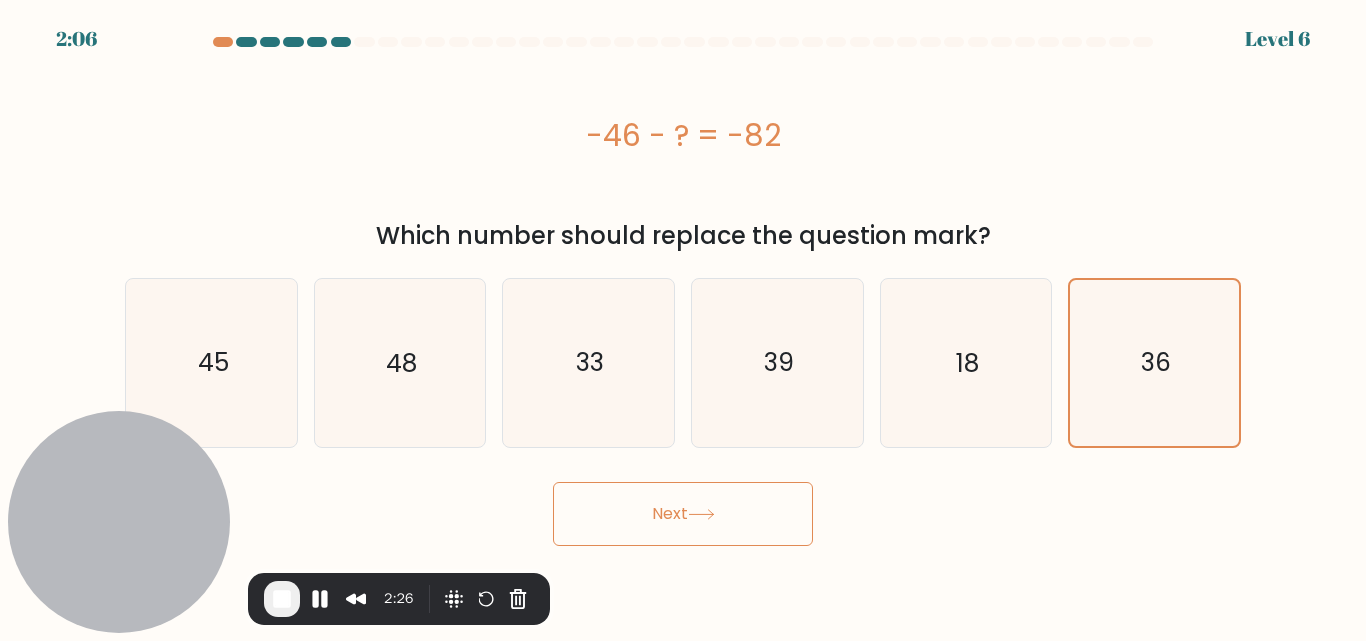 click on "Next" at bounding box center [683, 514] 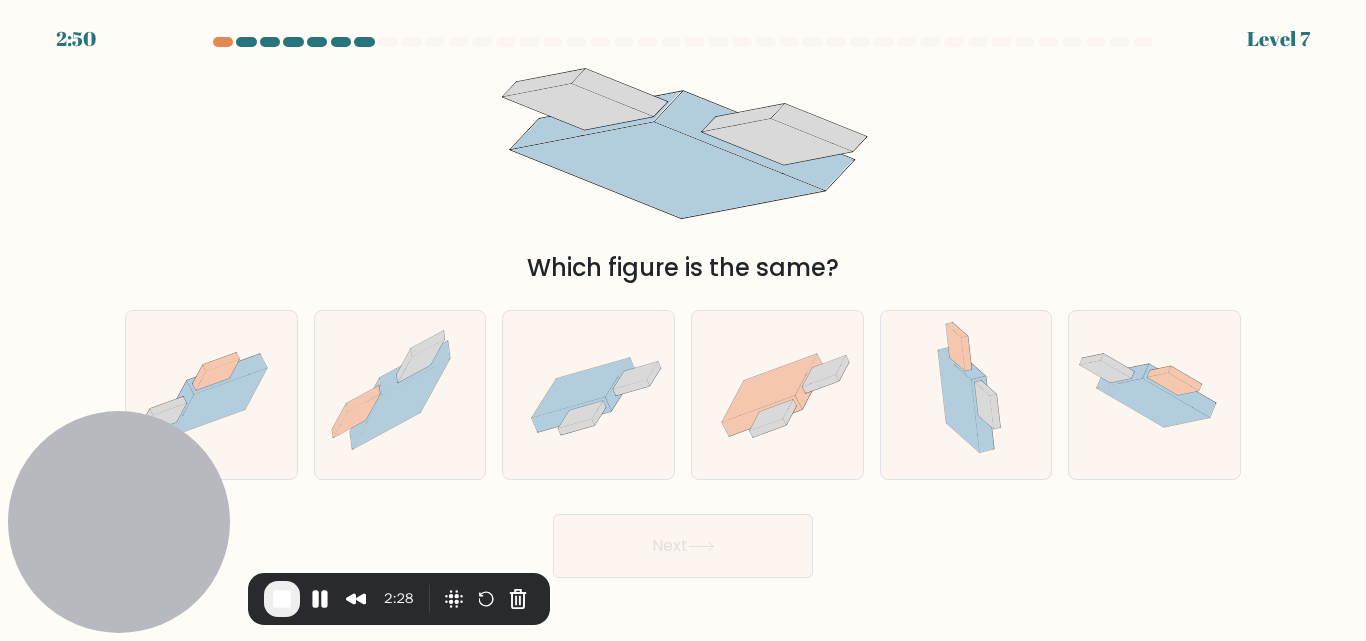 click 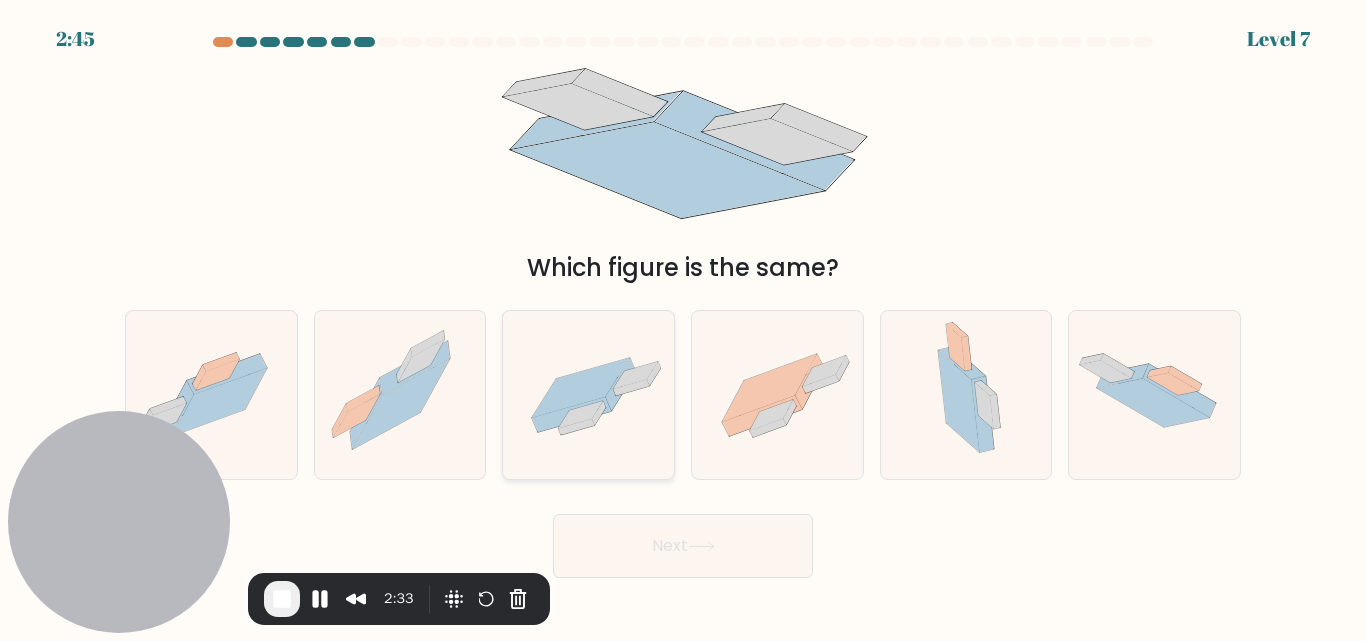 click 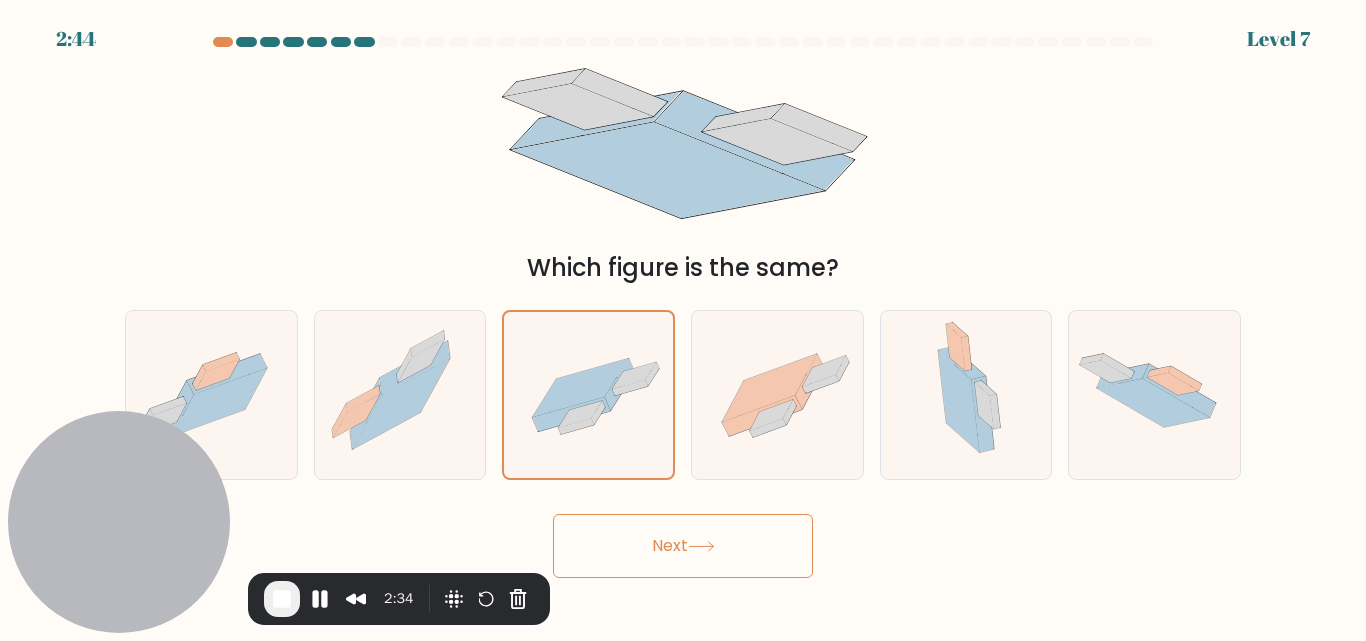 click on "Next" at bounding box center (683, 546) 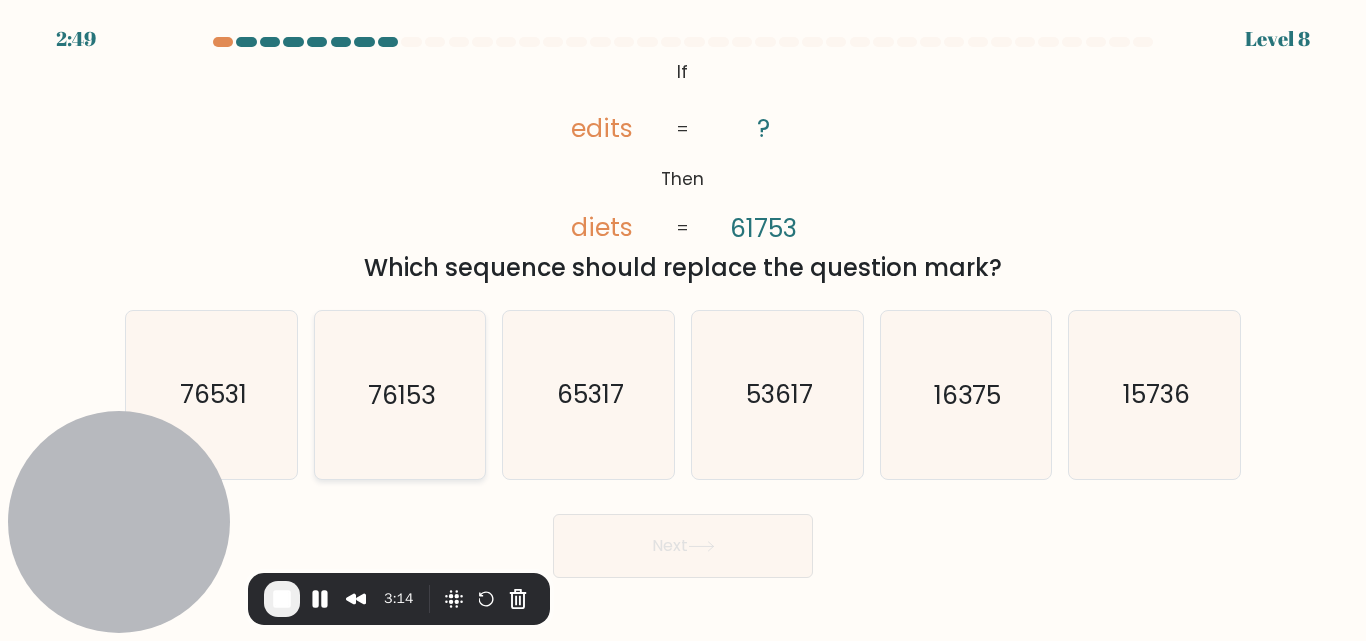 click on "76153" 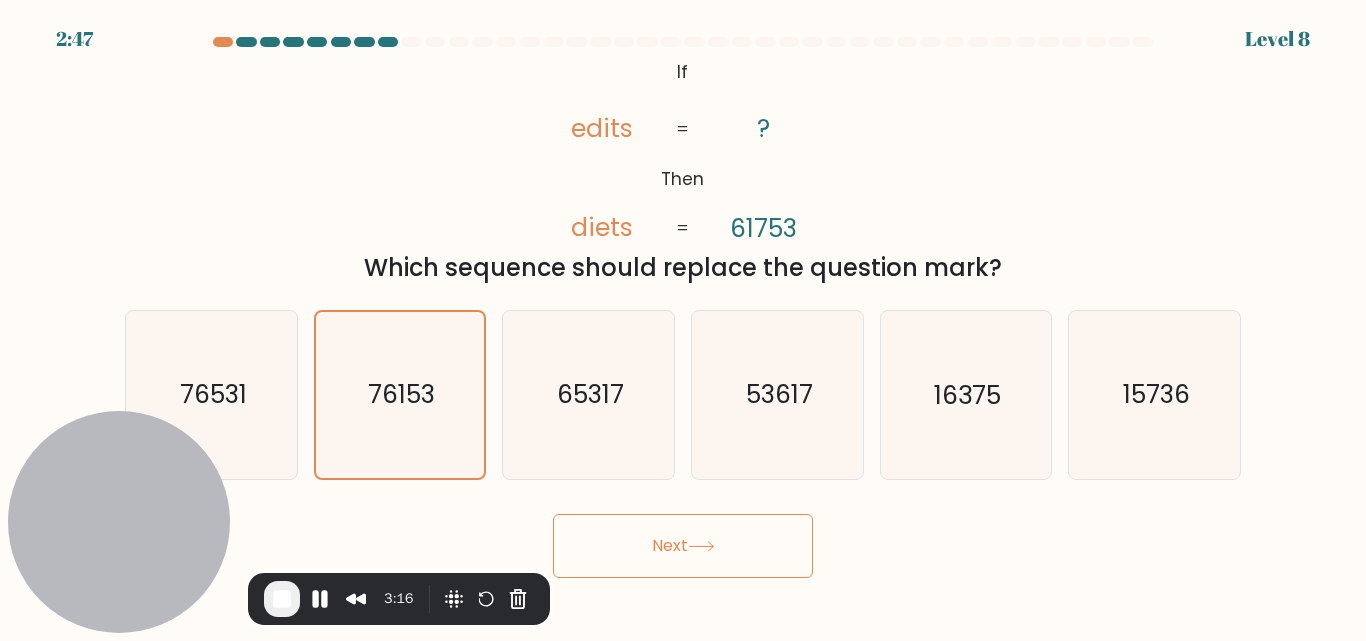 click on "Next" at bounding box center (683, 546) 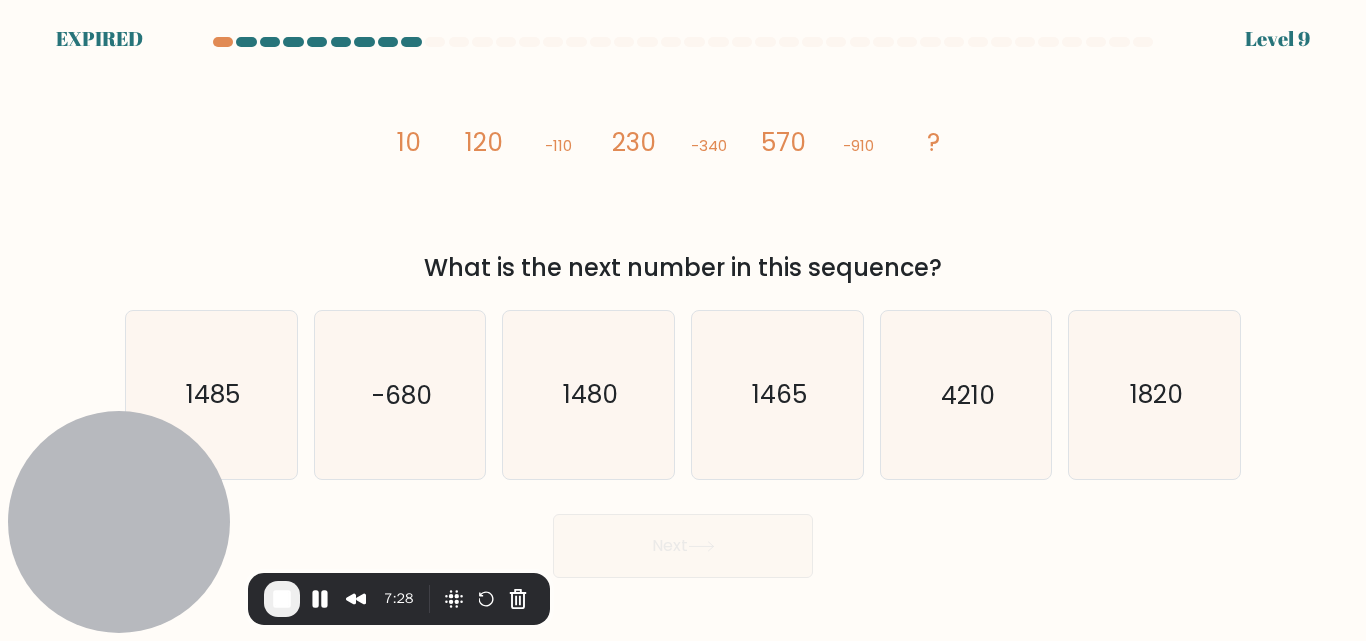 click on "image/svg+xml
10
120
-110
230
-340
570
-910
?
What is the next number in this sequence?" at bounding box center [683, 170] 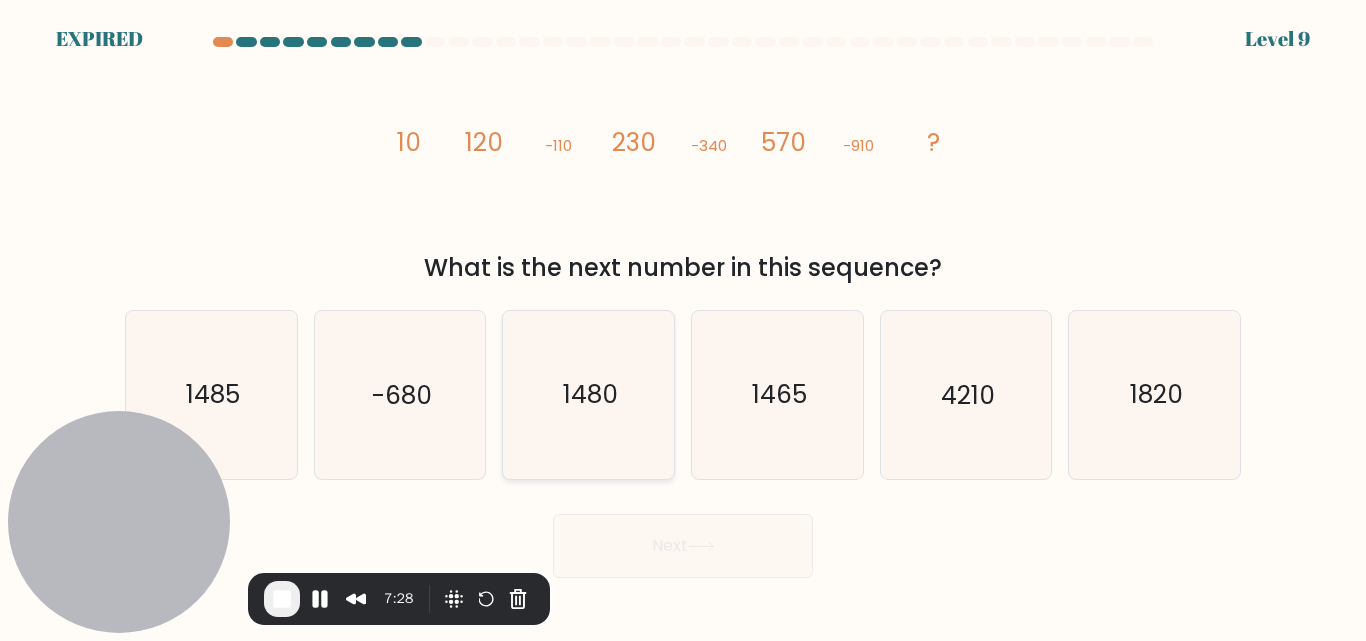 click on "1480" 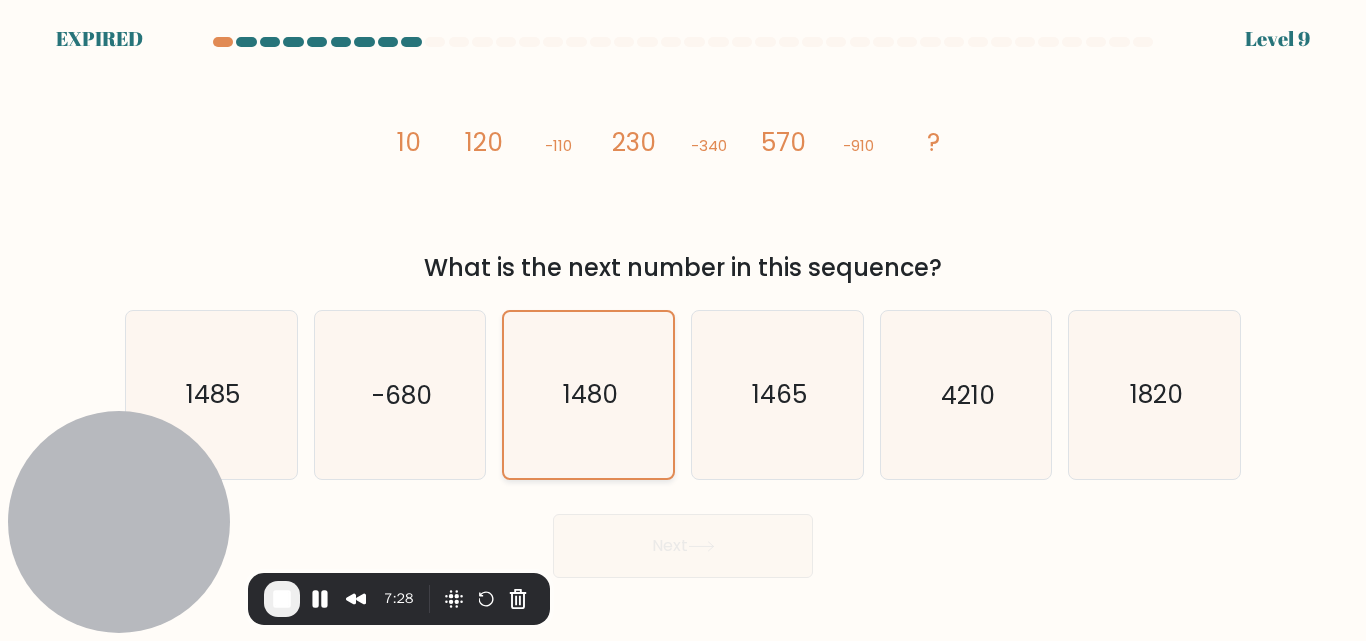 click on "1480" 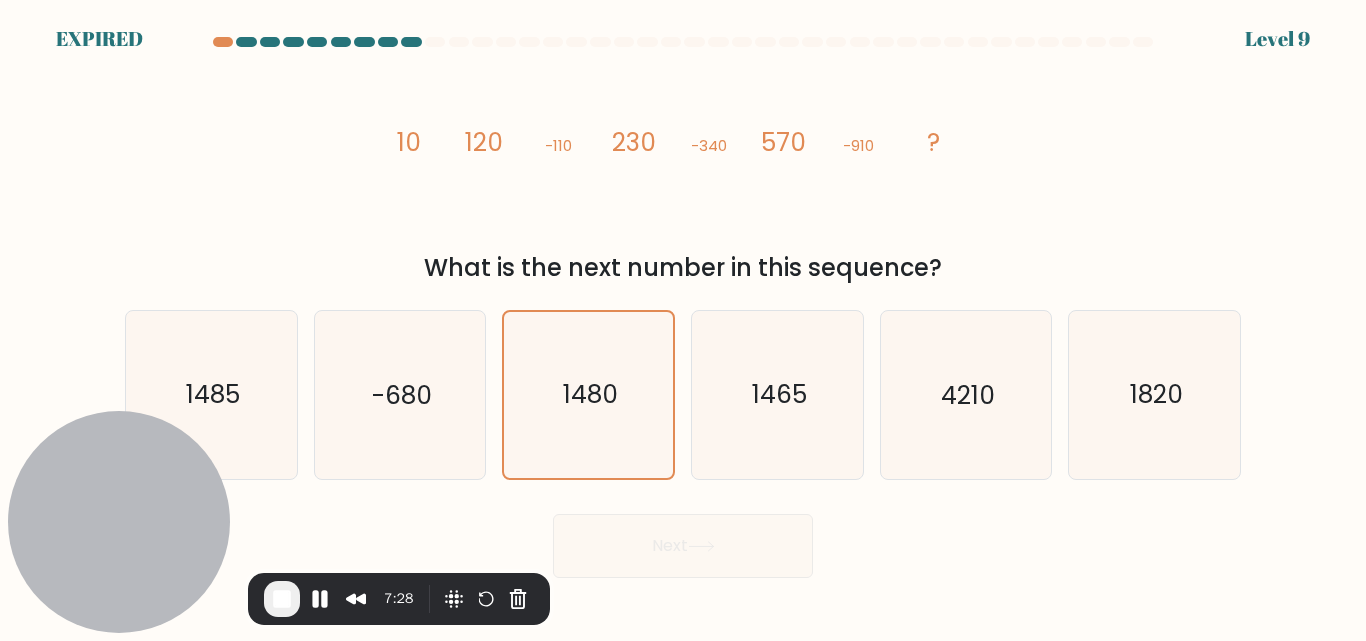 click on "1480" 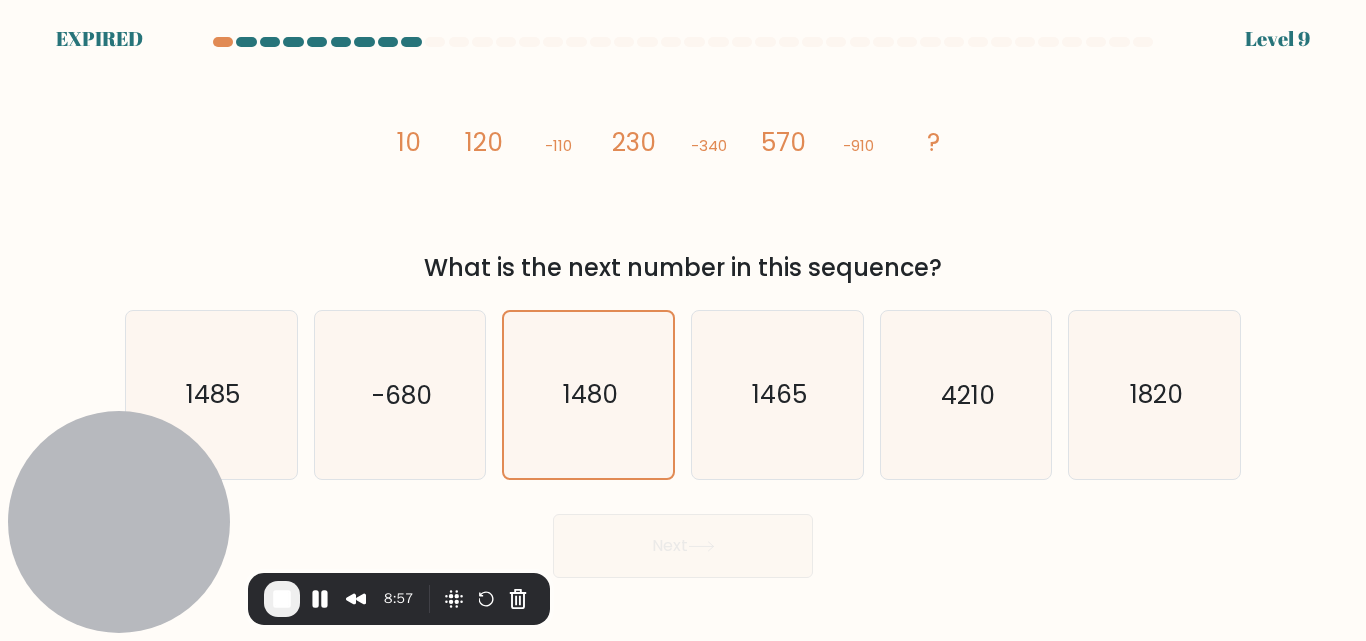 click on "image/svg+xml
10
120
-110
230
-340
570
-910
?" 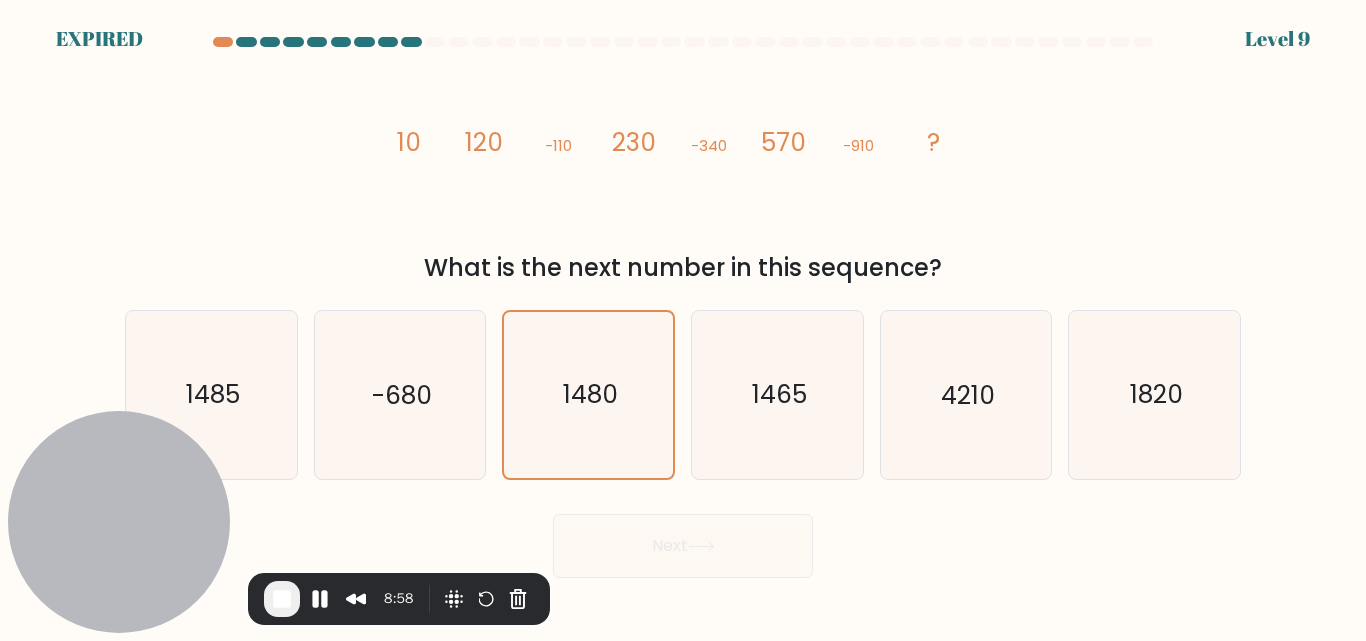 click on "image/svg+xml
10
120
-110
230
-340
570
-910
?
What is the next number in this sequence?" at bounding box center [683, 170] 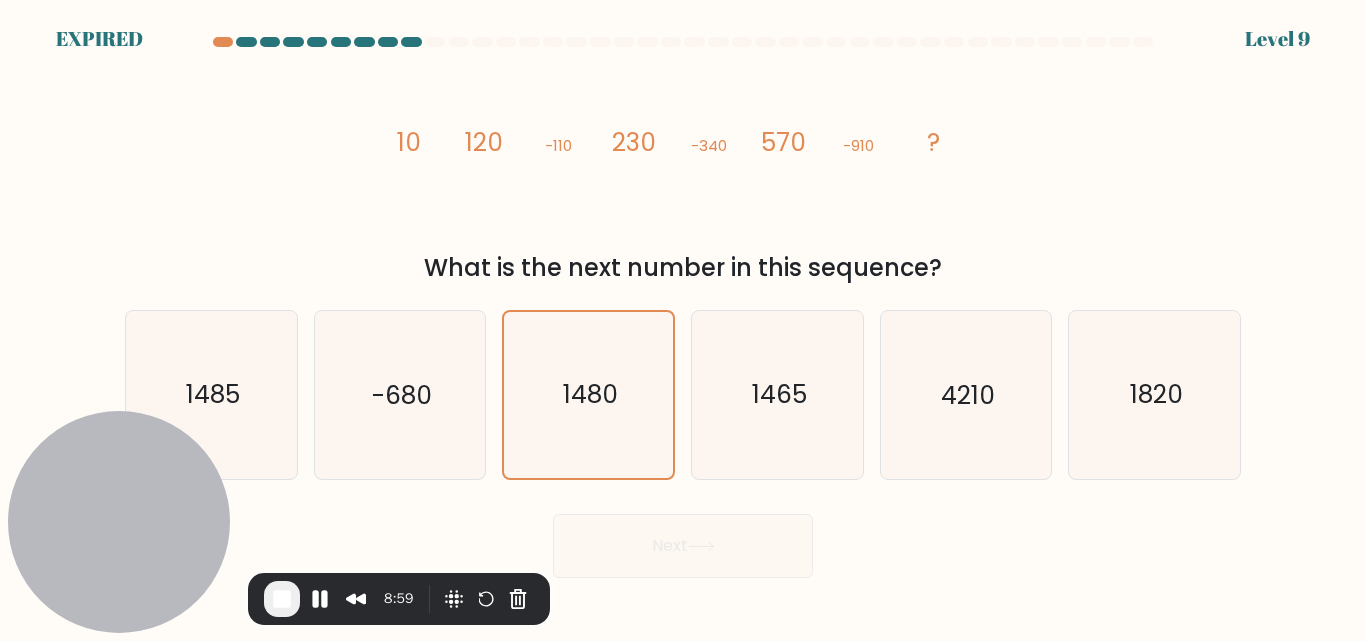 click on "image/svg+xml
10
120
-110
230
-340
570
-910
?
What is the next number in this sequence?" at bounding box center [683, 170] 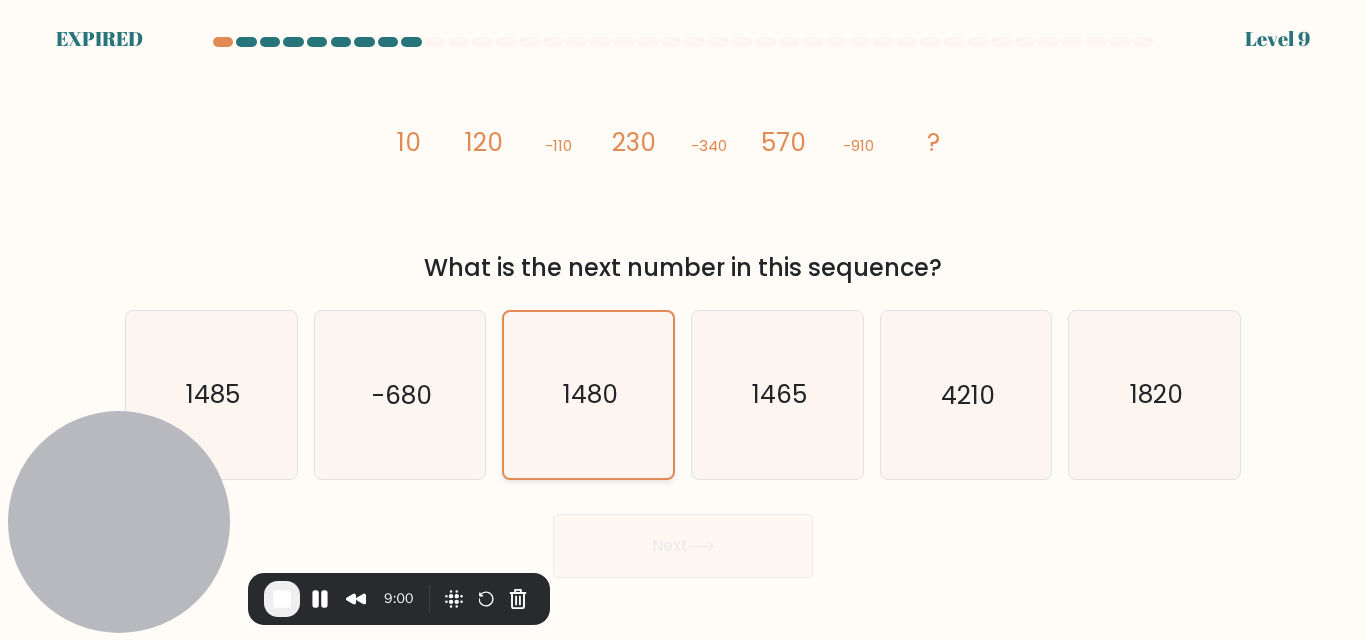 click on "1480" 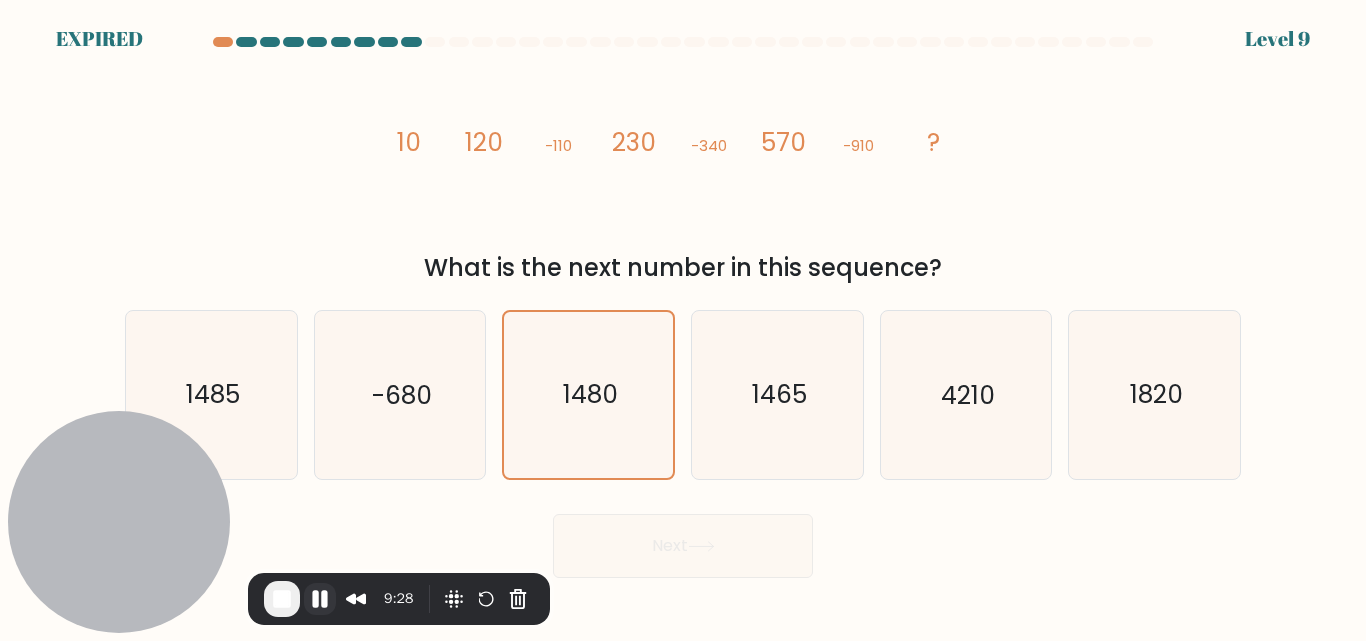 click at bounding box center [282, 599] 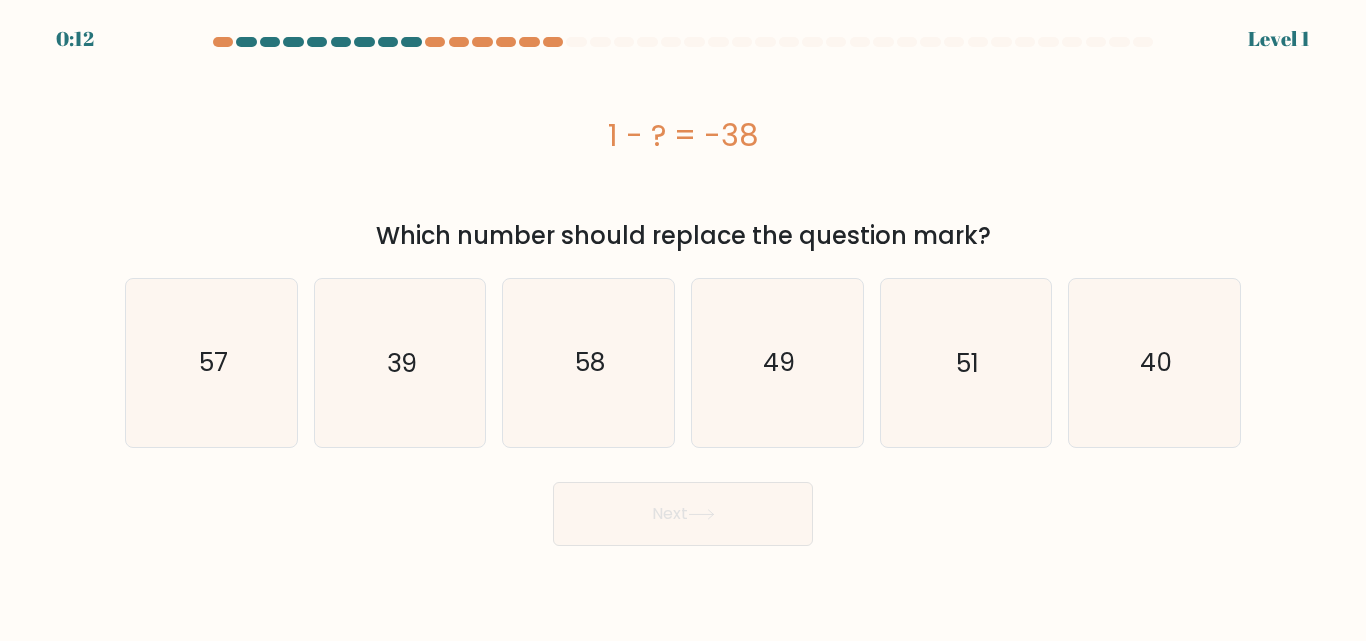 scroll, scrollTop: 0, scrollLeft: 0, axis: both 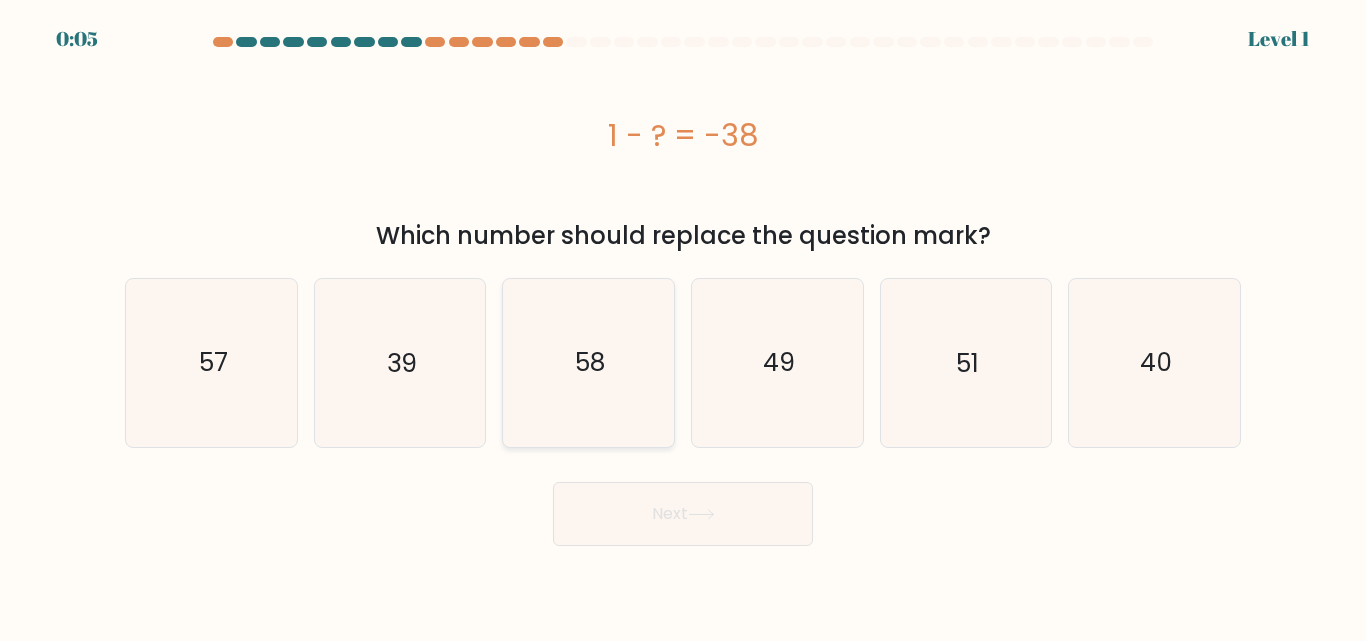 click on "58" 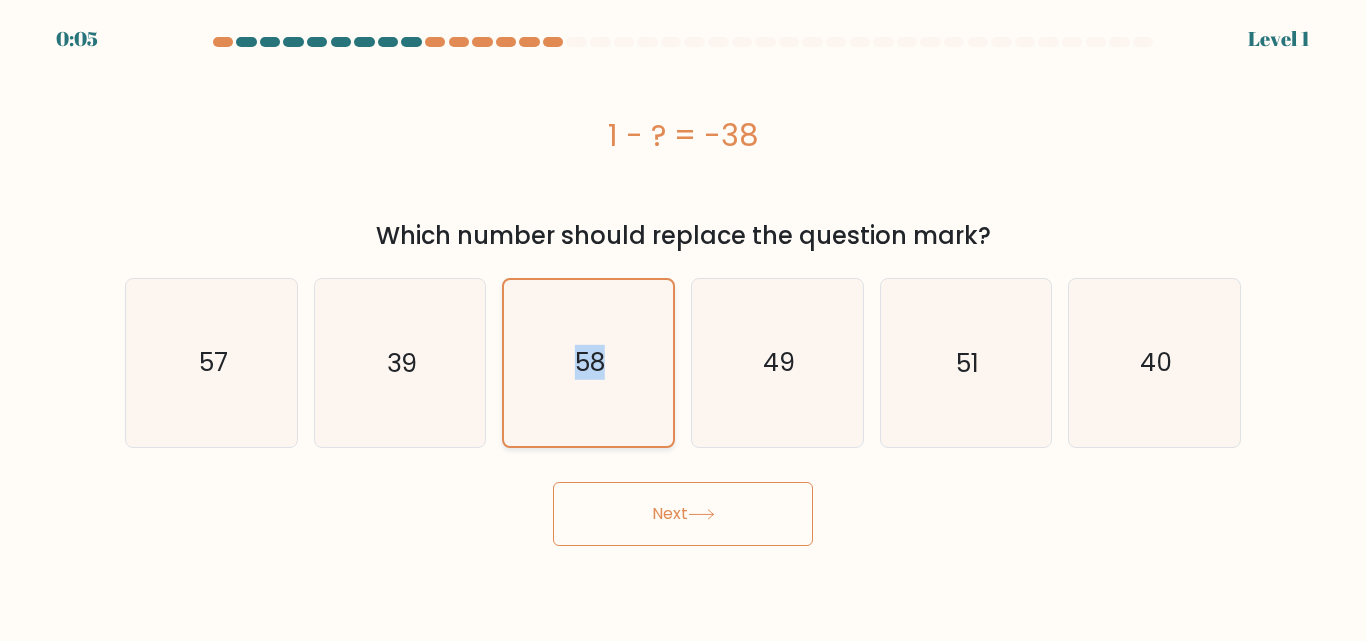 click on "58" 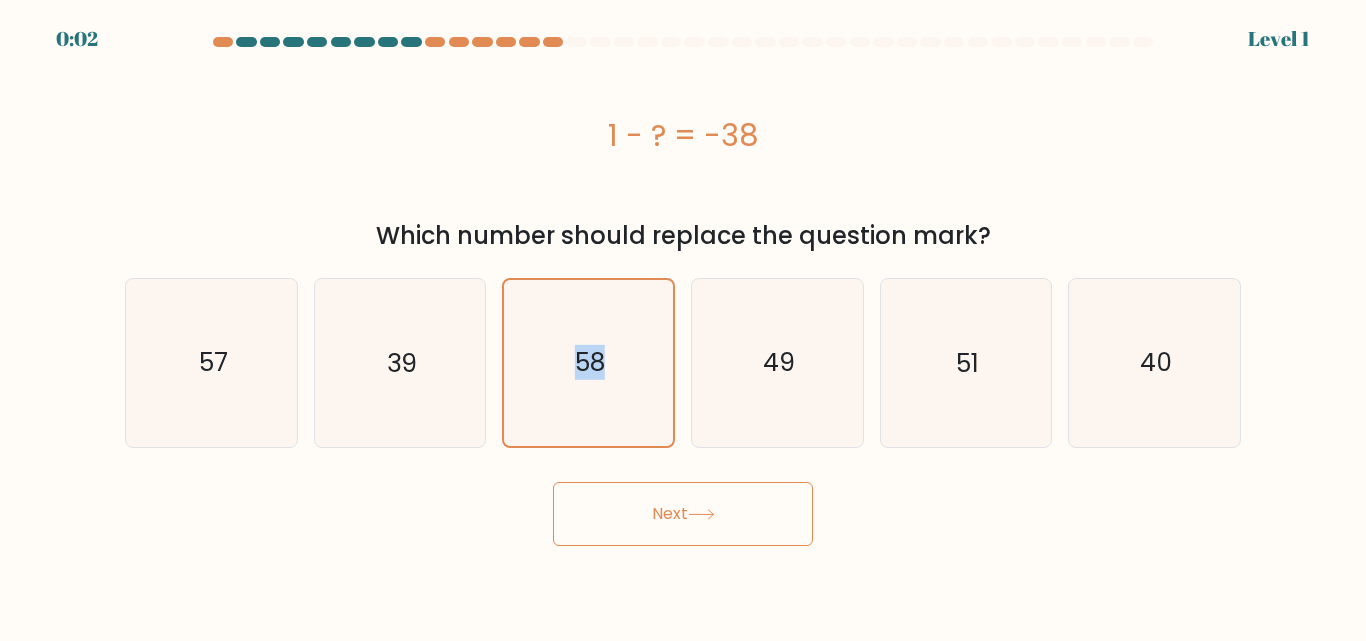 click on "Next" at bounding box center [683, 514] 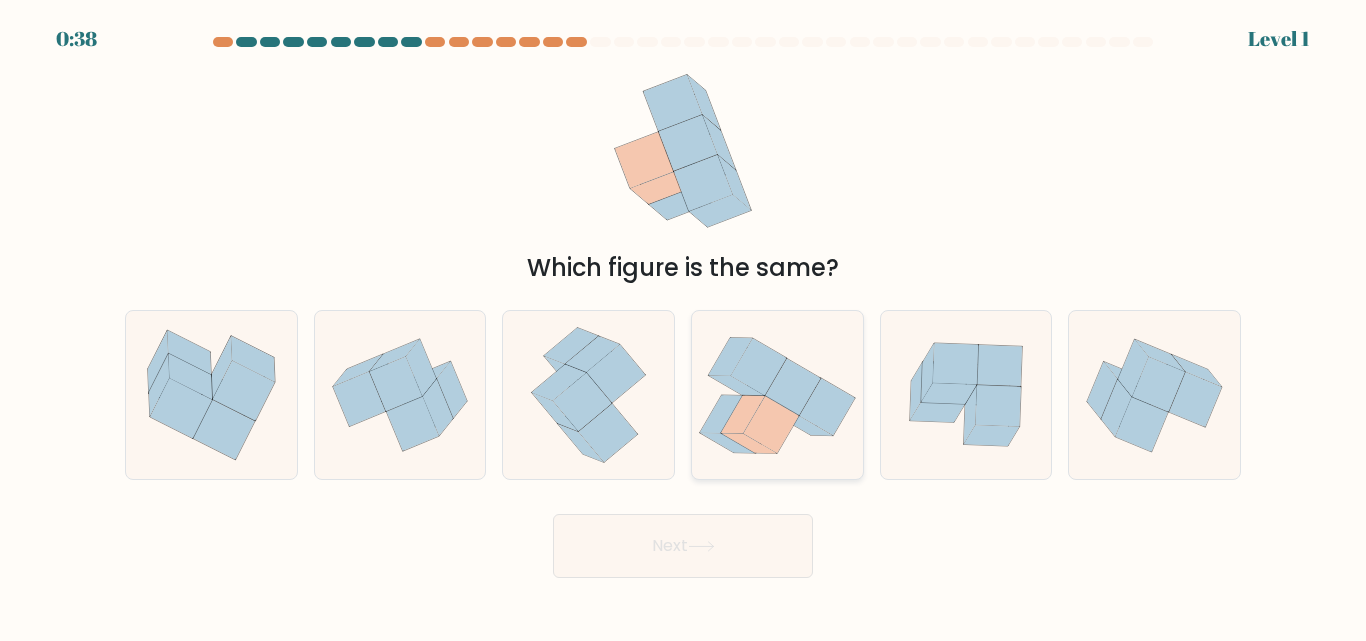 click 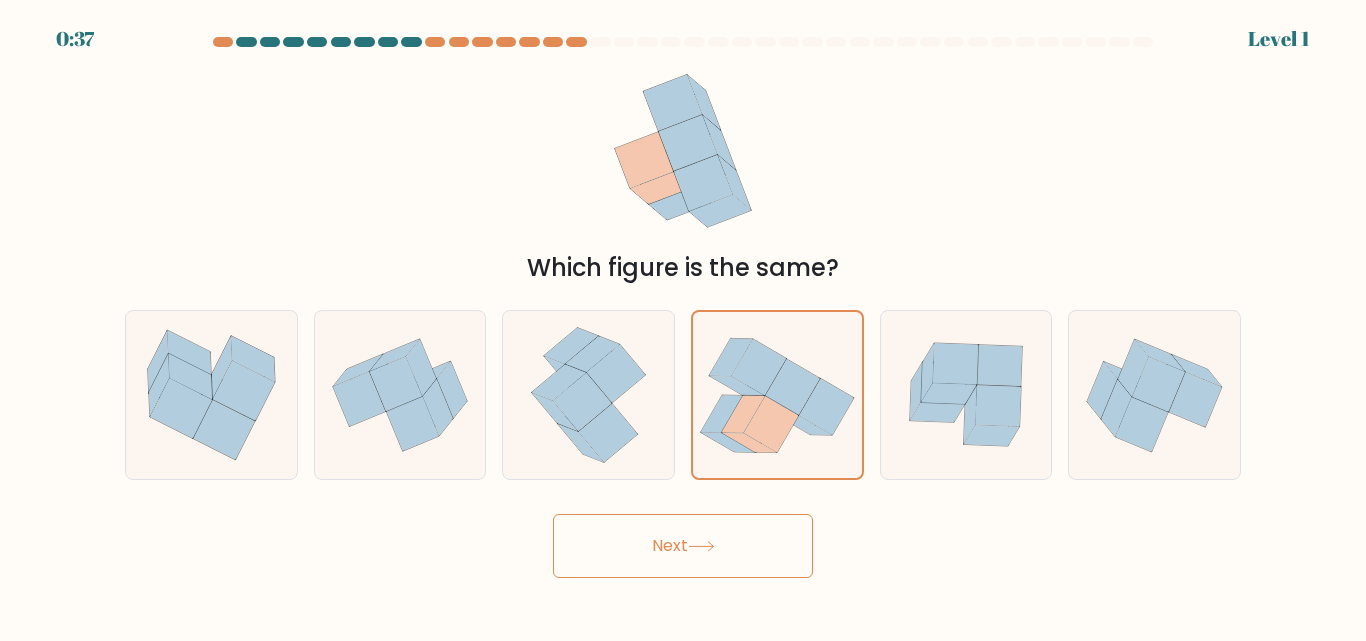 click on "Next" at bounding box center (683, 546) 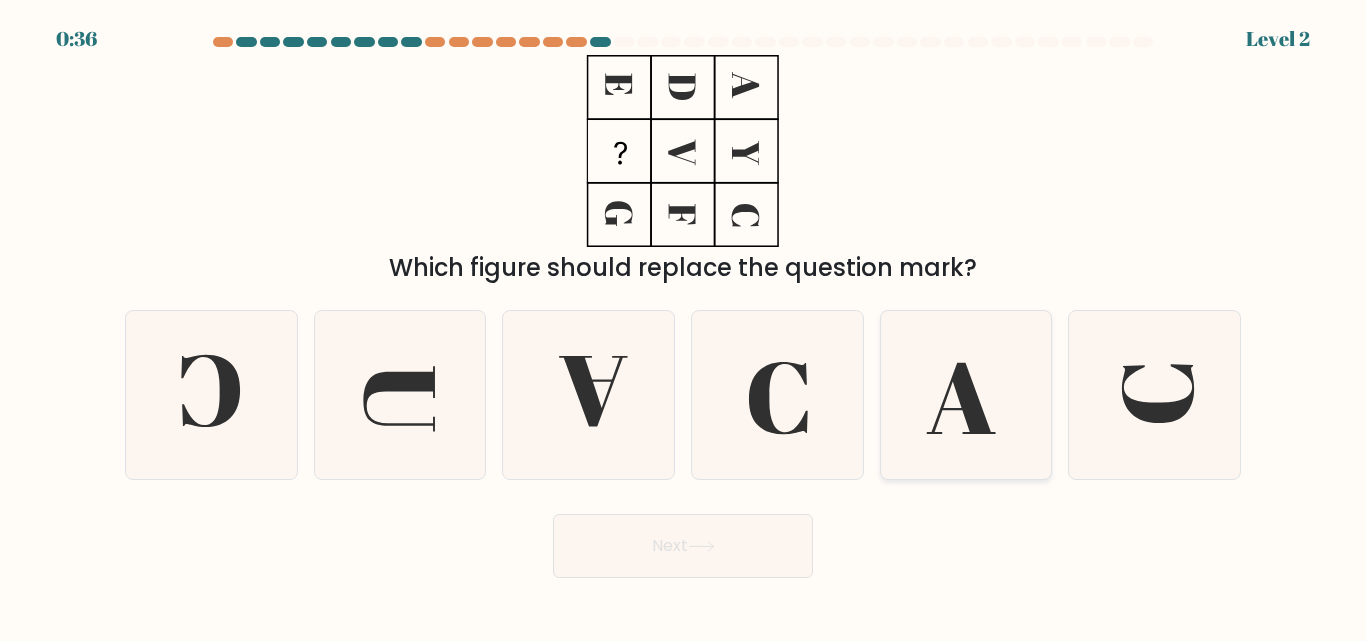 click 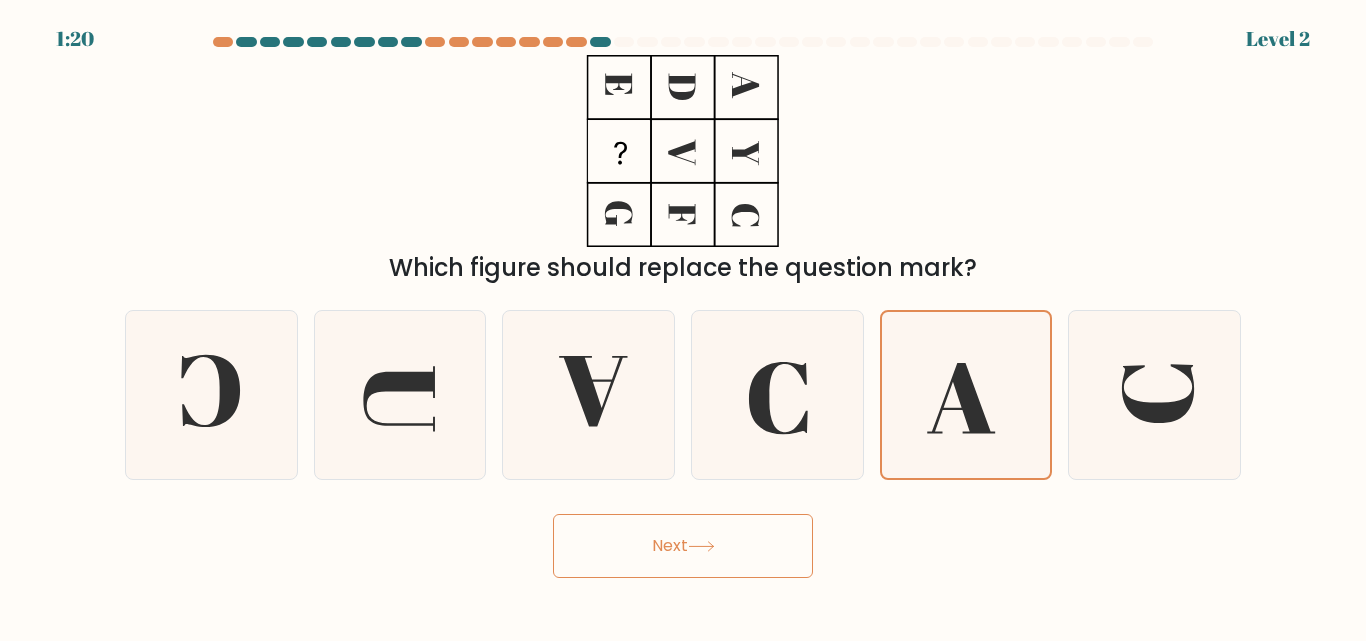 click on "Next" at bounding box center [683, 546] 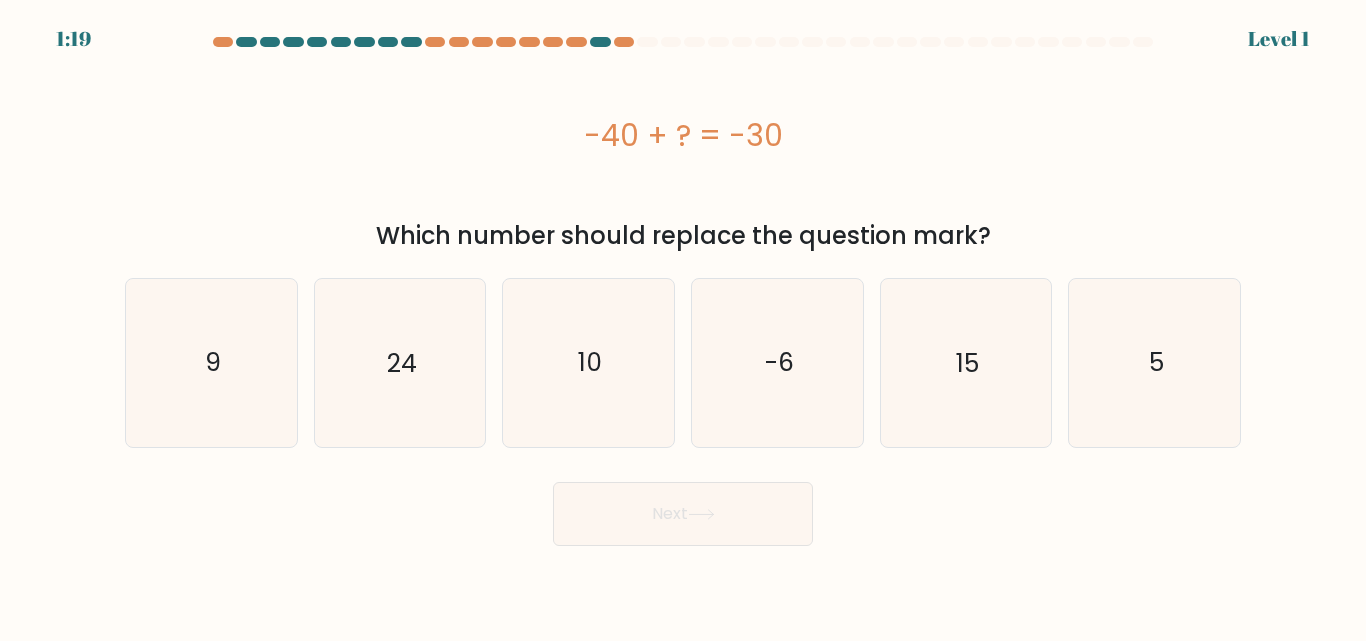 click on "Next" at bounding box center (683, 514) 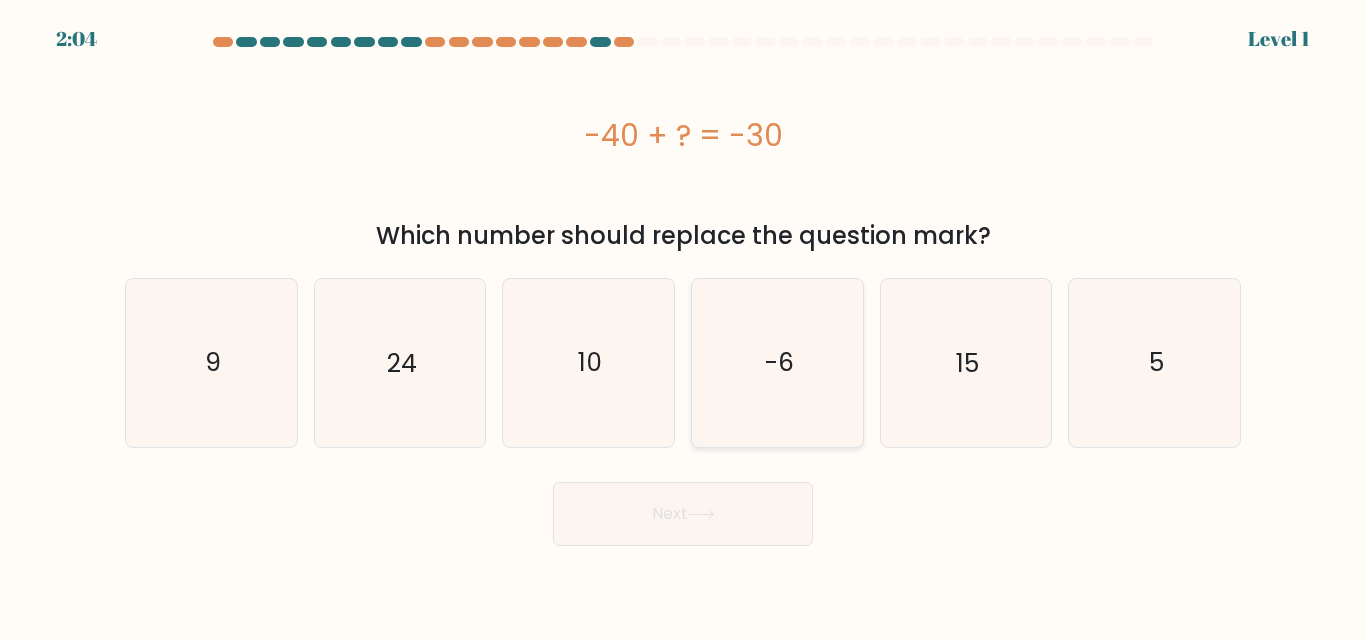 click on "-6" 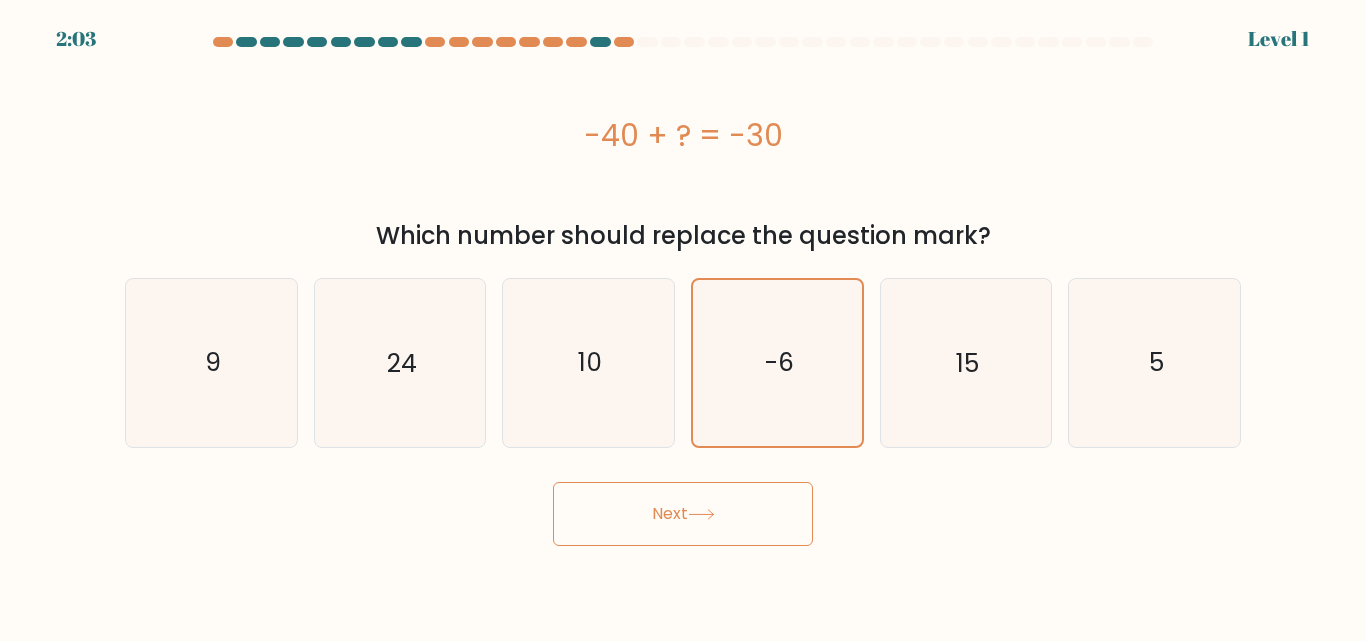 click on "Next" at bounding box center [683, 514] 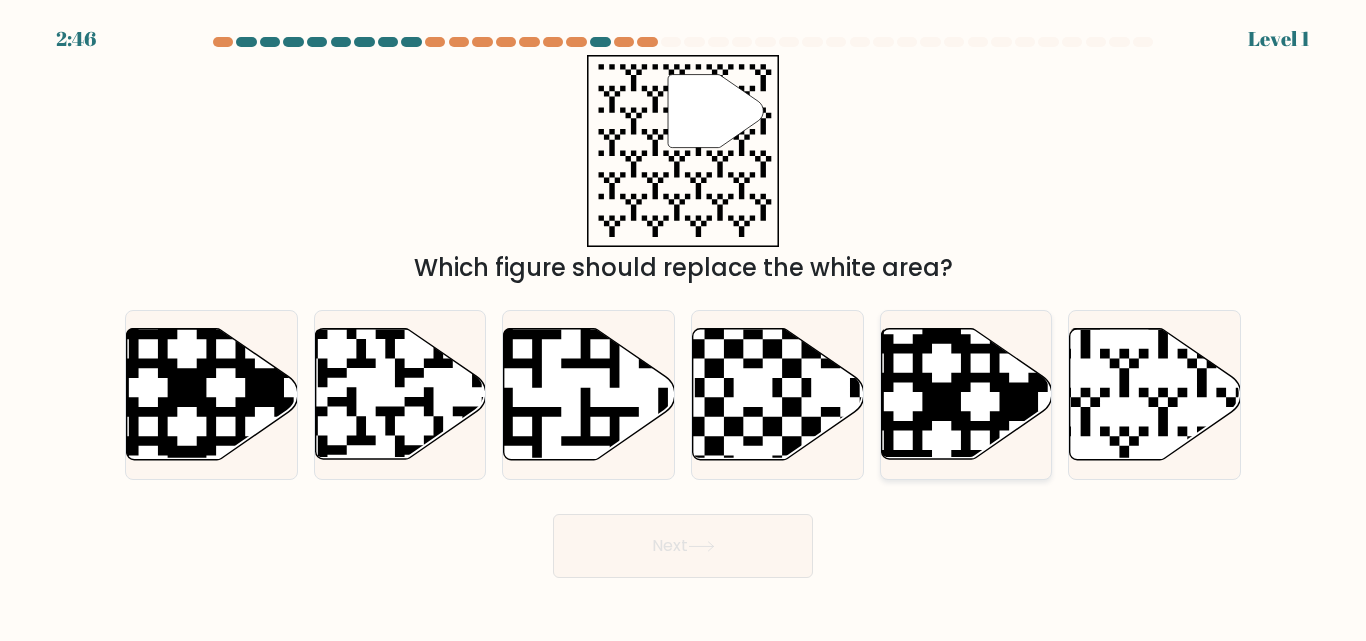 click 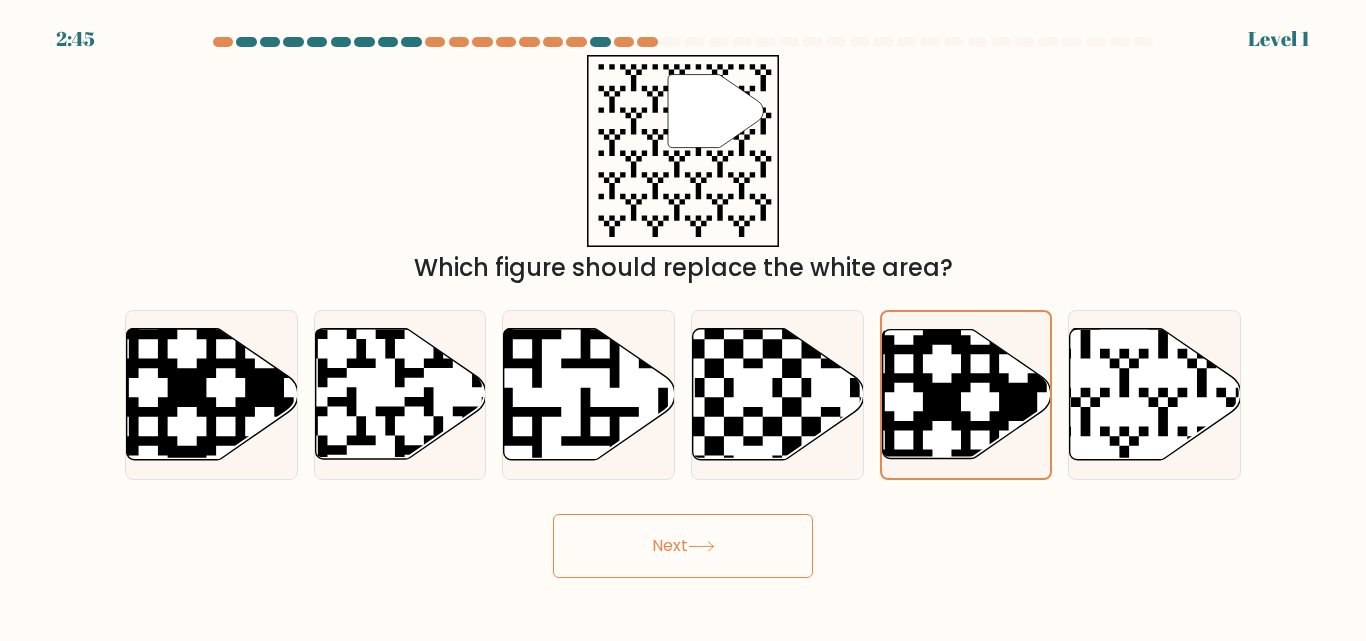 click on "2:45
Level 1" at bounding box center [683, 320] 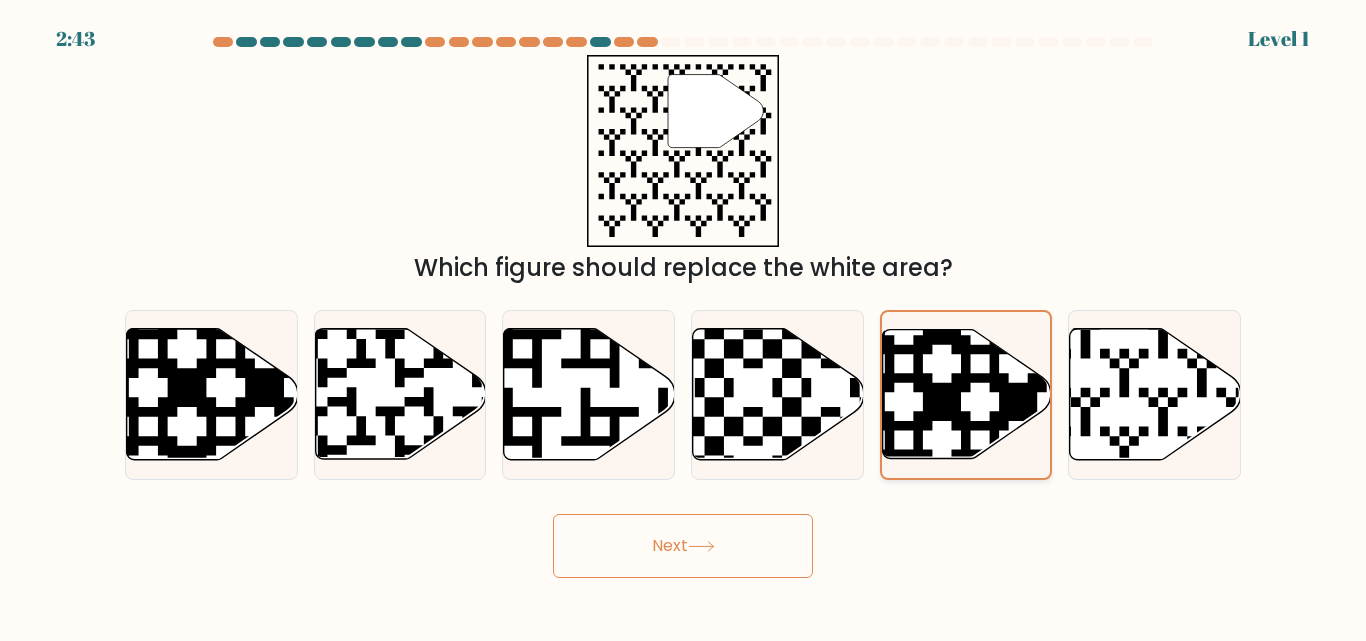 click 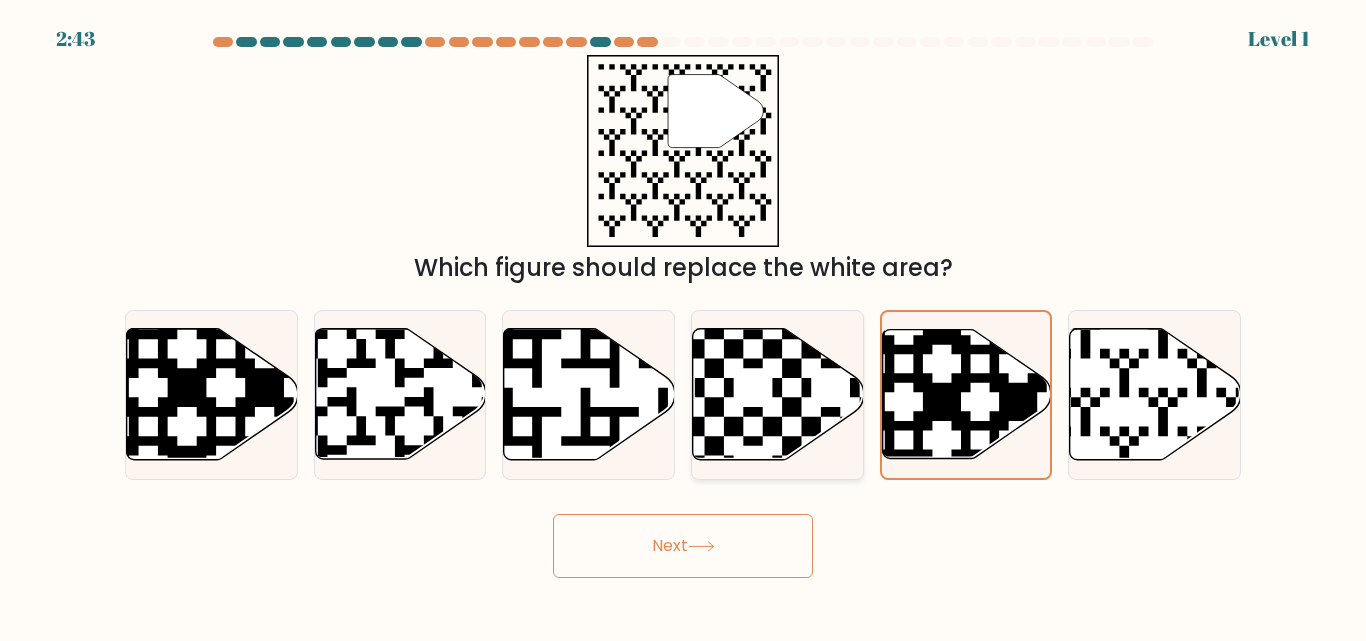 click 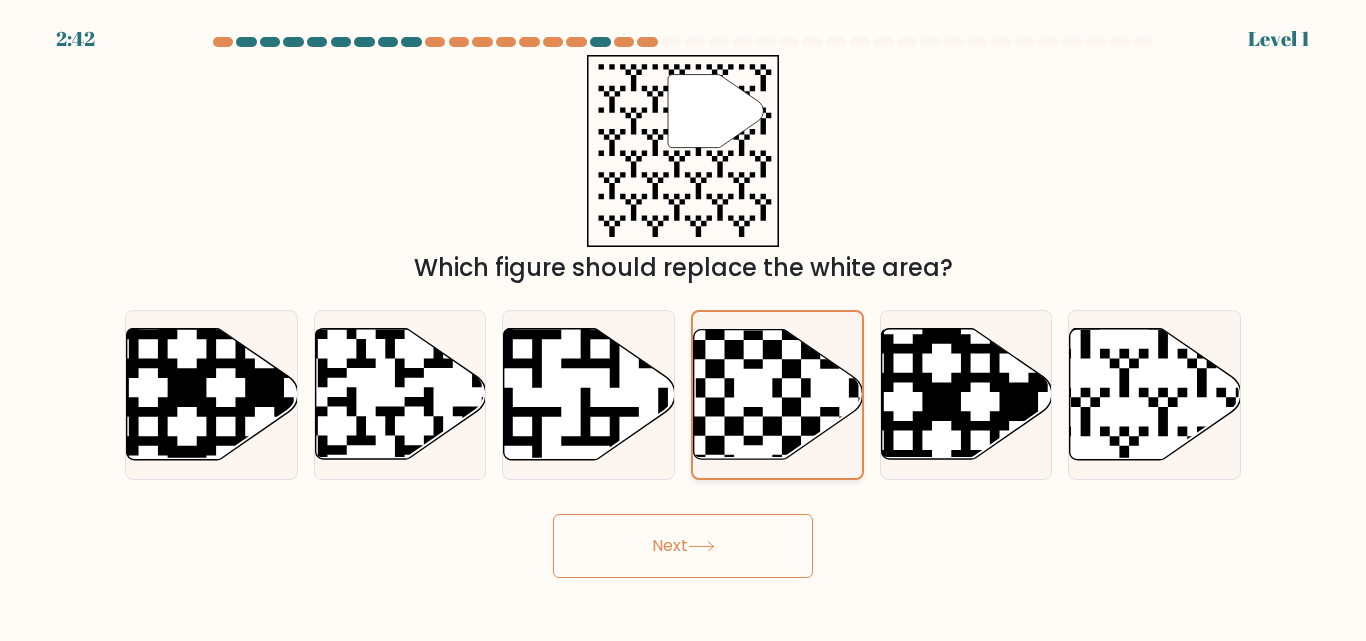 click 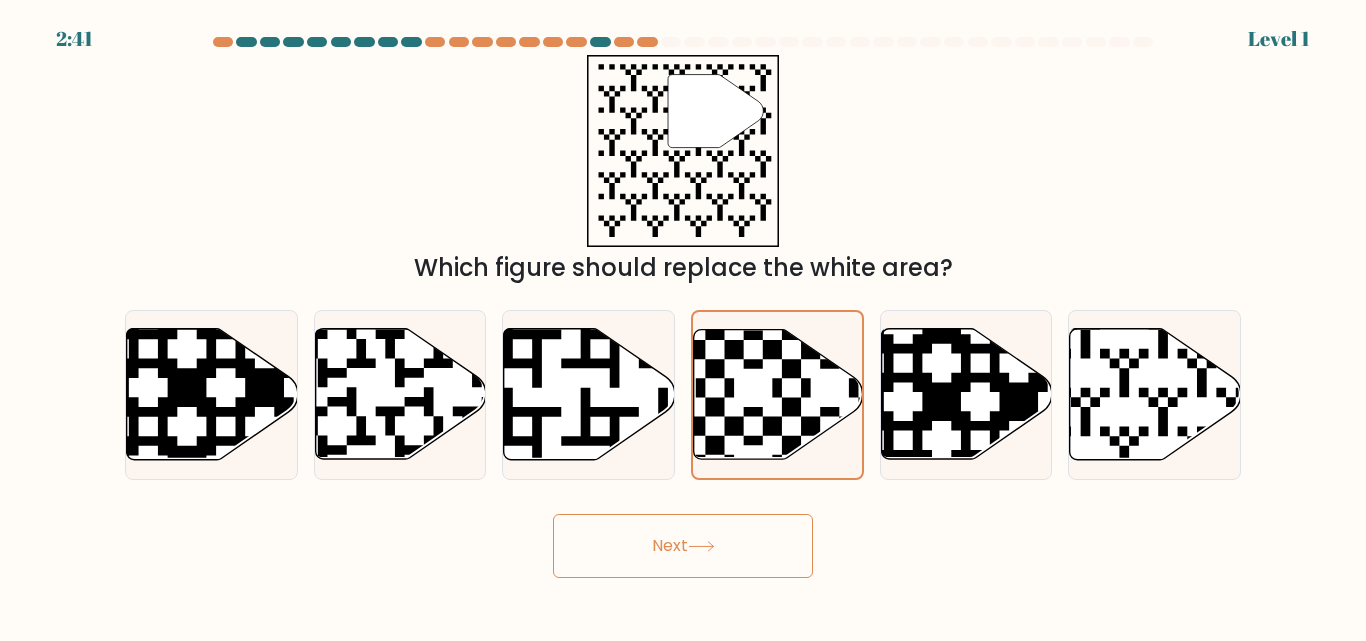 click on "Next" at bounding box center [683, 546] 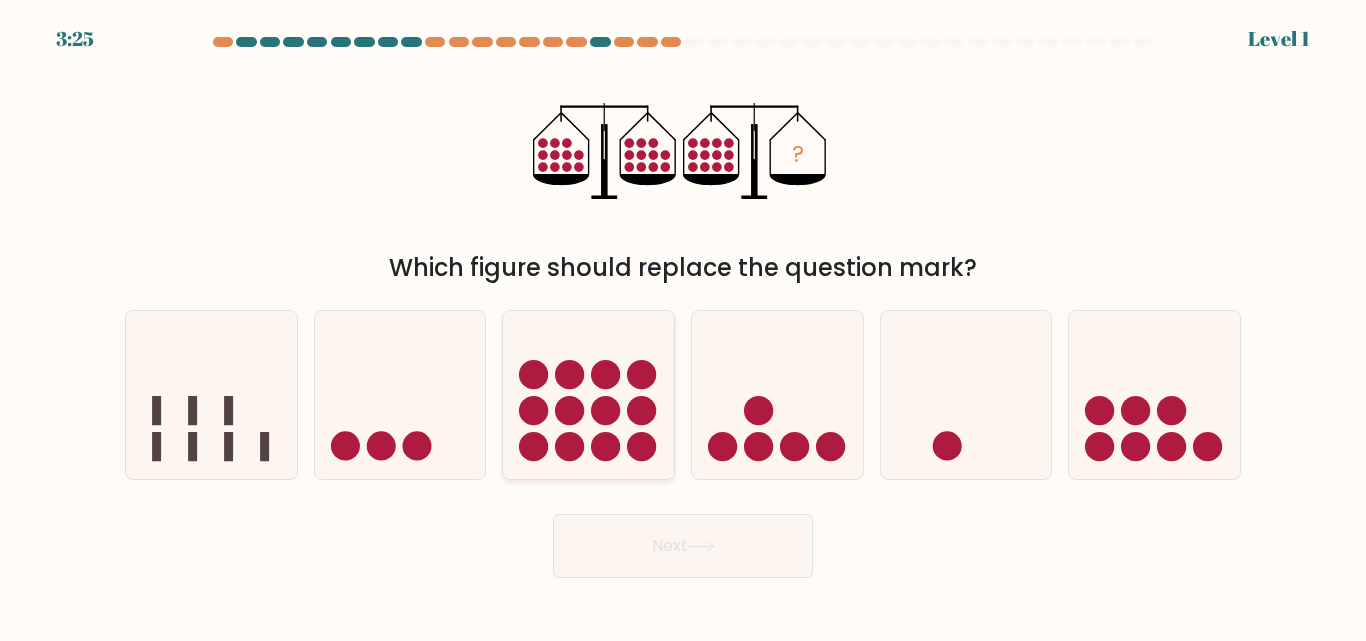 click 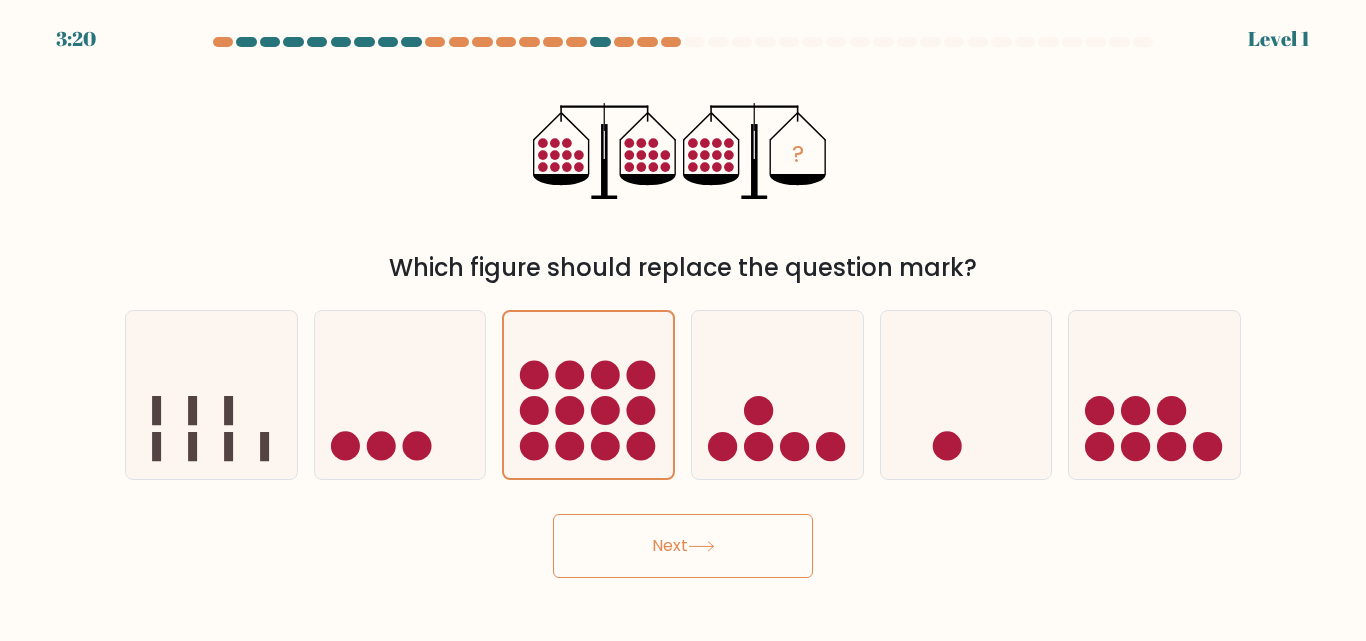 click on "Next" at bounding box center (683, 546) 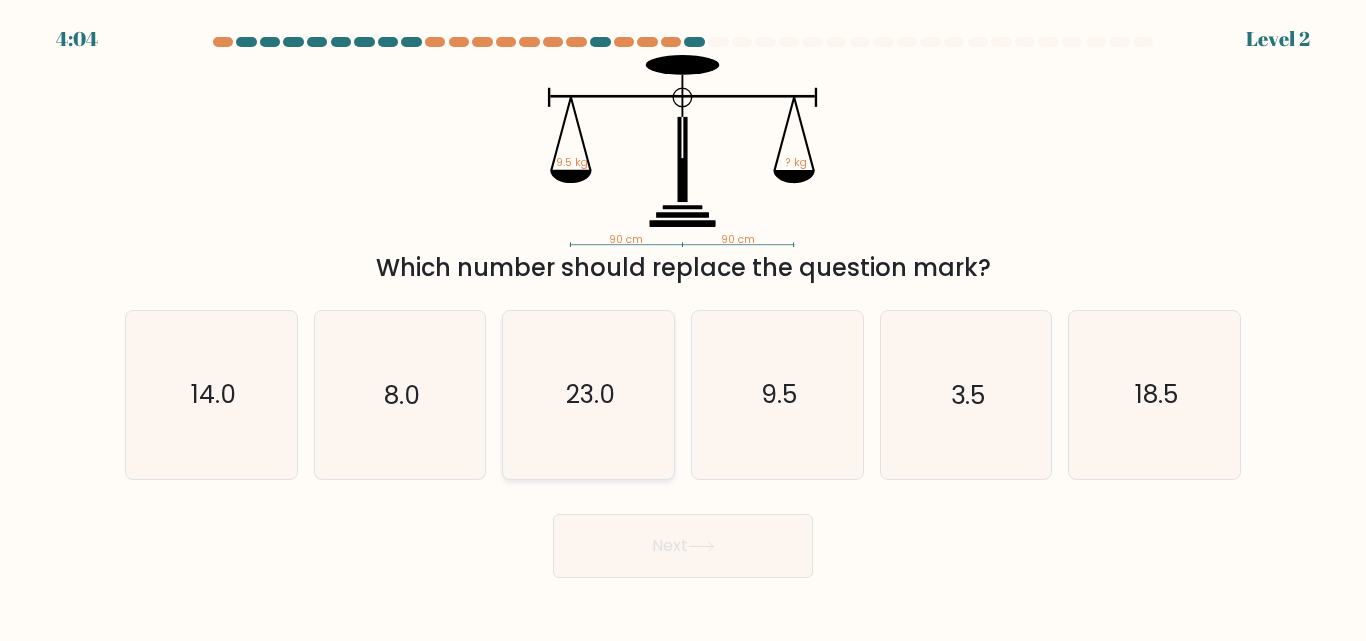 click on "23.0" 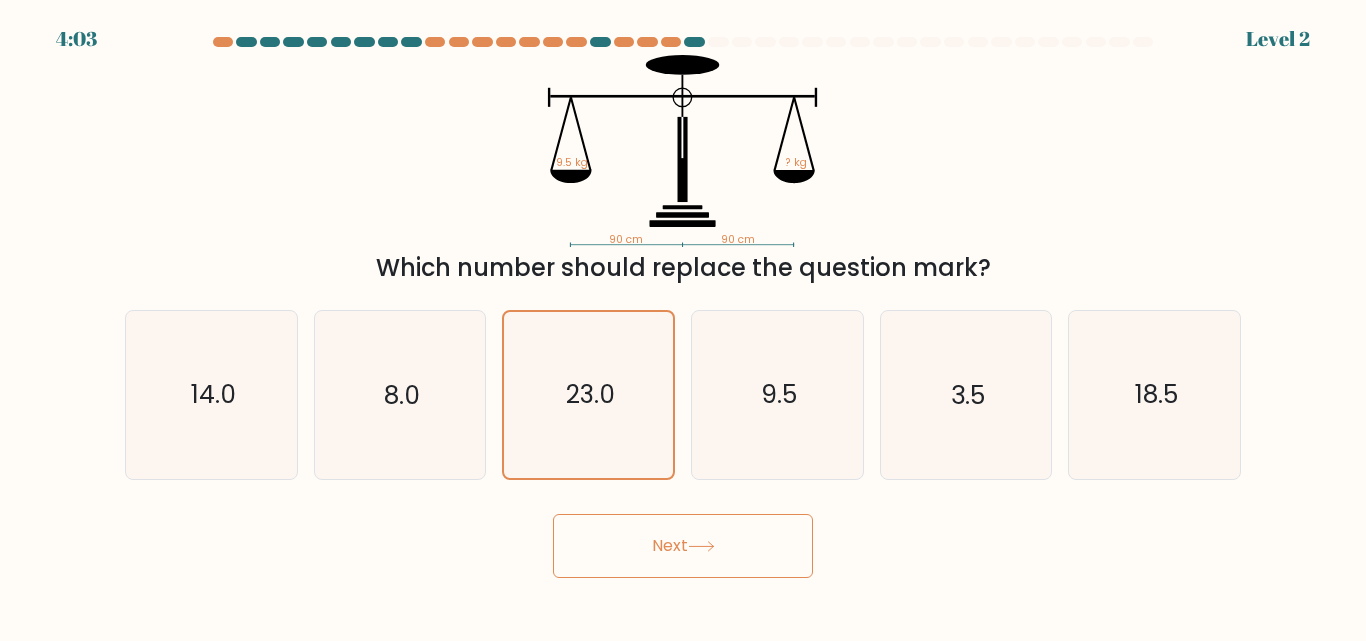 click on "Next" at bounding box center [683, 546] 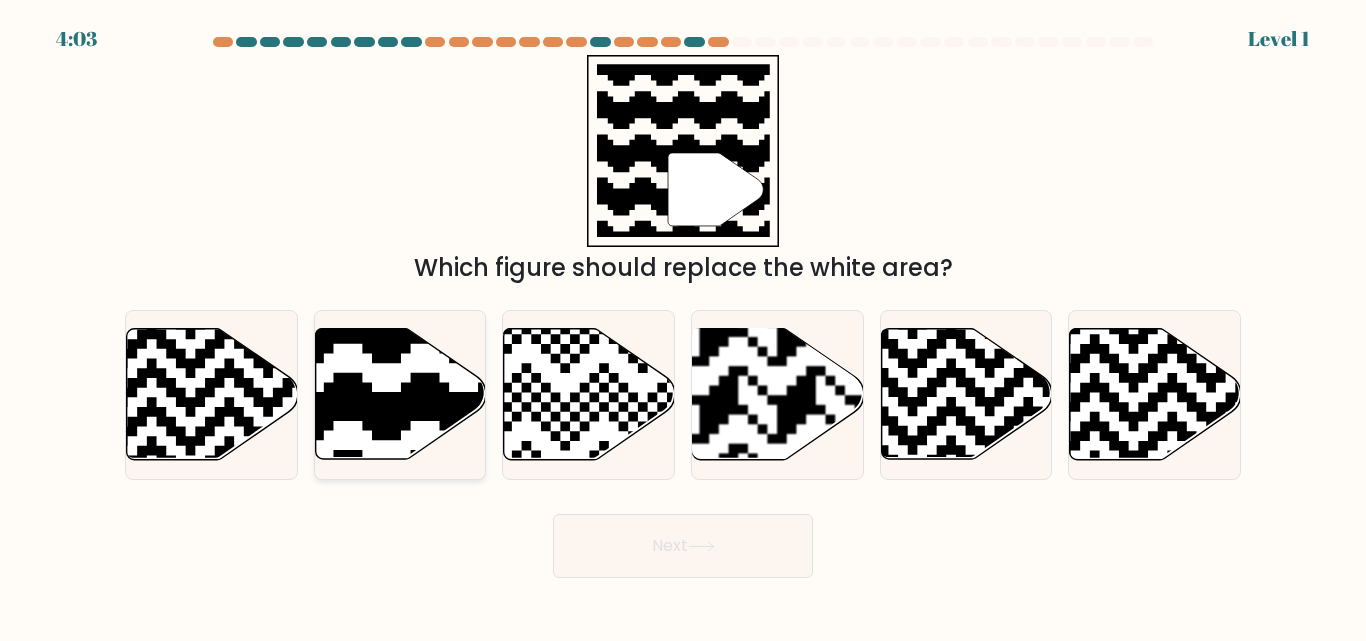 click 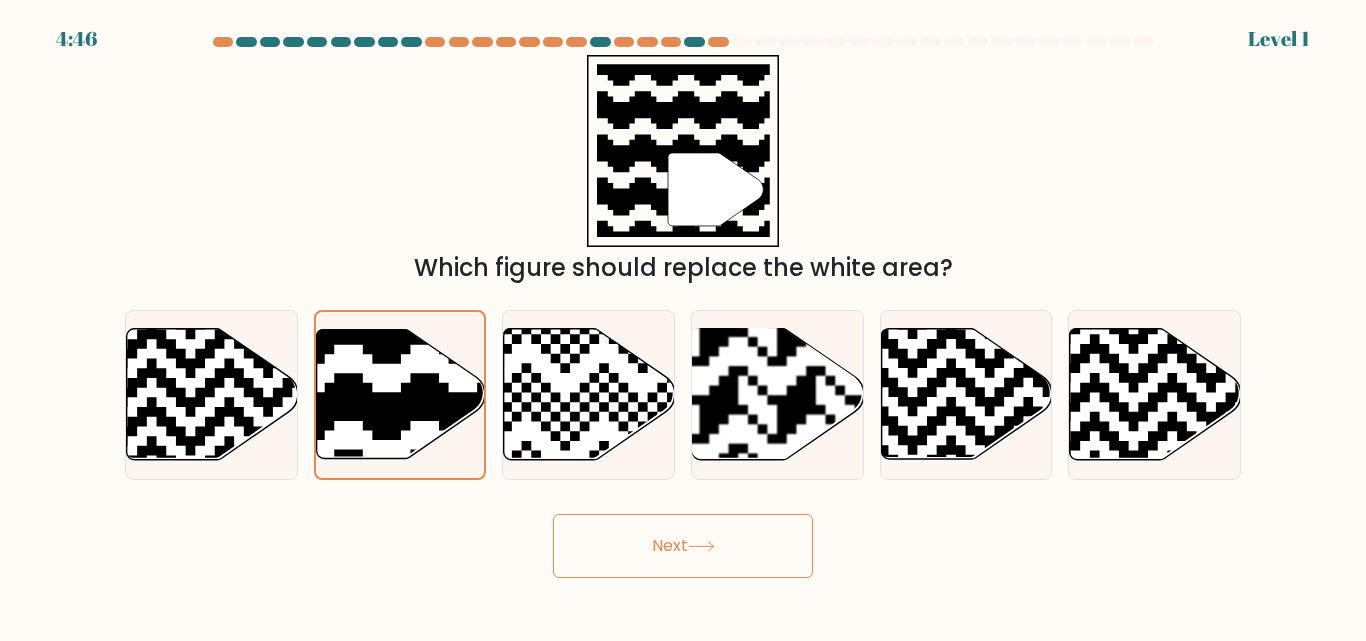 click on "Next" at bounding box center (683, 546) 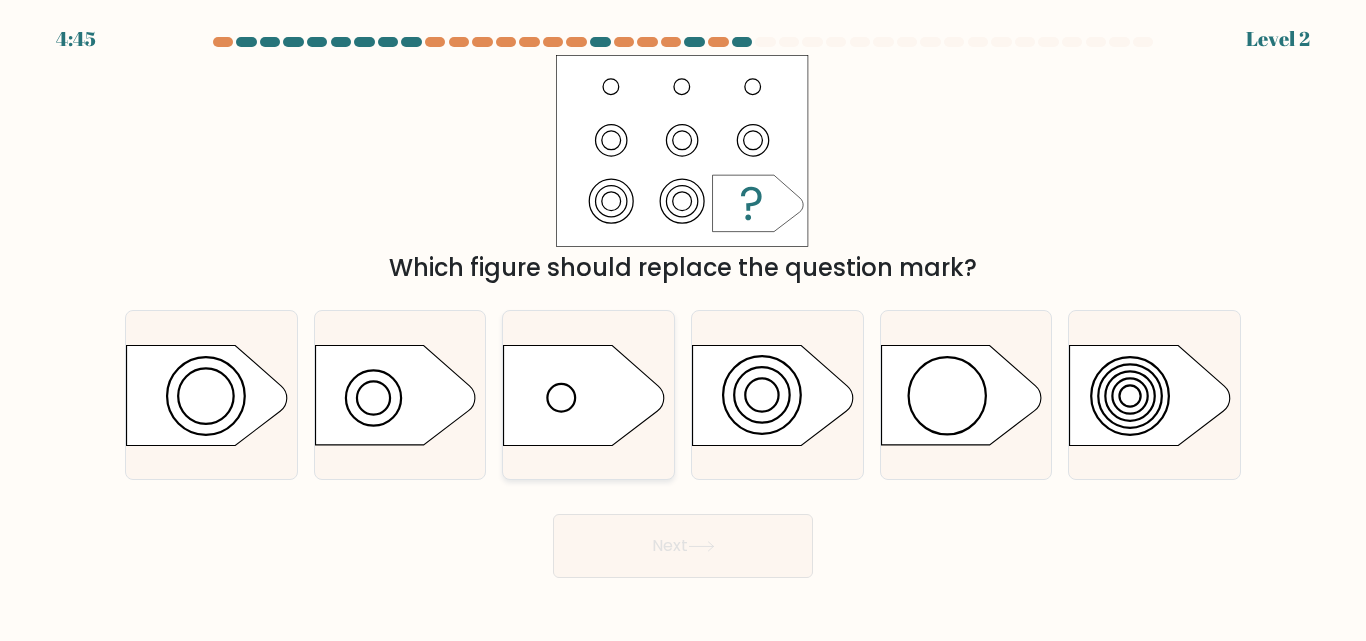 click 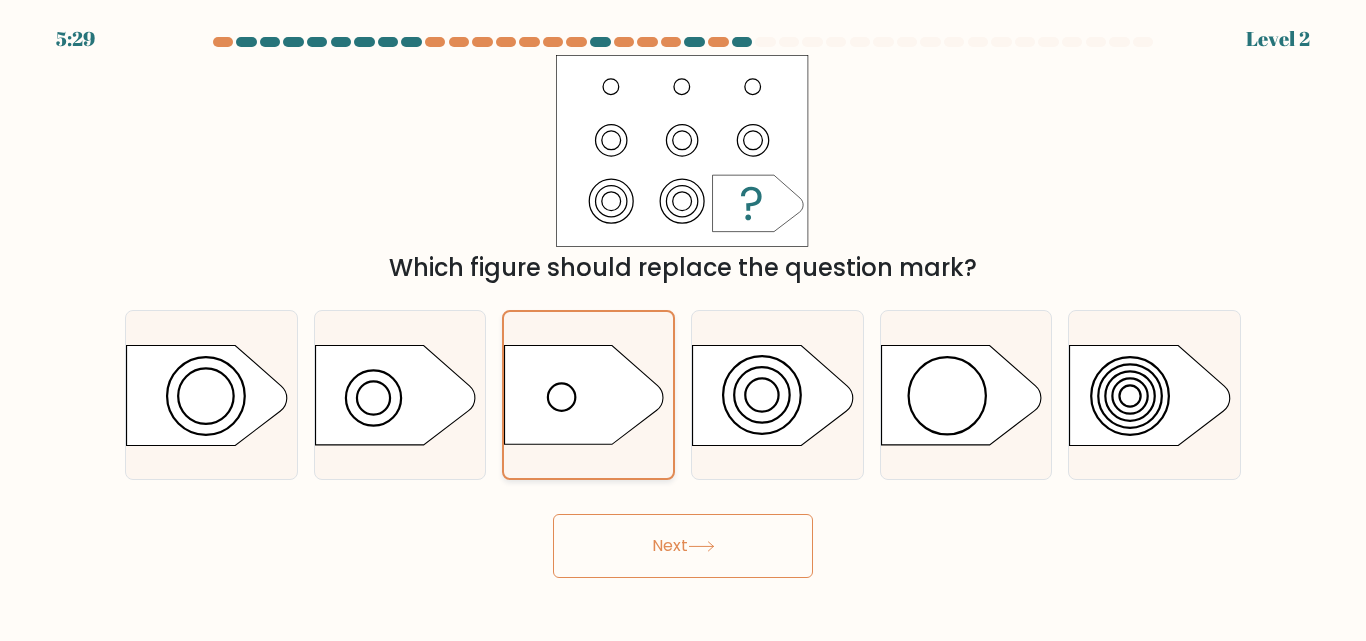click at bounding box center [588, 394] 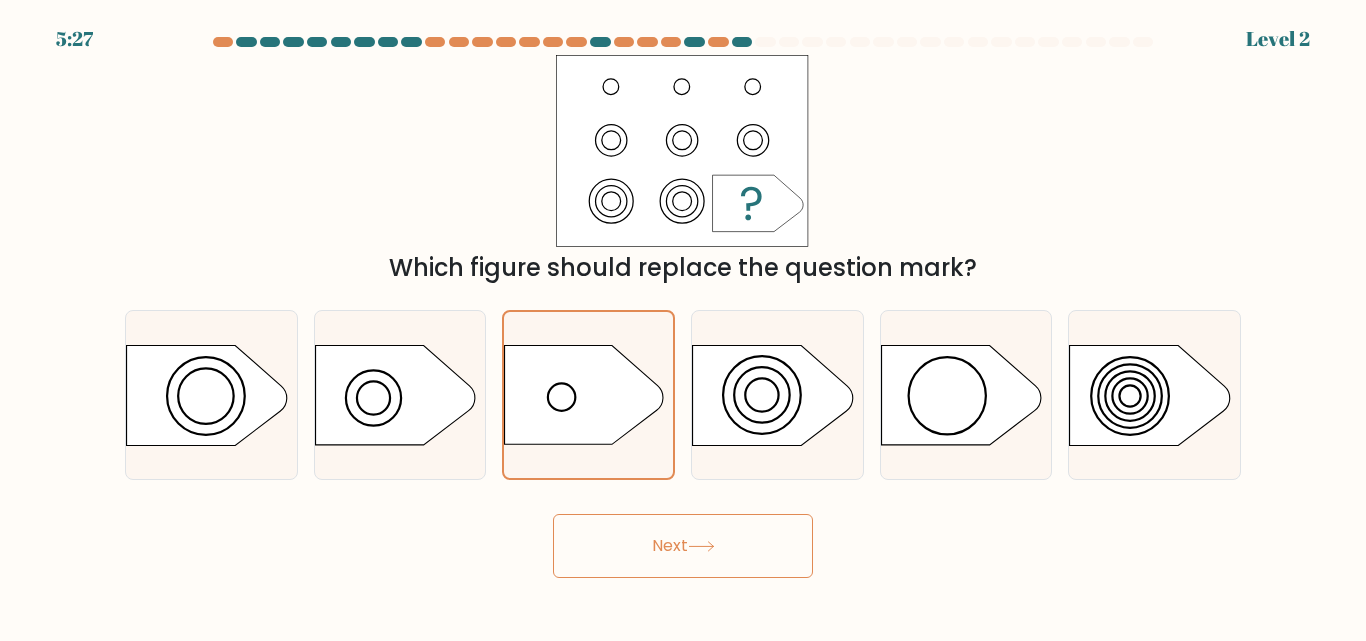 click on "Next" at bounding box center [683, 546] 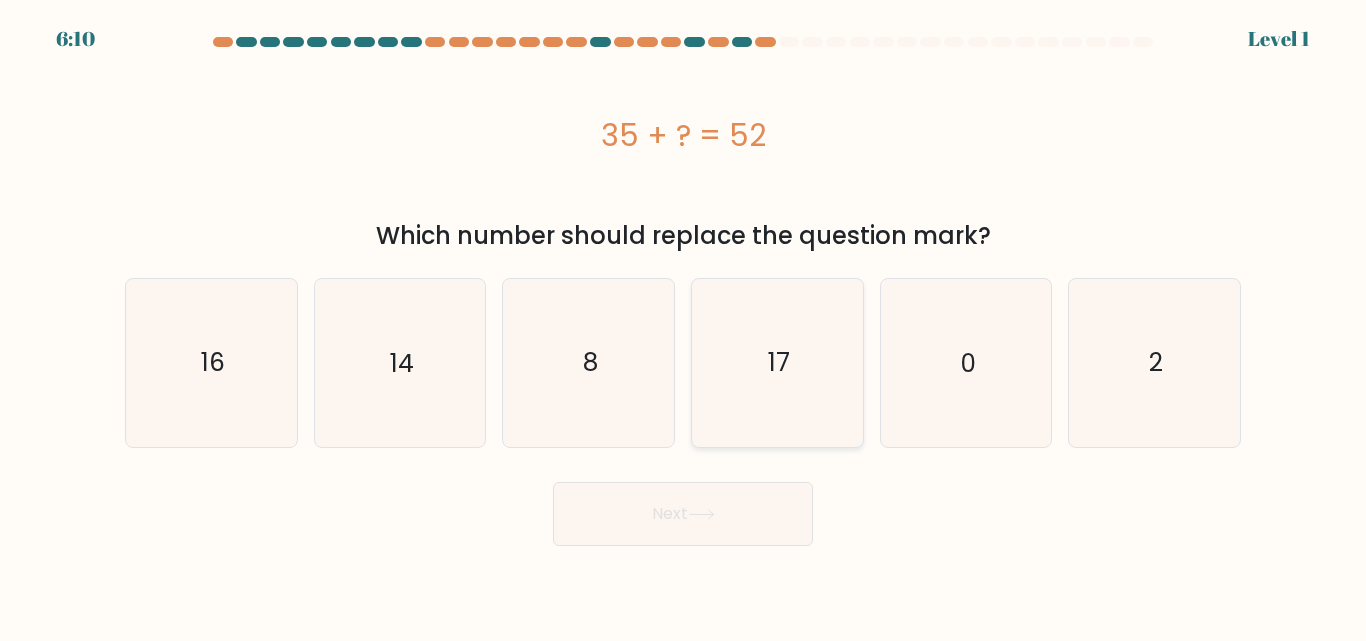 click on "17" 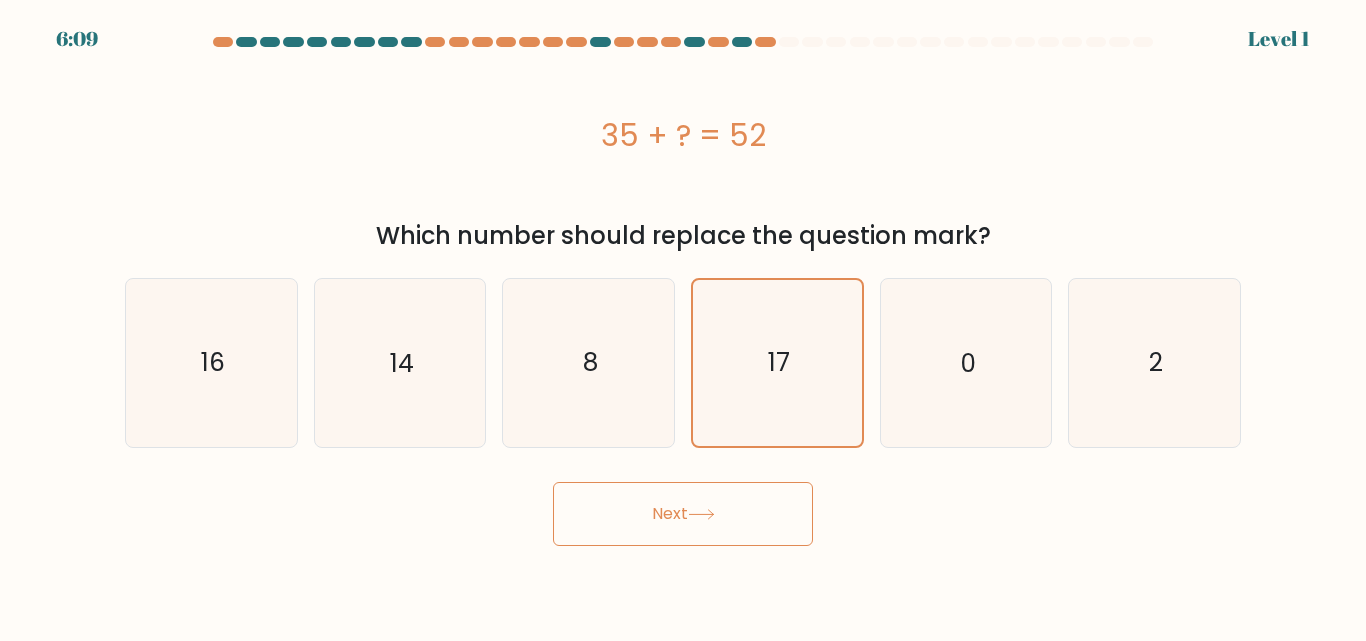 click on "Next" at bounding box center (683, 514) 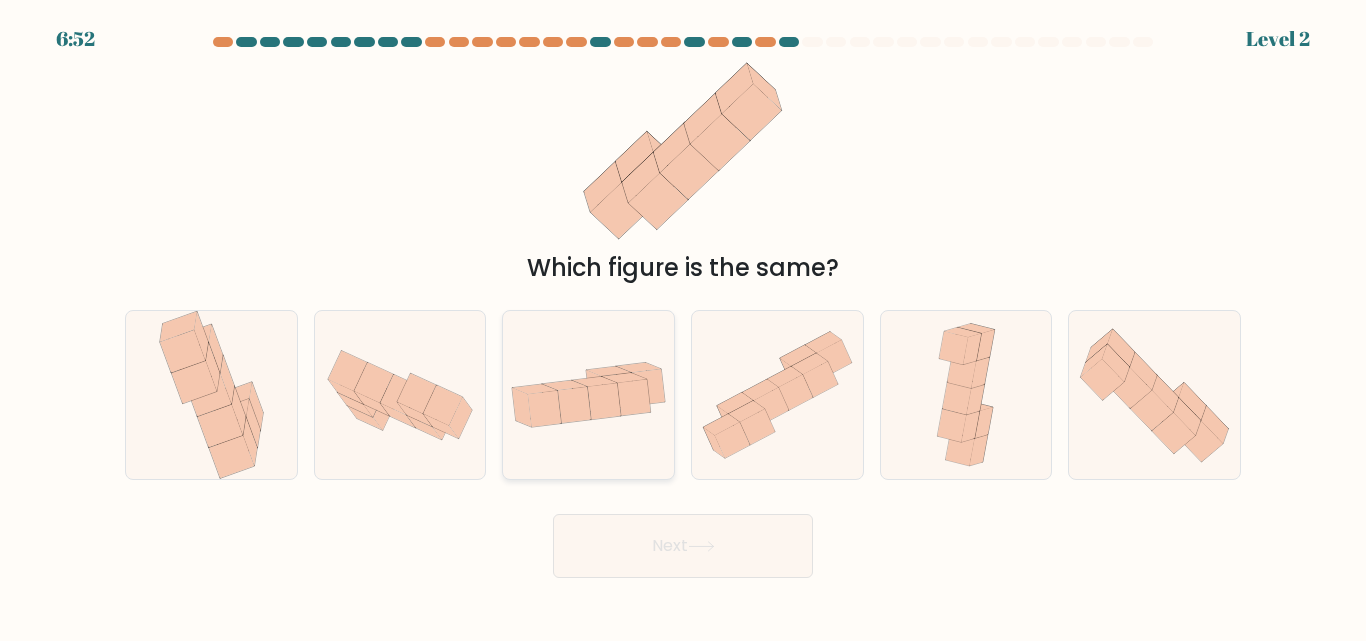 click 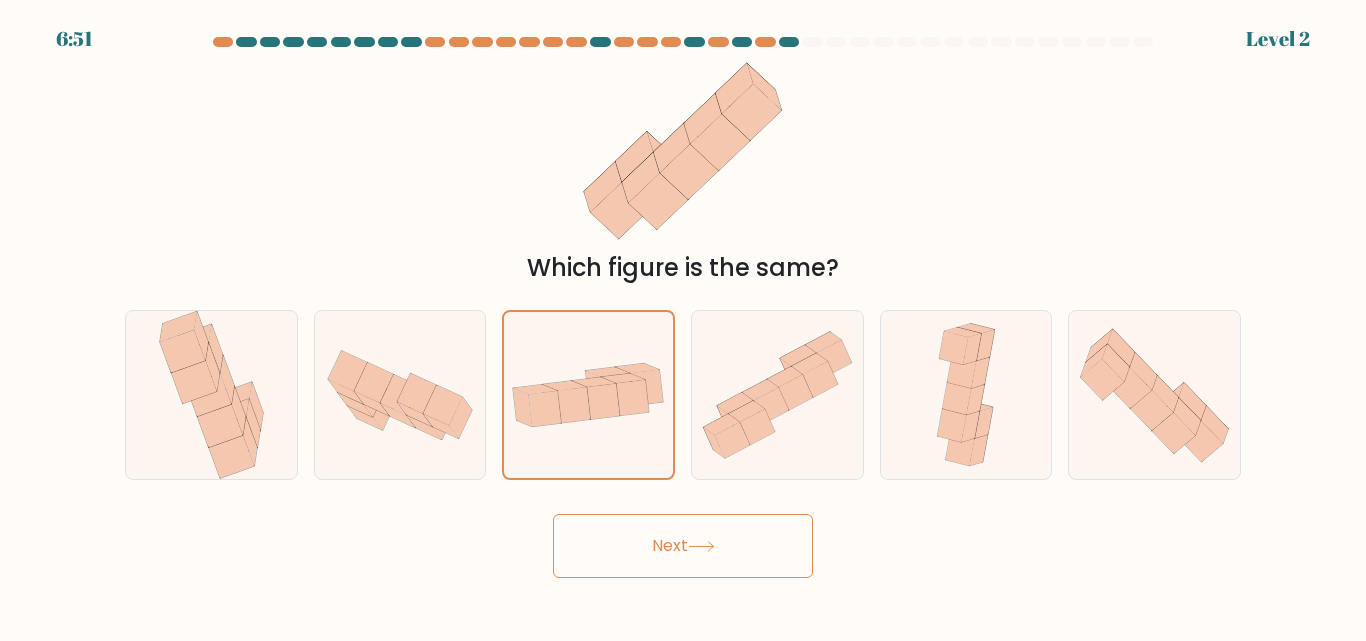 click 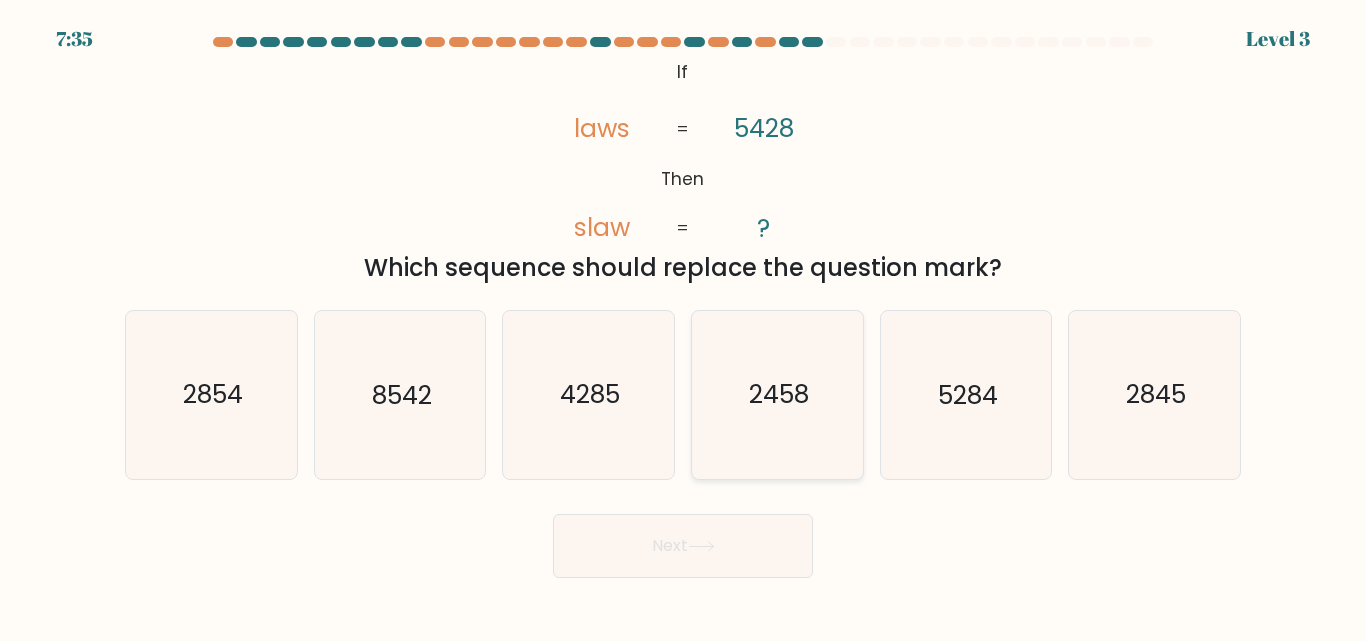 click on "2458" 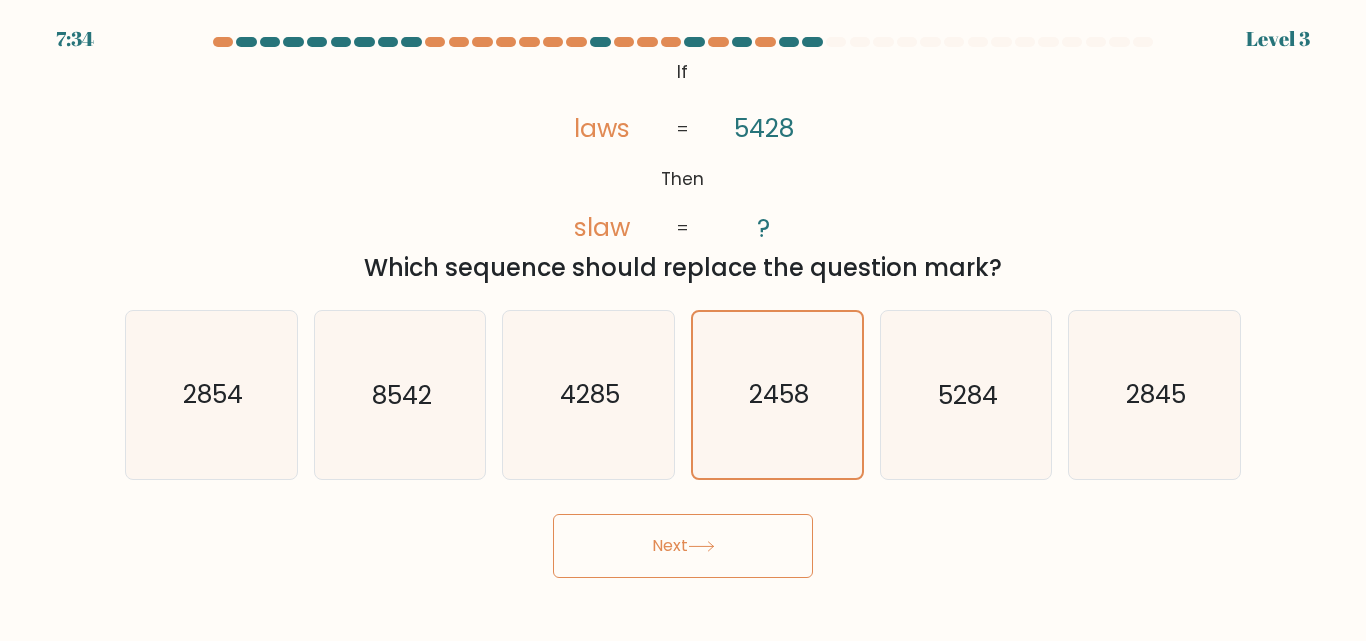 click on "Next" at bounding box center [683, 546] 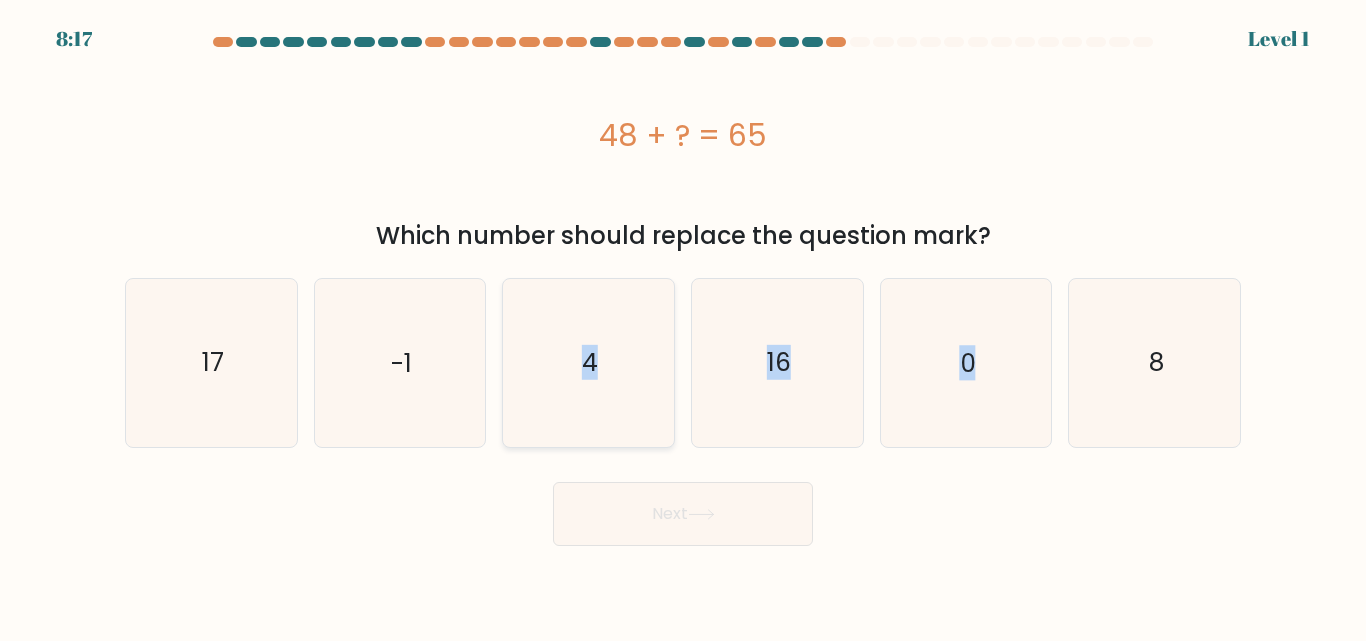 drag, startPoint x: 596, startPoint y: 449, endPoint x: 594, endPoint y: 415, distance: 34.058773 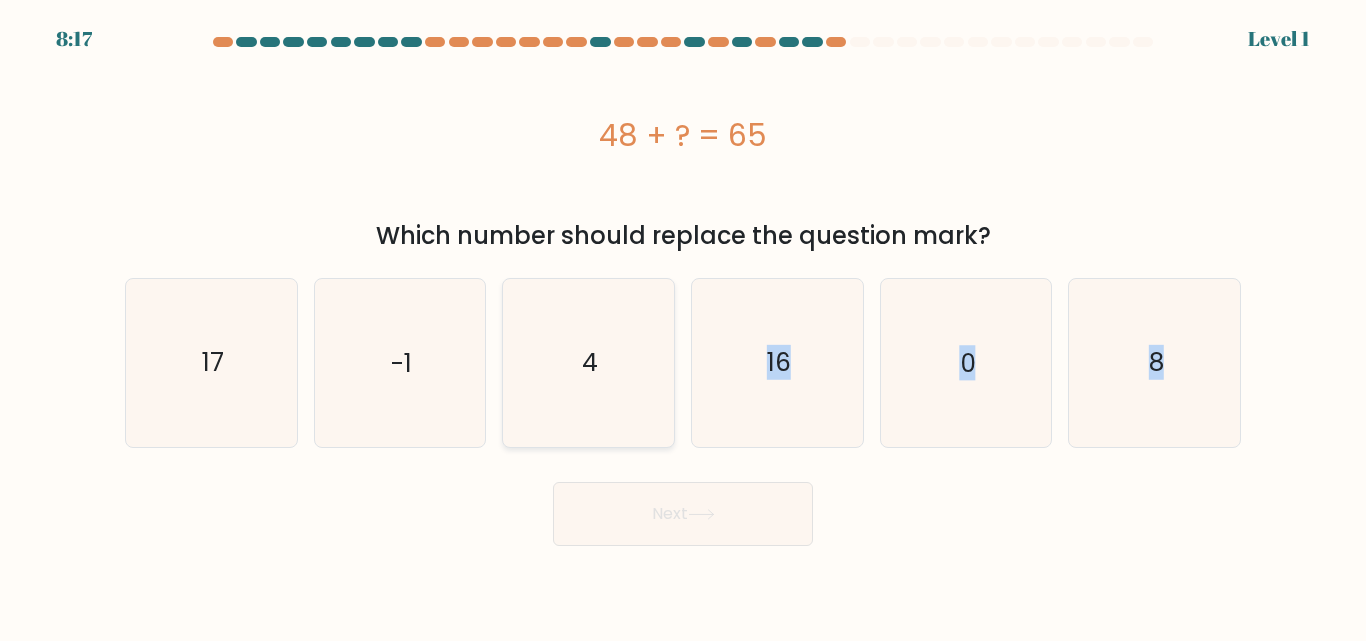 click on "a. 4" at bounding box center (683, 291) 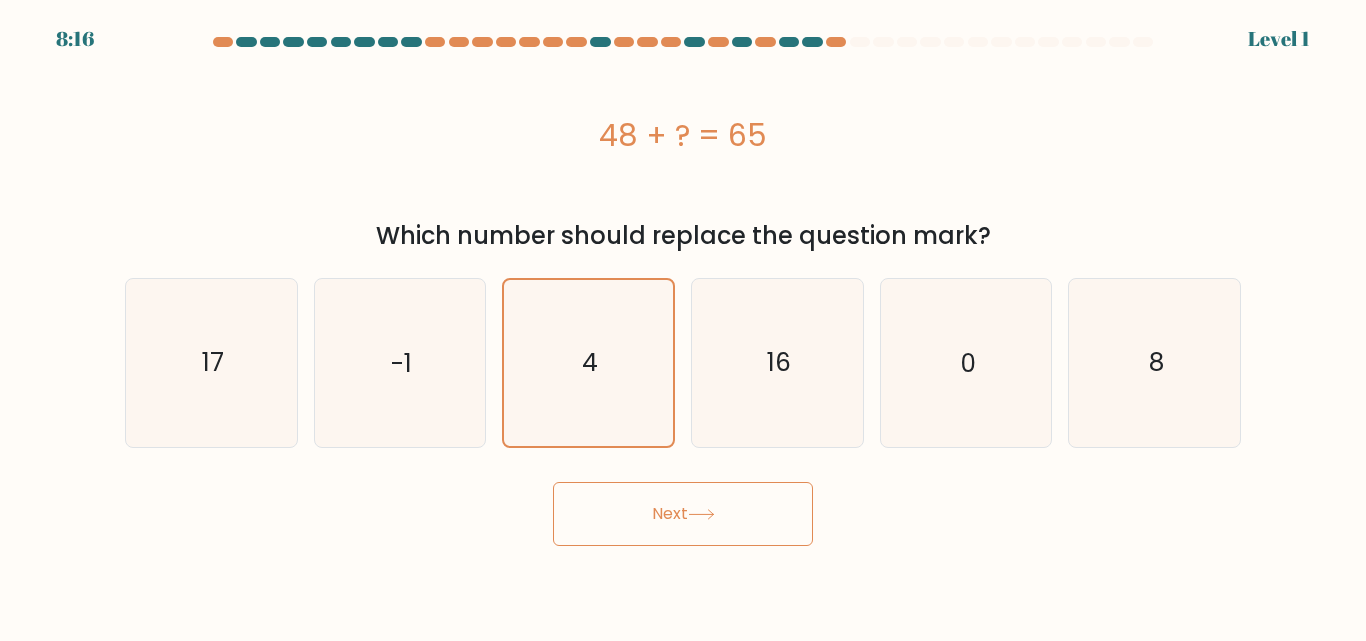 click on "Next" at bounding box center (683, 514) 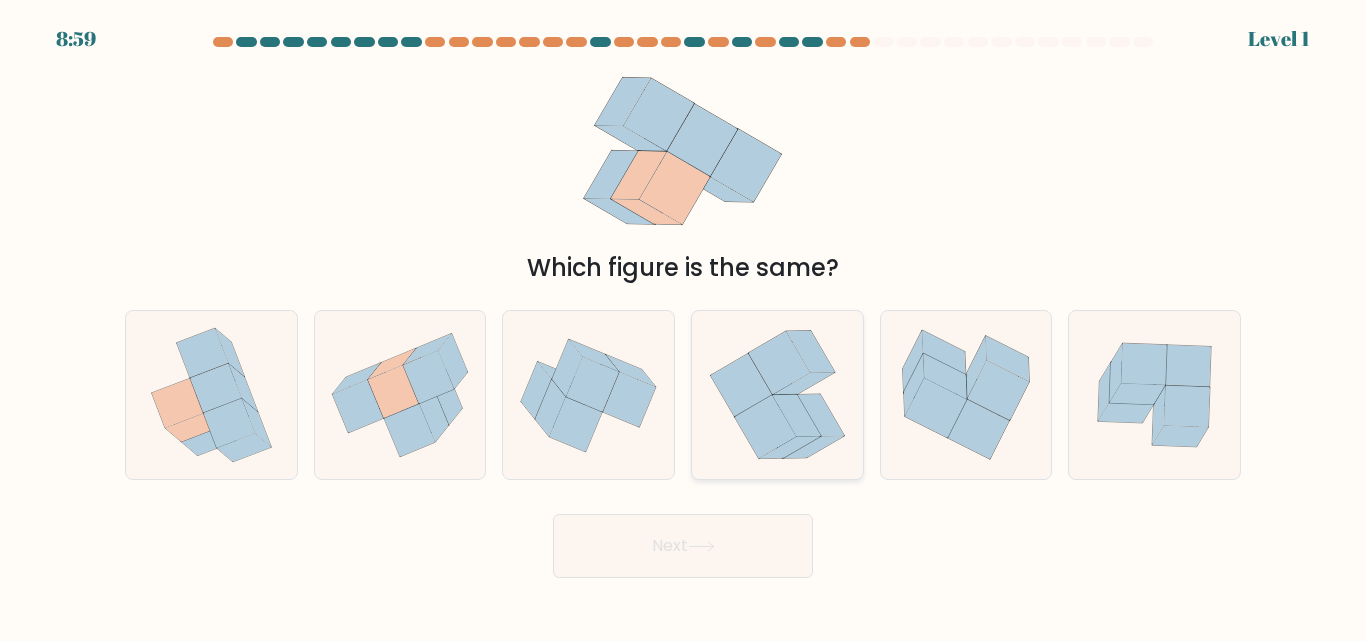 click 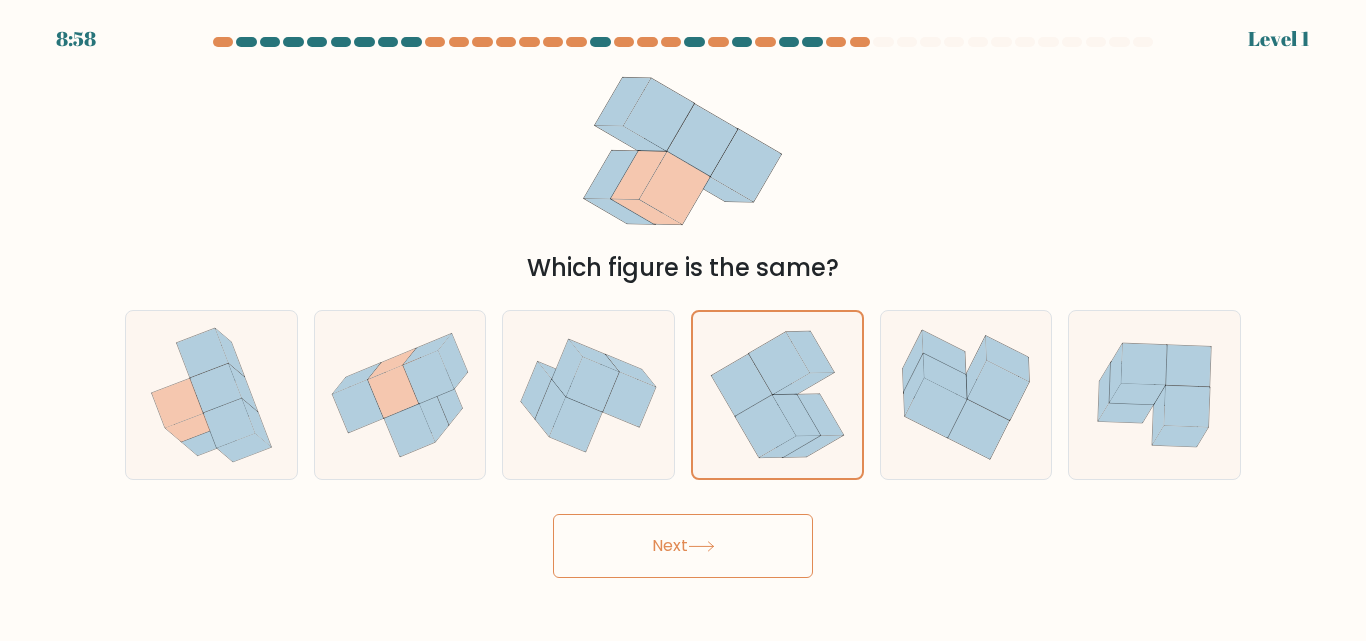 click on "Next" at bounding box center (683, 546) 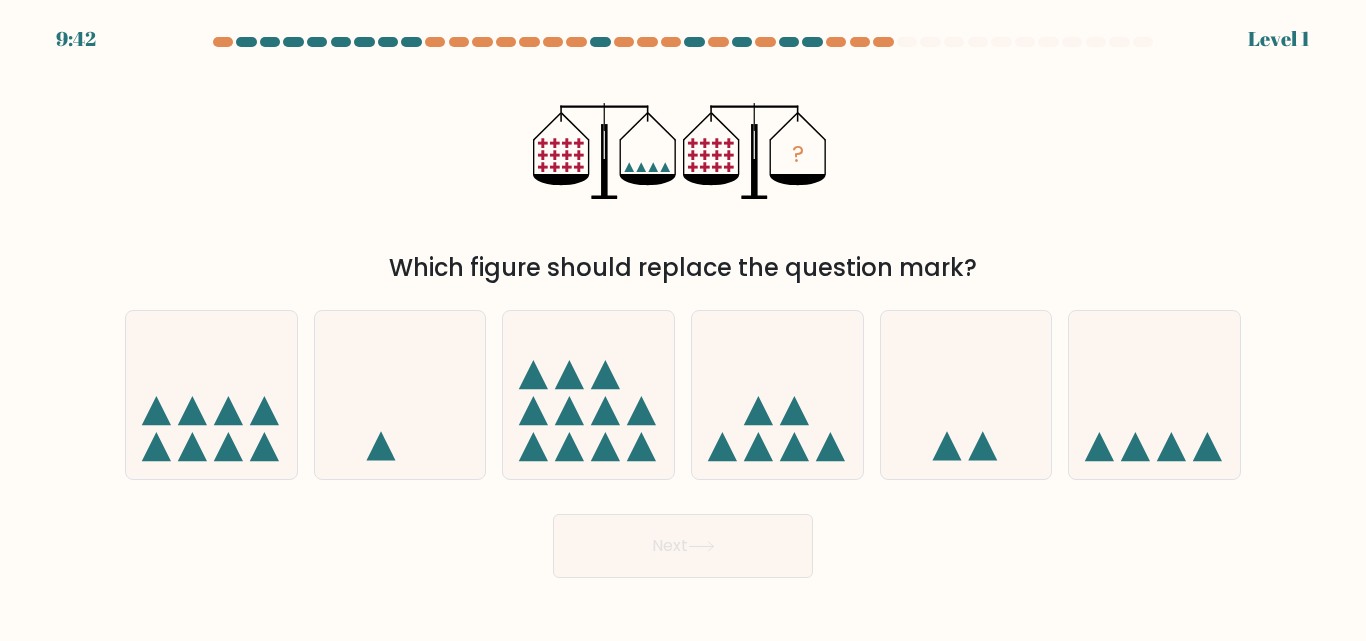drag, startPoint x: 798, startPoint y: 433, endPoint x: 716, endPoint y: 520, distance: 119.55334 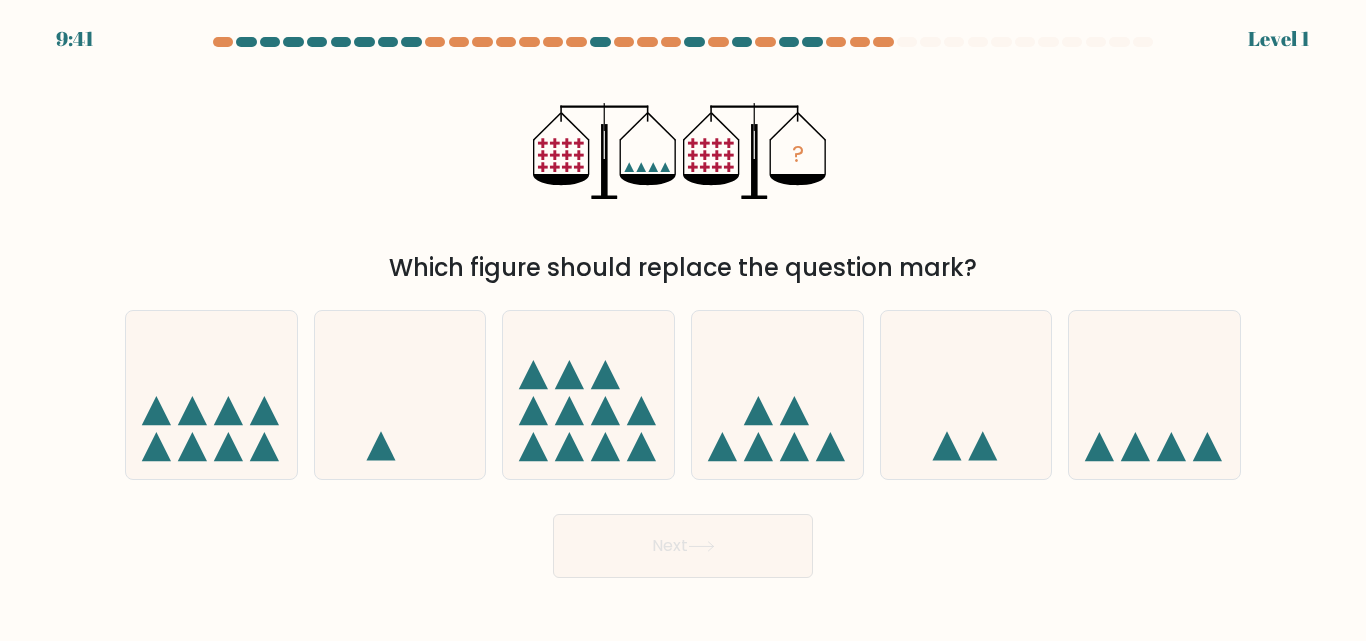 click on "Next" at bounding box center (683, 546) 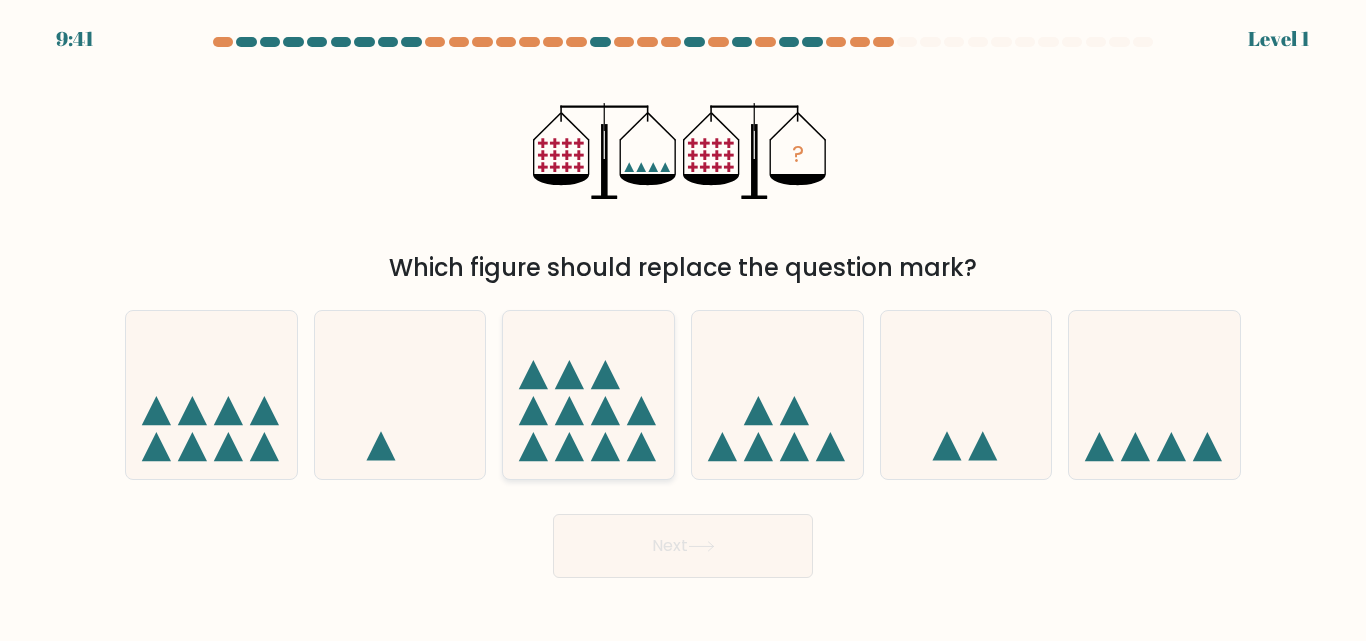click 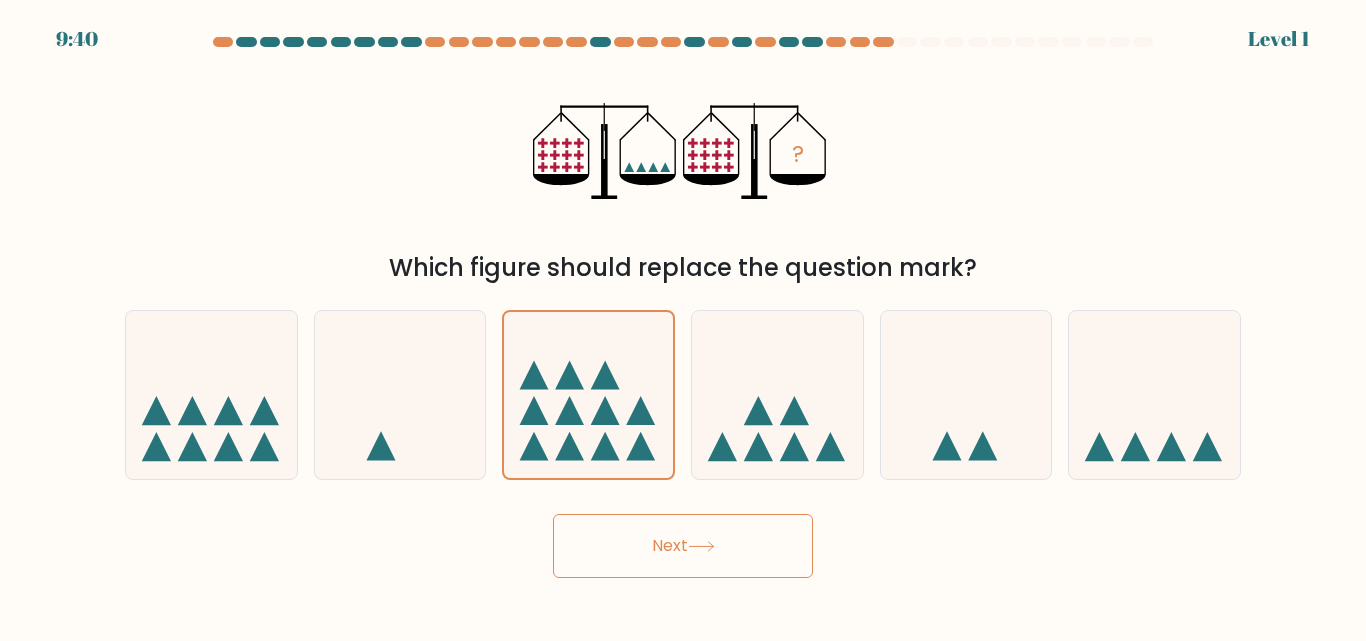 click on "Next" at bounding box center [683, 546] 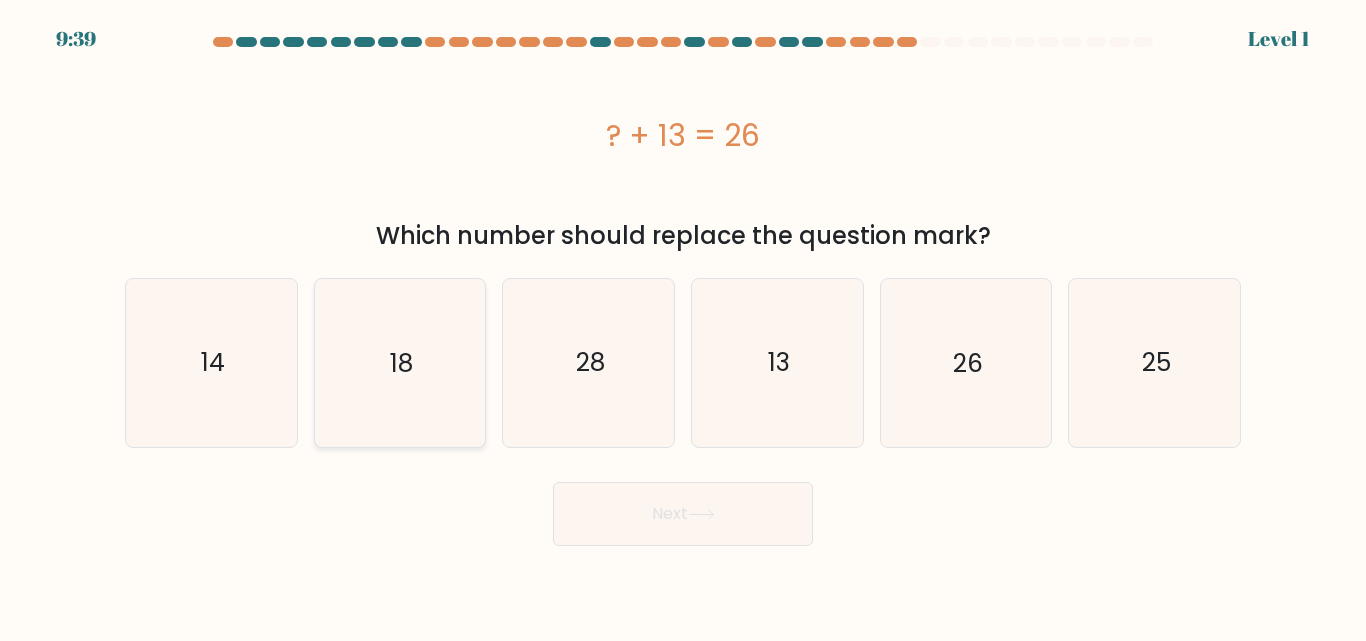 click on "18" 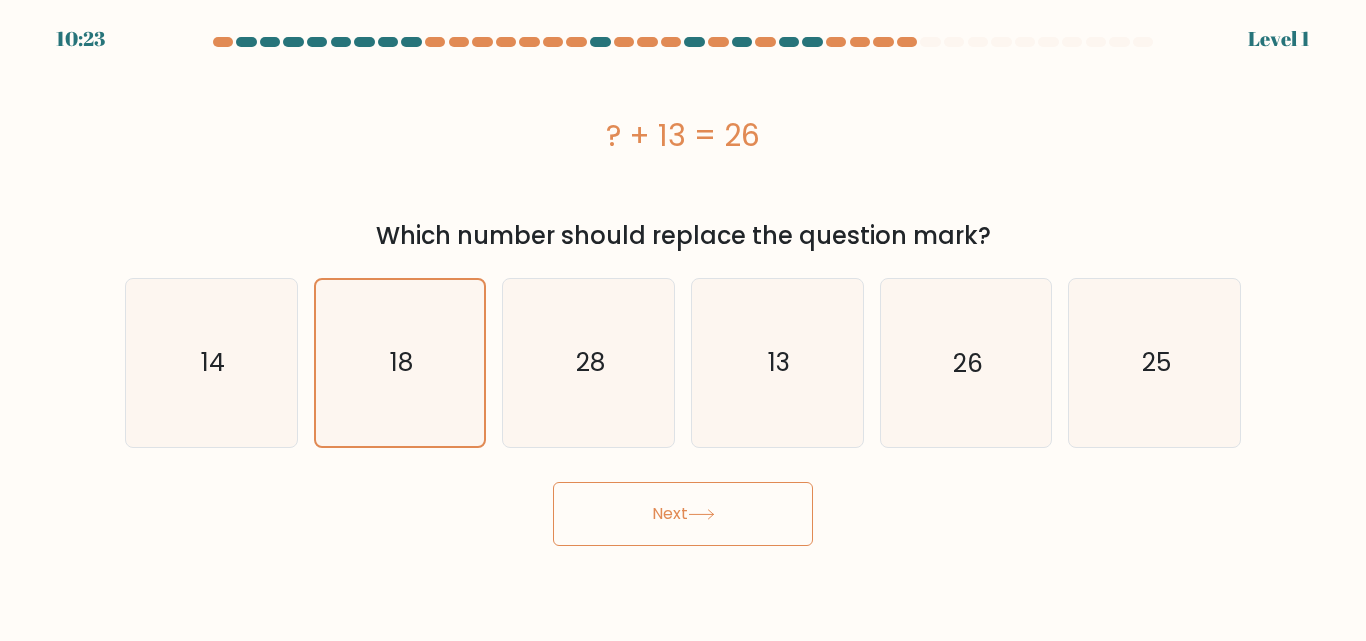 drag, startPoint x: 647, startPoint y: 513, endPoint x: 688, endPoint y: 404, distance: 116.456 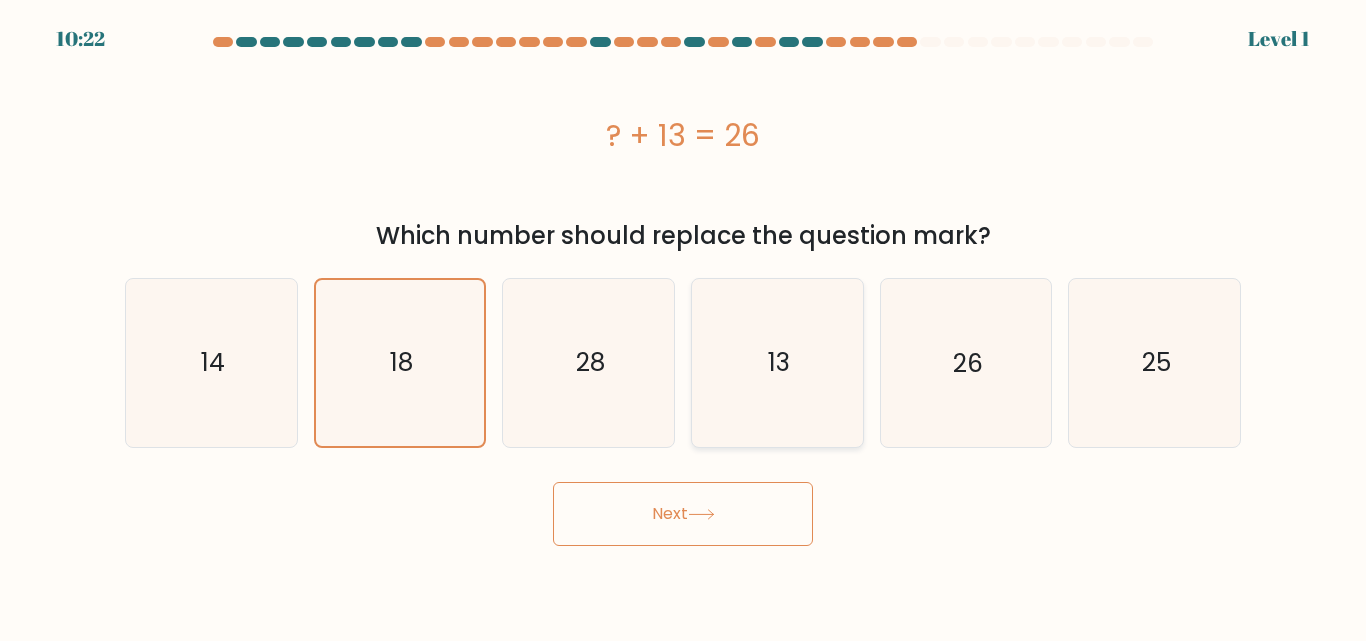 click on "13" 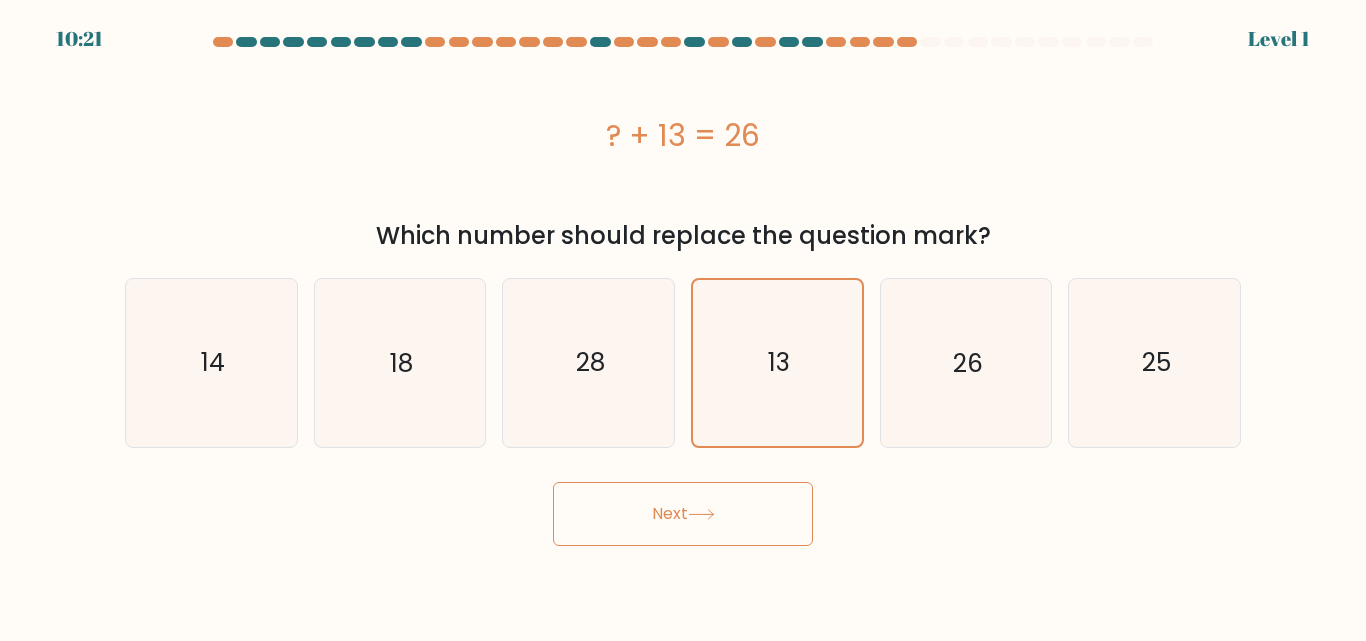 click 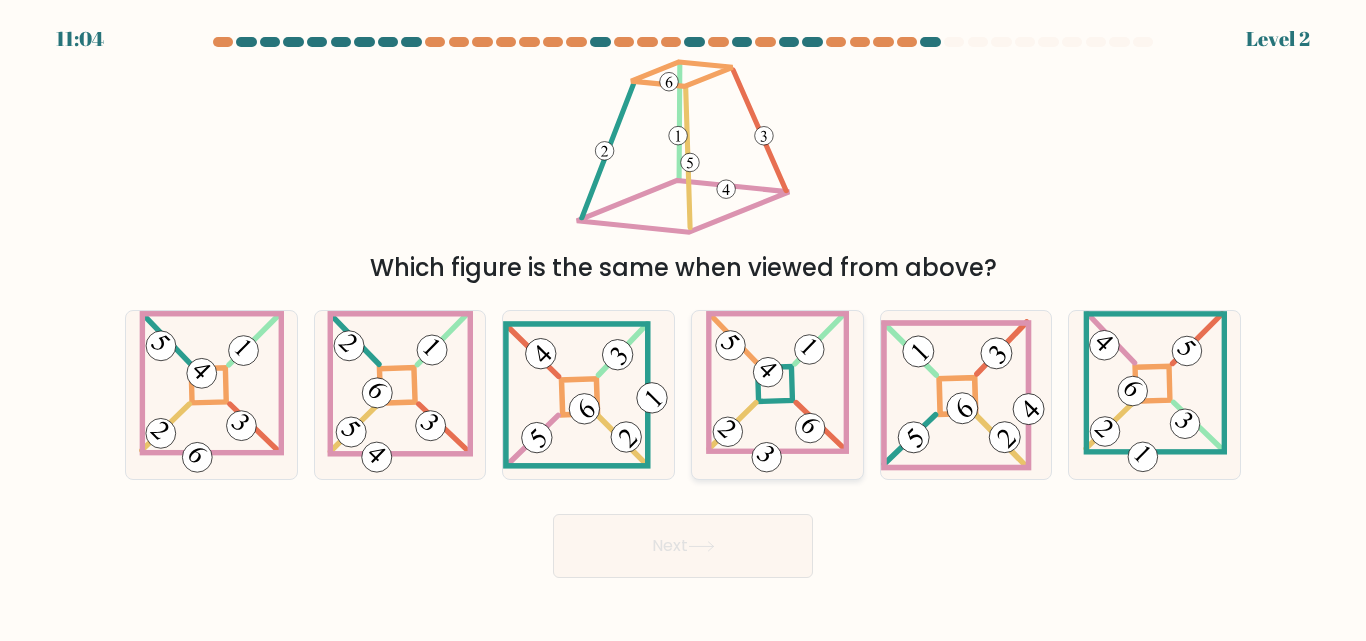 click 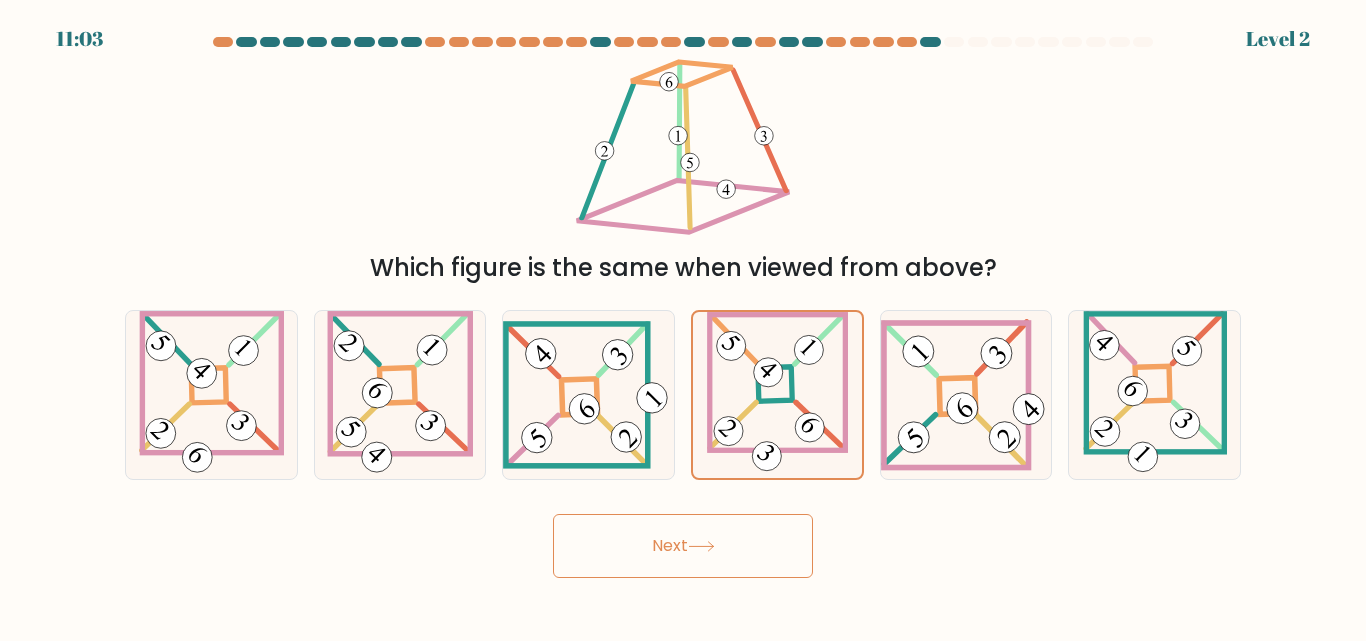 click on "Next" at bounding box center (683, 546) 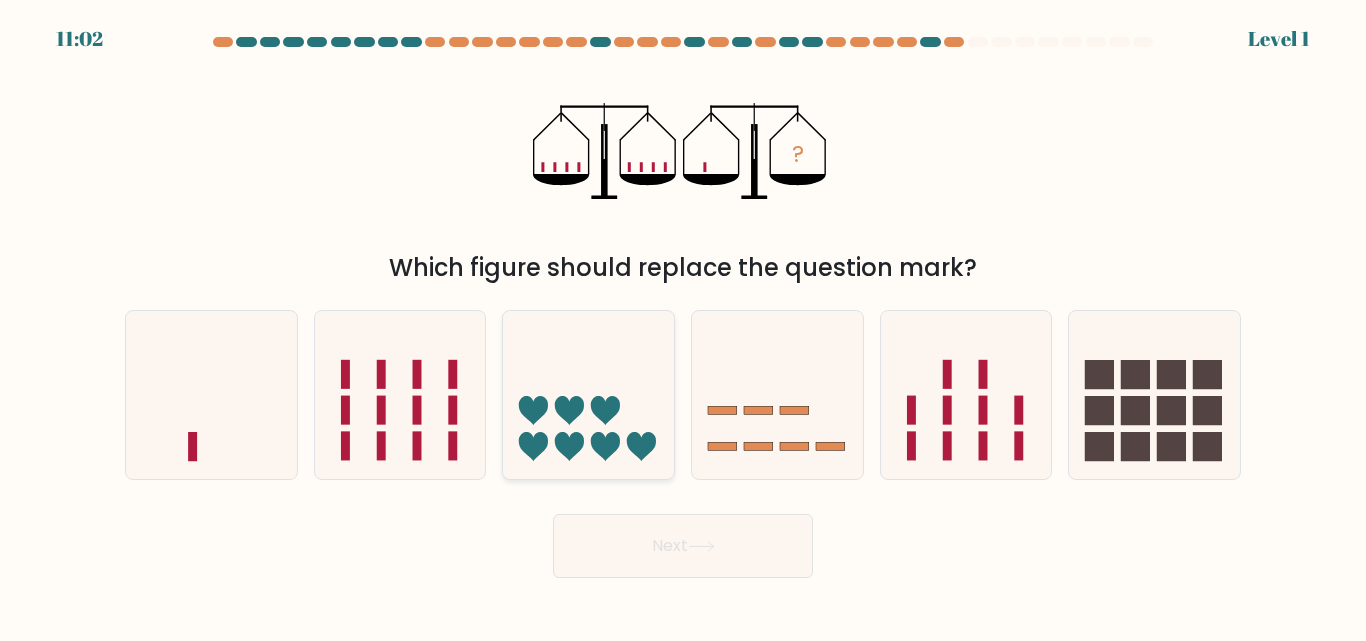 click 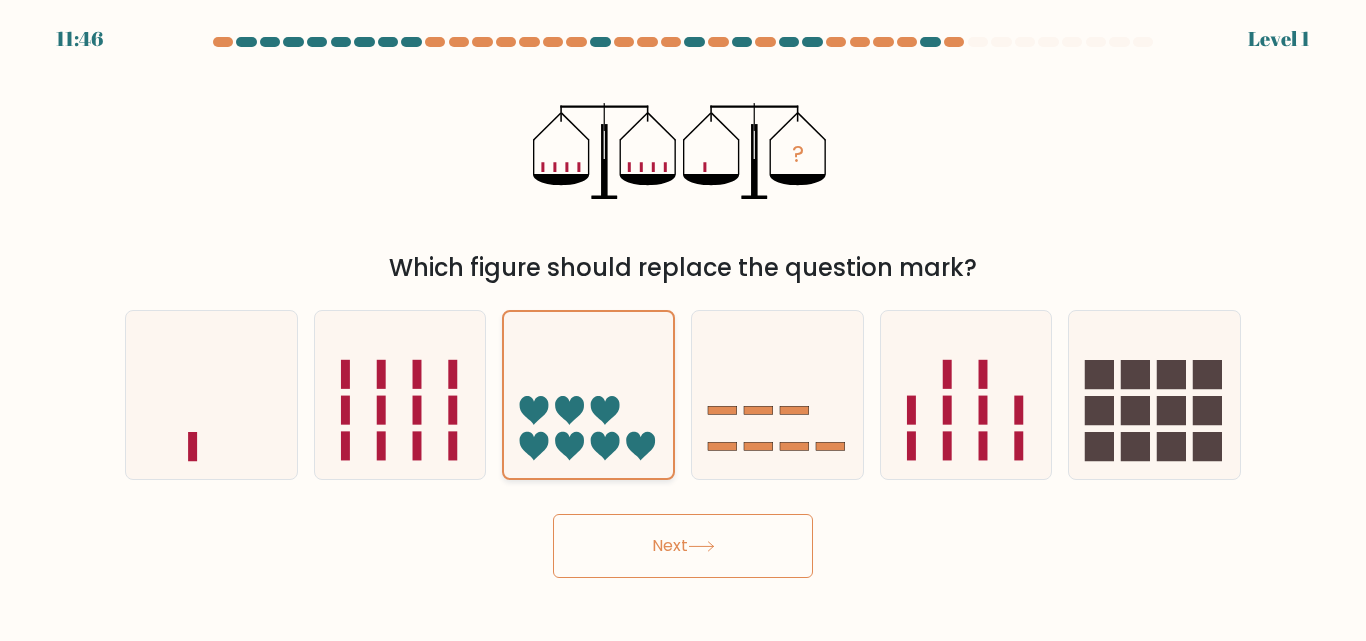 click 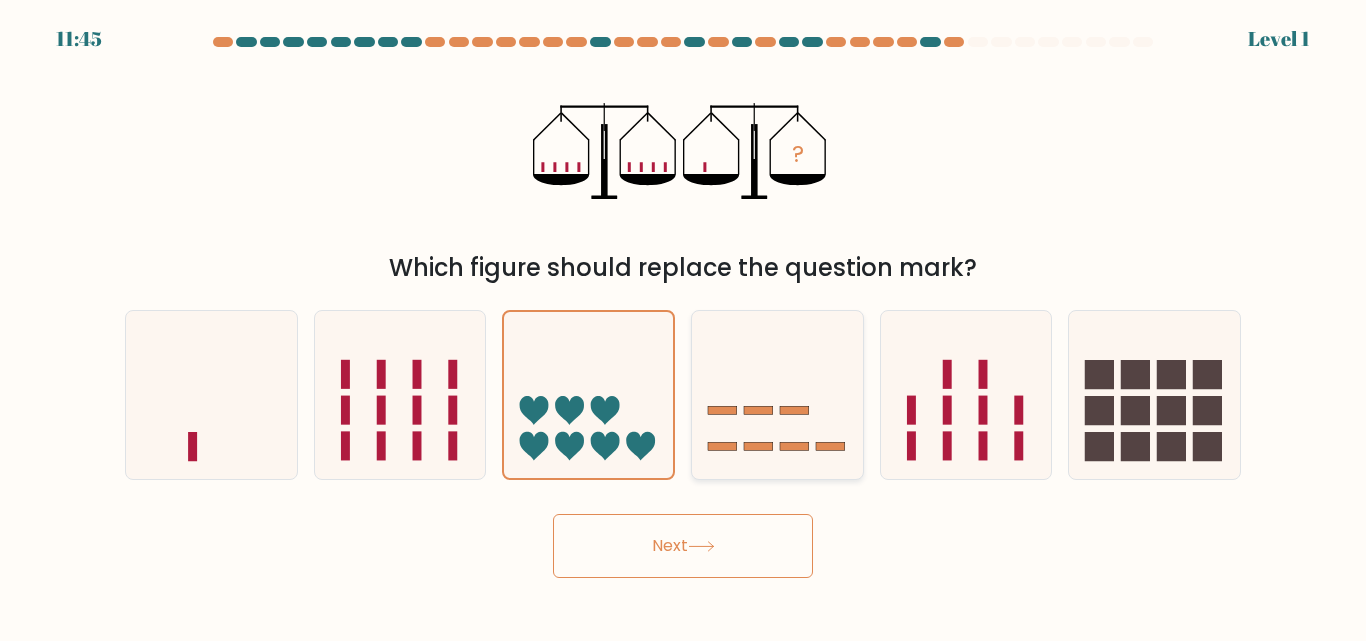 drag, startPoint x: 698, startPoint y: 547, endPoint x: 806, endPoint y: 459, distance: 139.31259 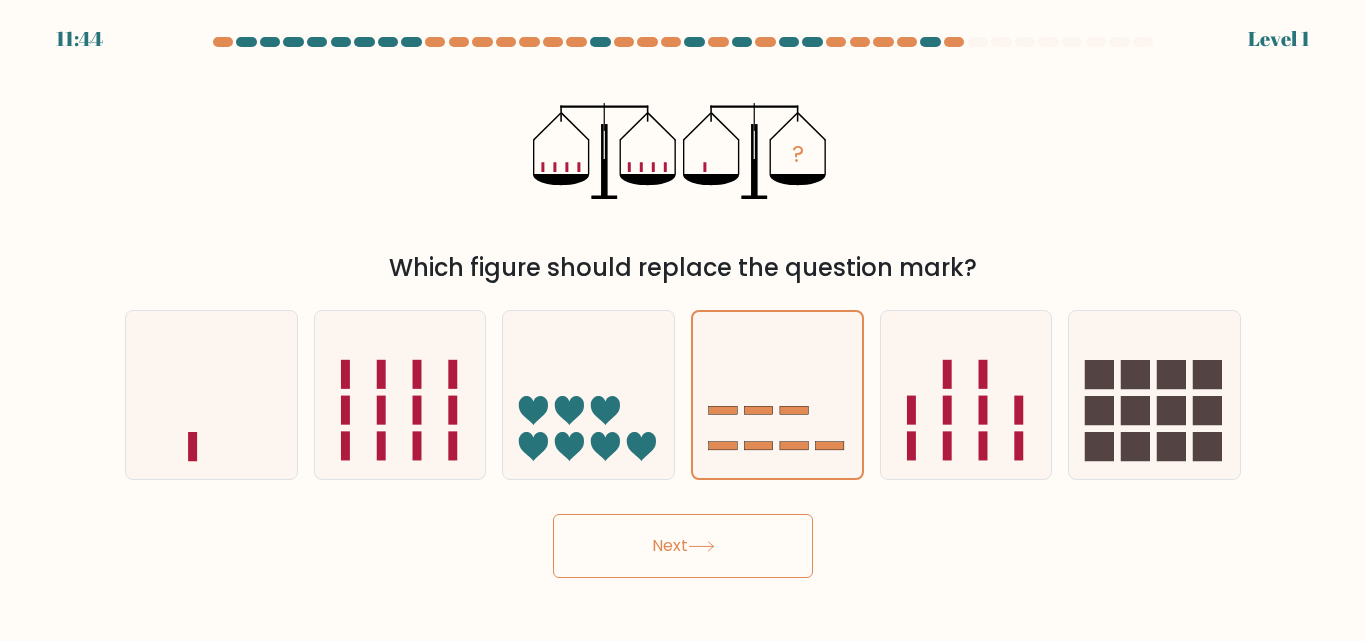 click on "Next" at bounding box center (683, 541) 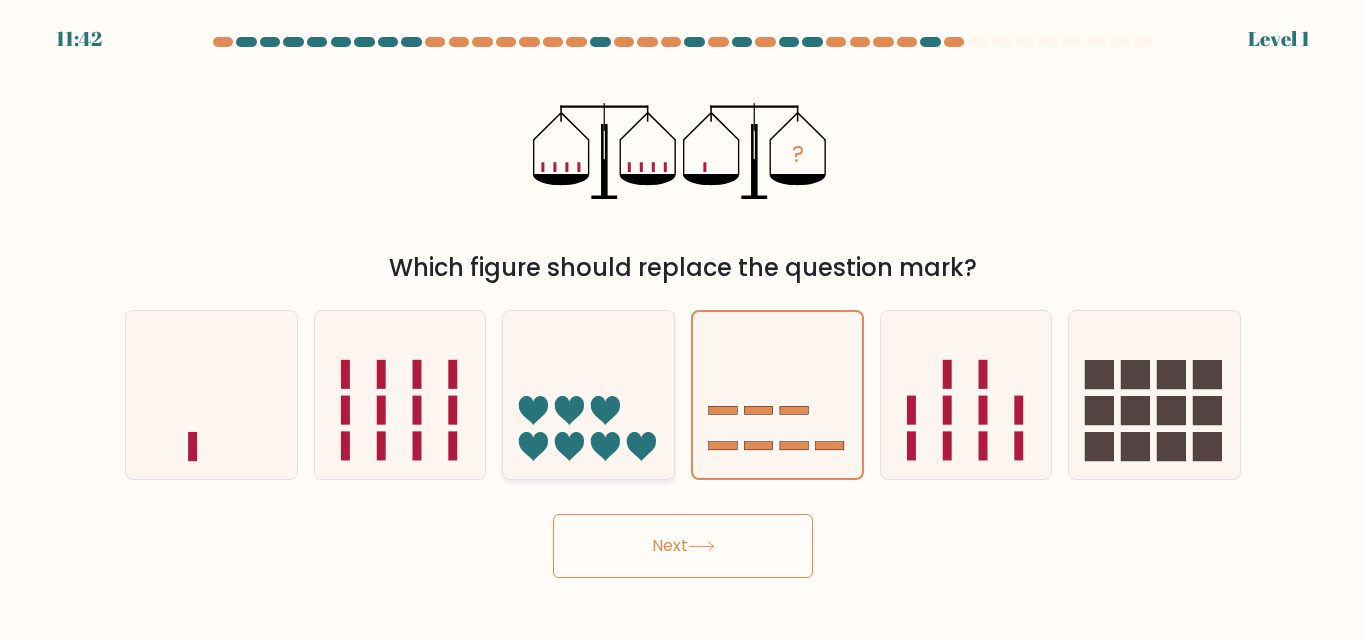 click 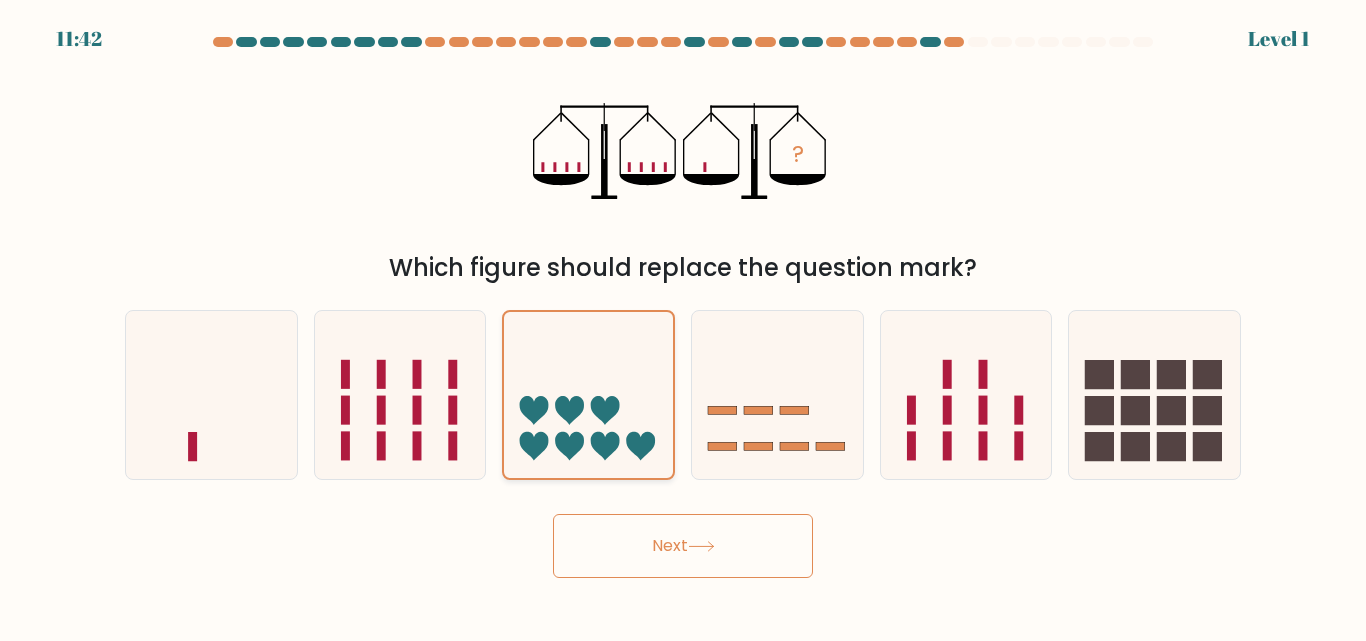 click 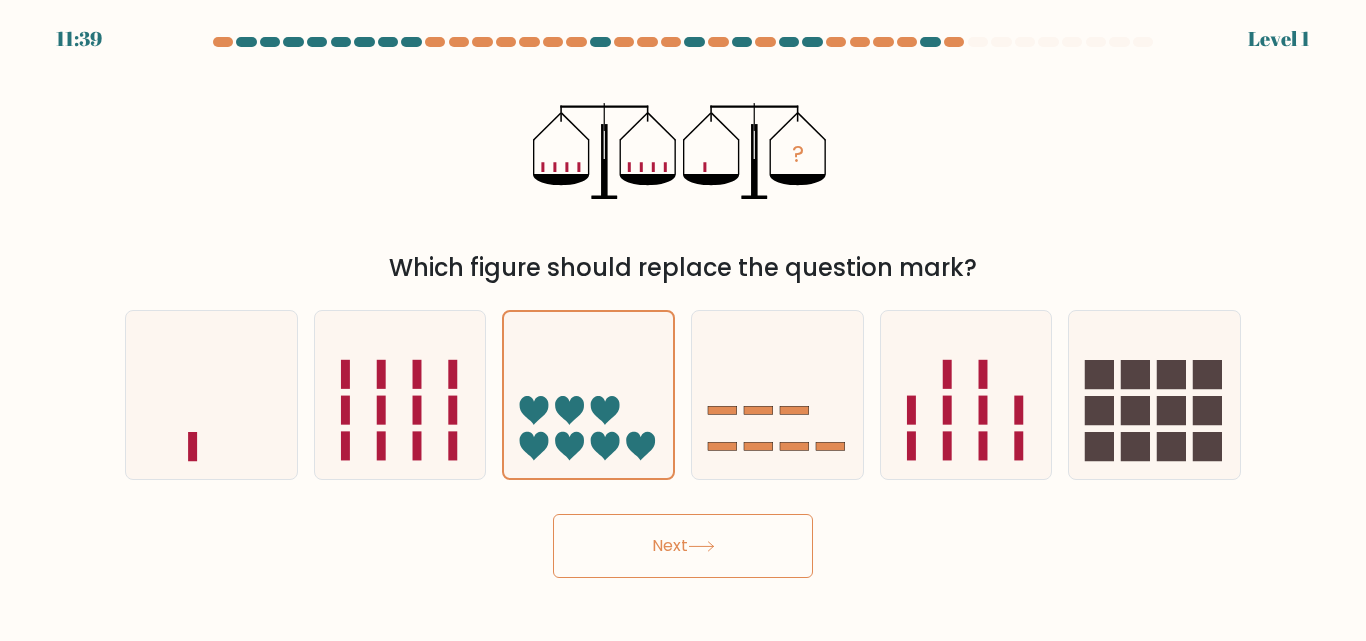 click on "Next" at bounding box center (683, 546) 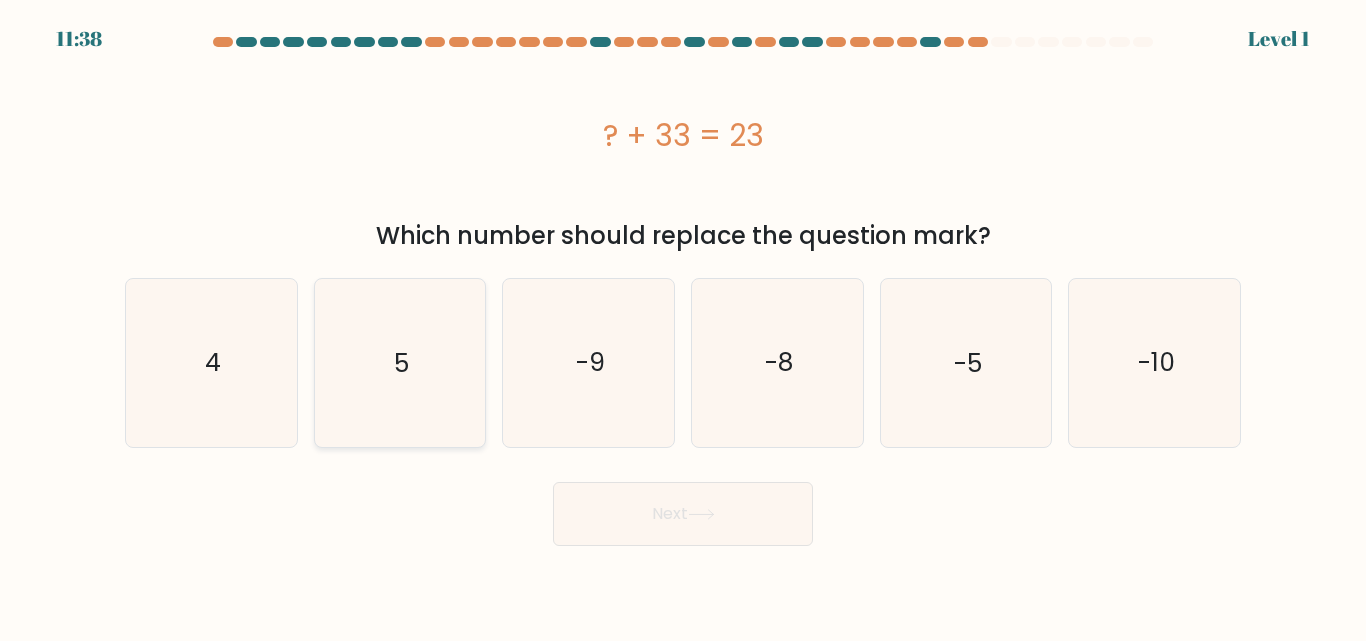 click on "5" 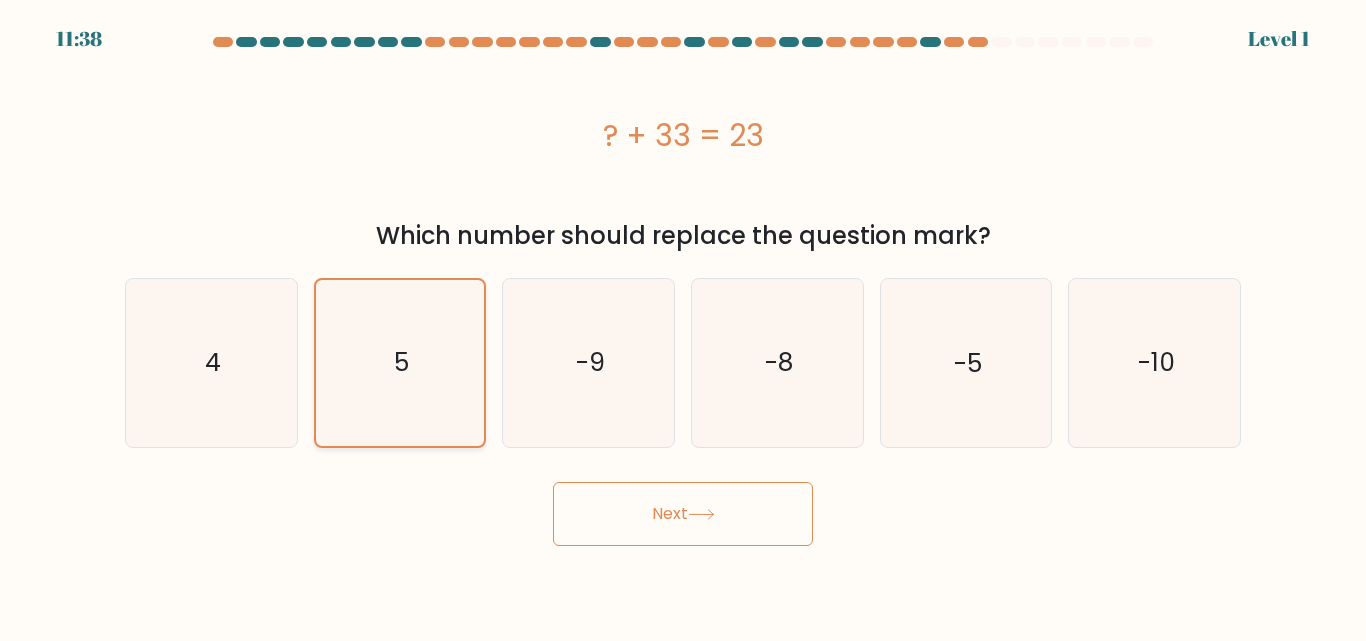 click on "5" 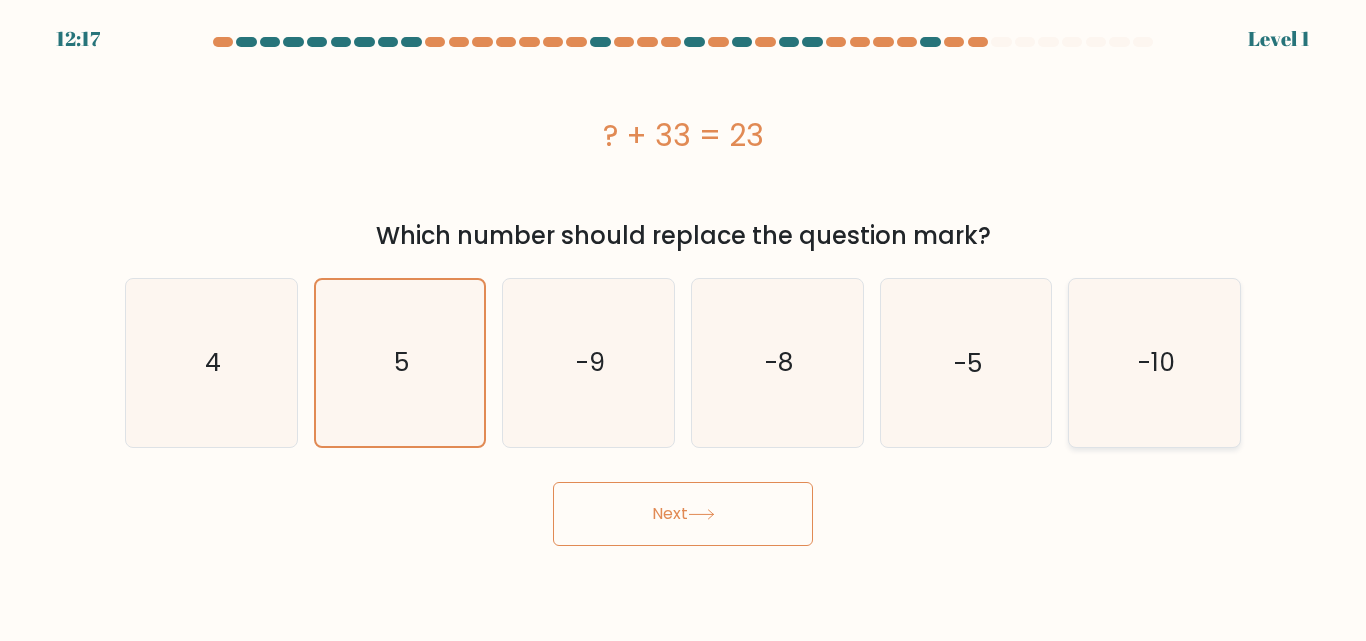click on "-10" 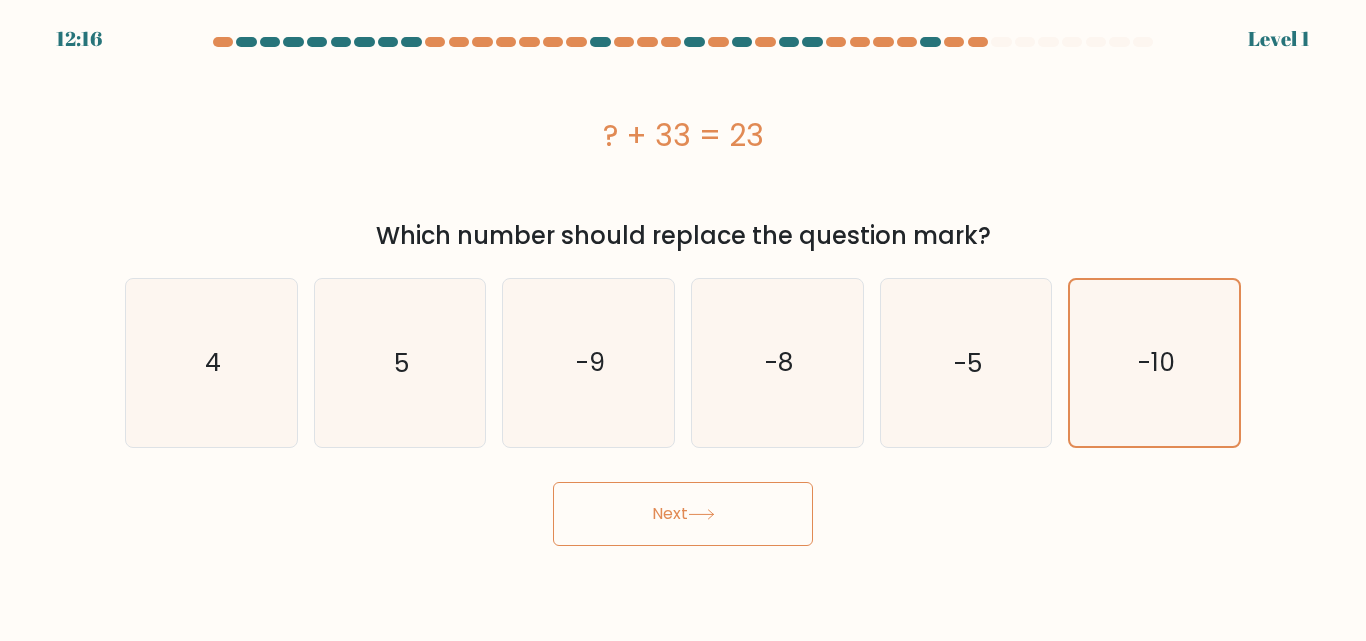 click on "Next" at bounding box center [683, 514] 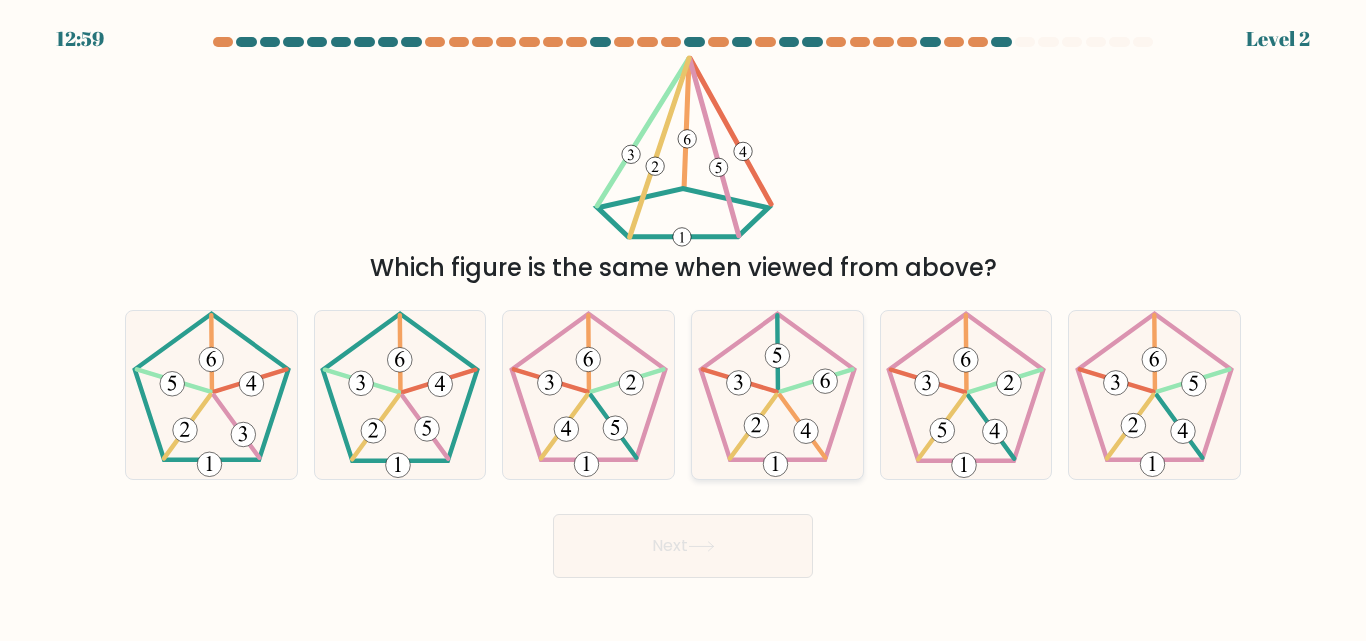 click 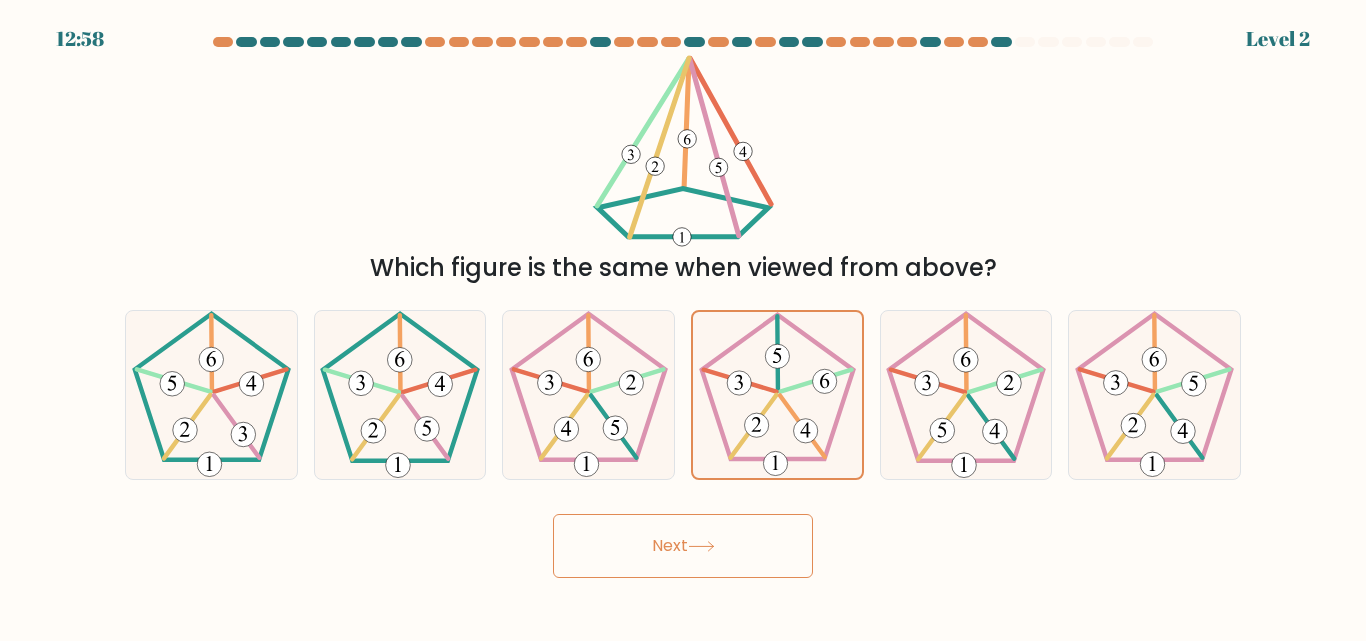 click on "Next" at bounding box center [683, 546] 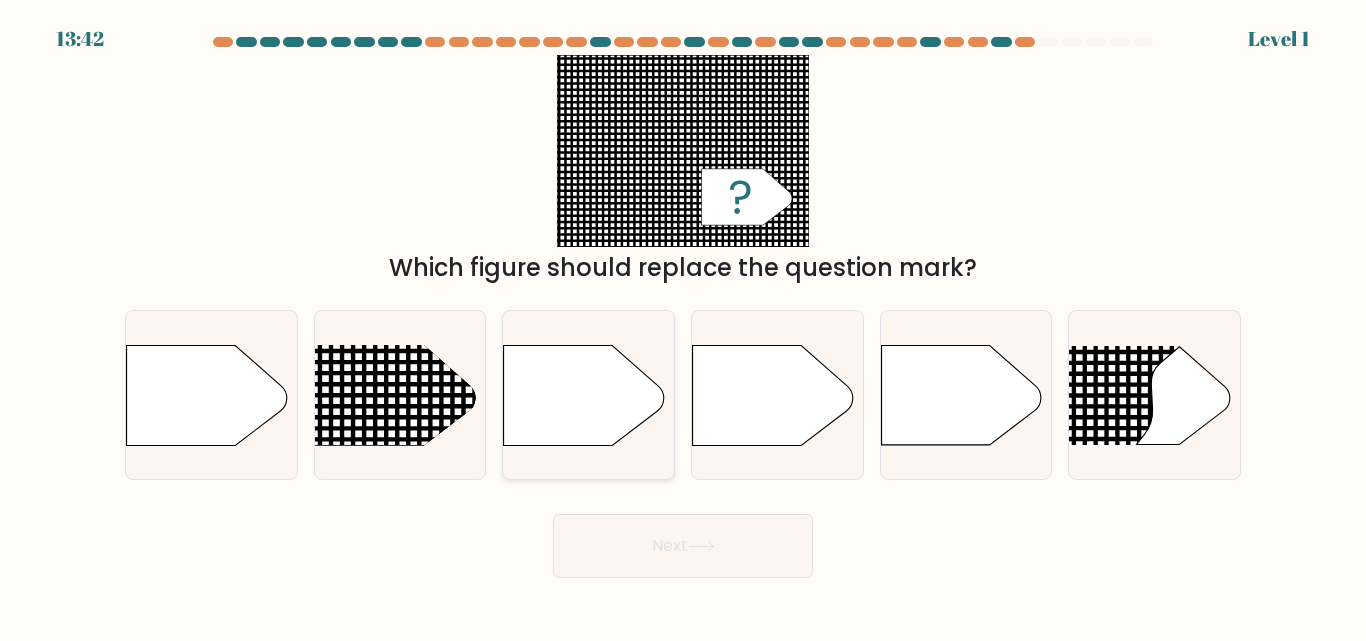 click 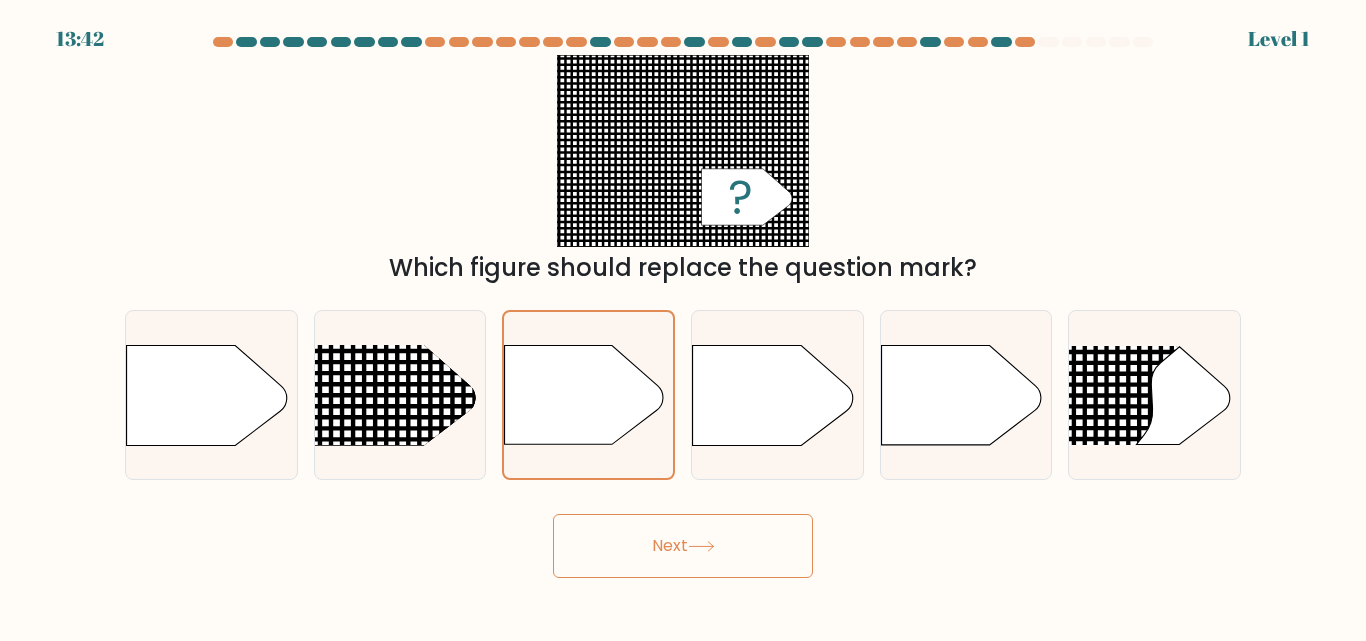 click on "Next" at bounding box center (683, 546) 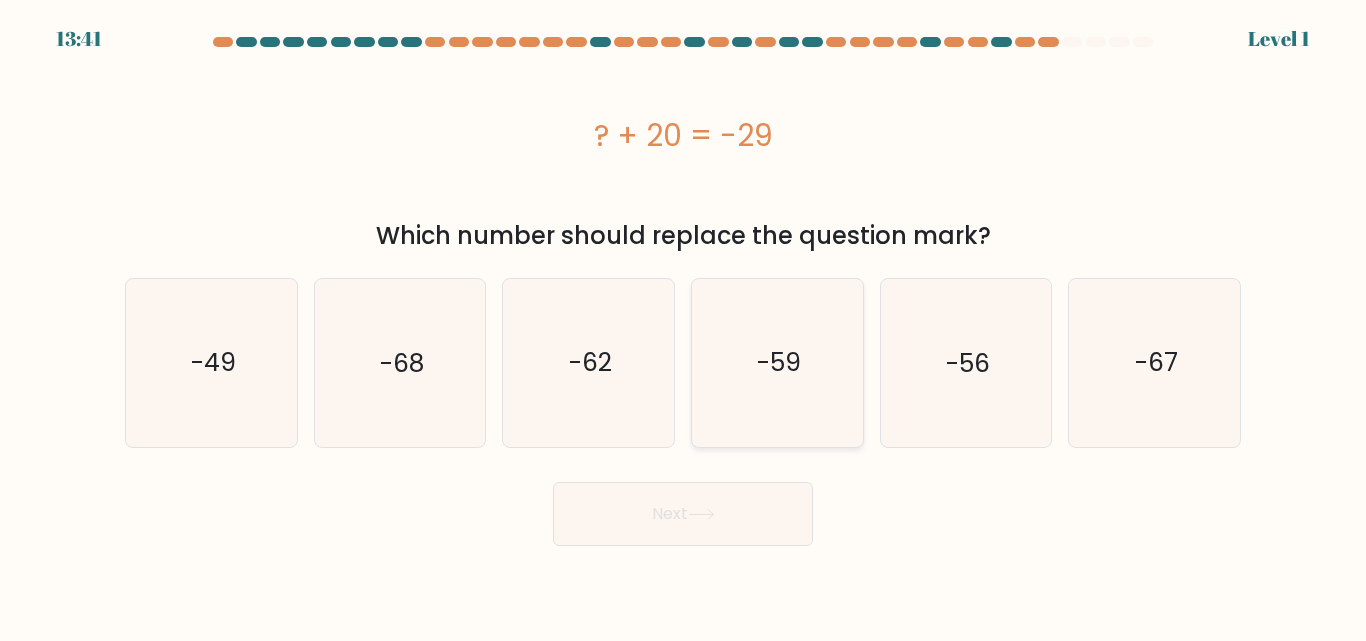 click on "-59" 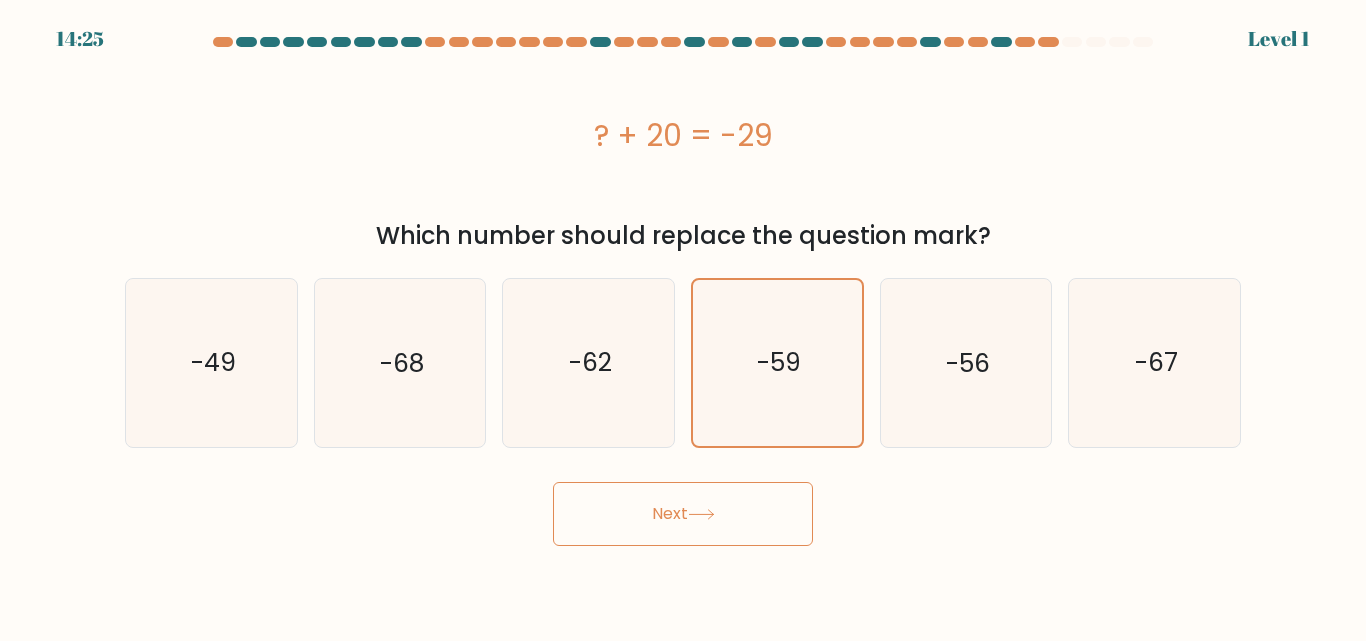click on "Next" at bounding box center [683, 514] 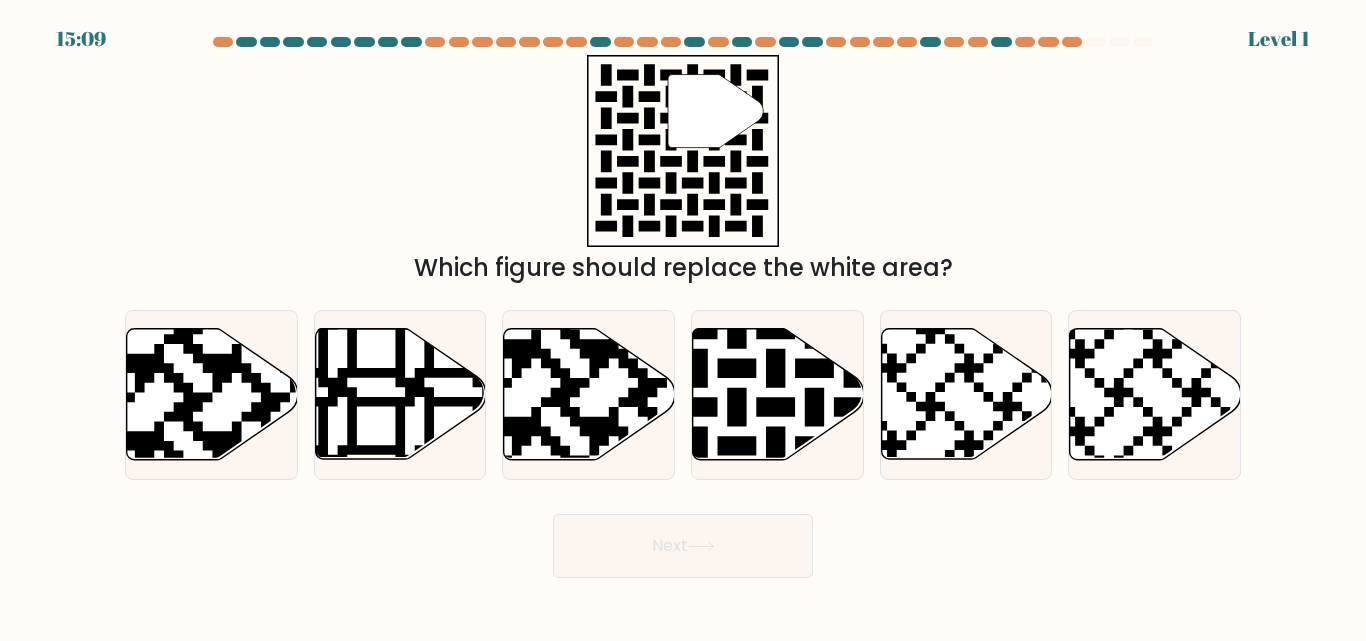 click 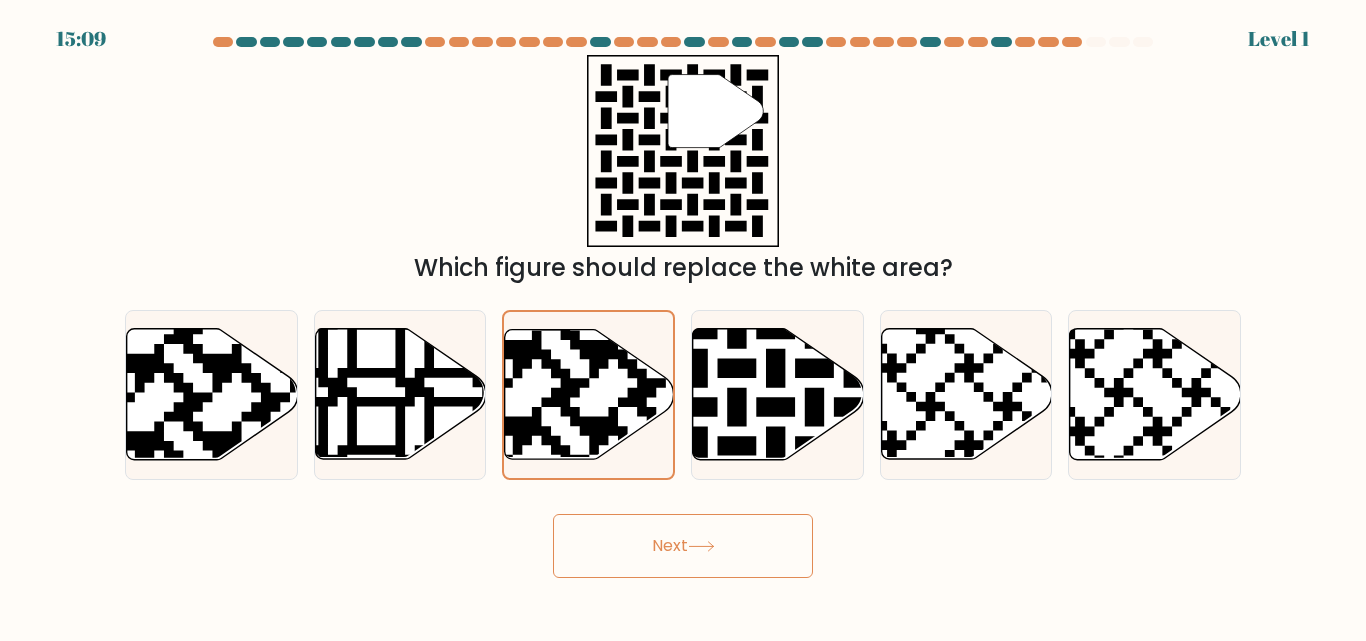 click on "Next" at bounding box center (683, 541) 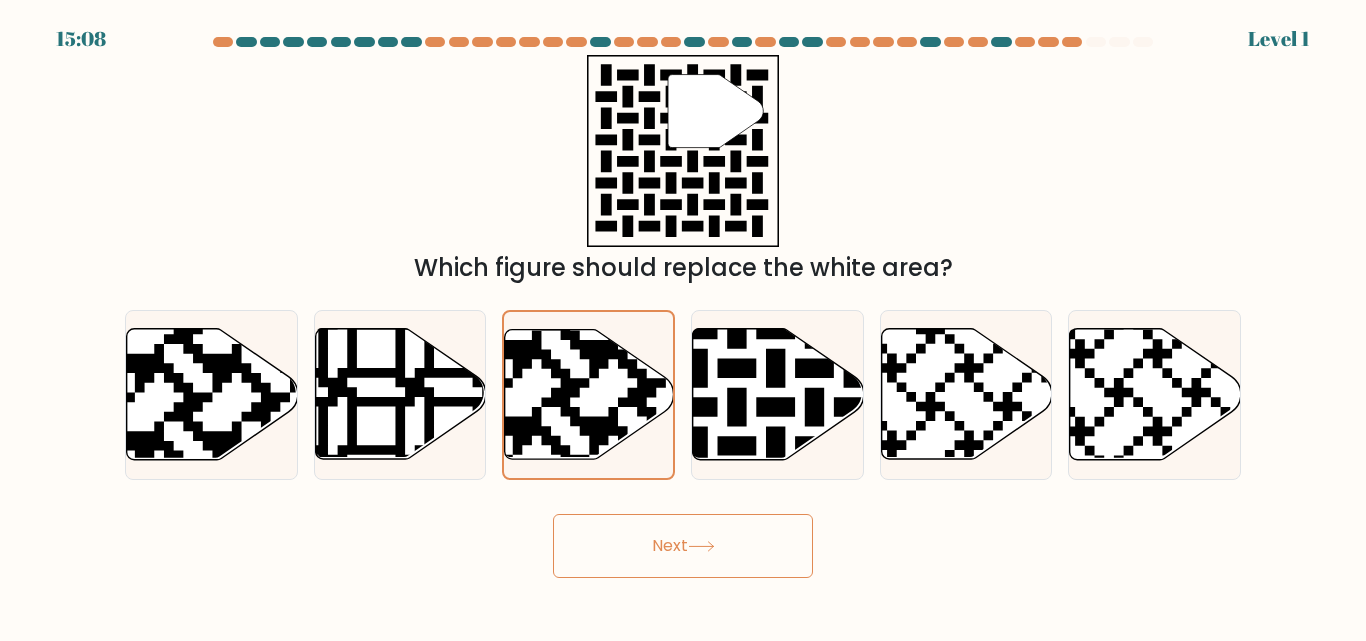 click on "Next" at bounding box center [683, 541] 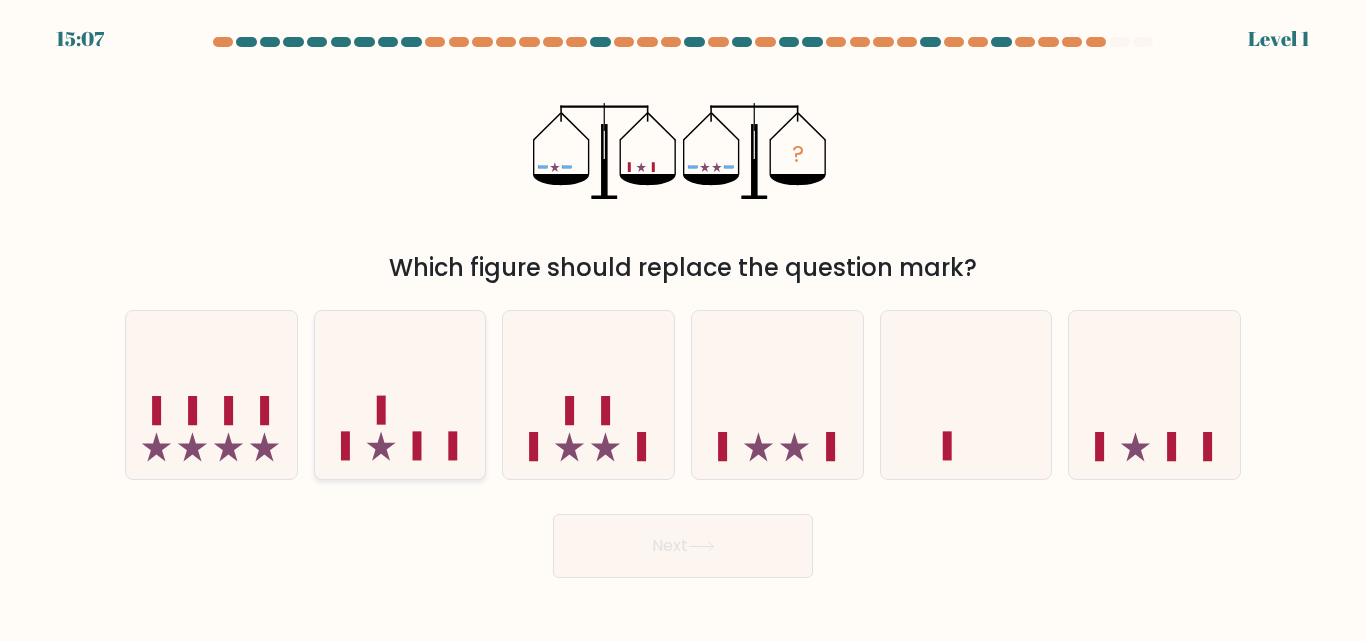 click 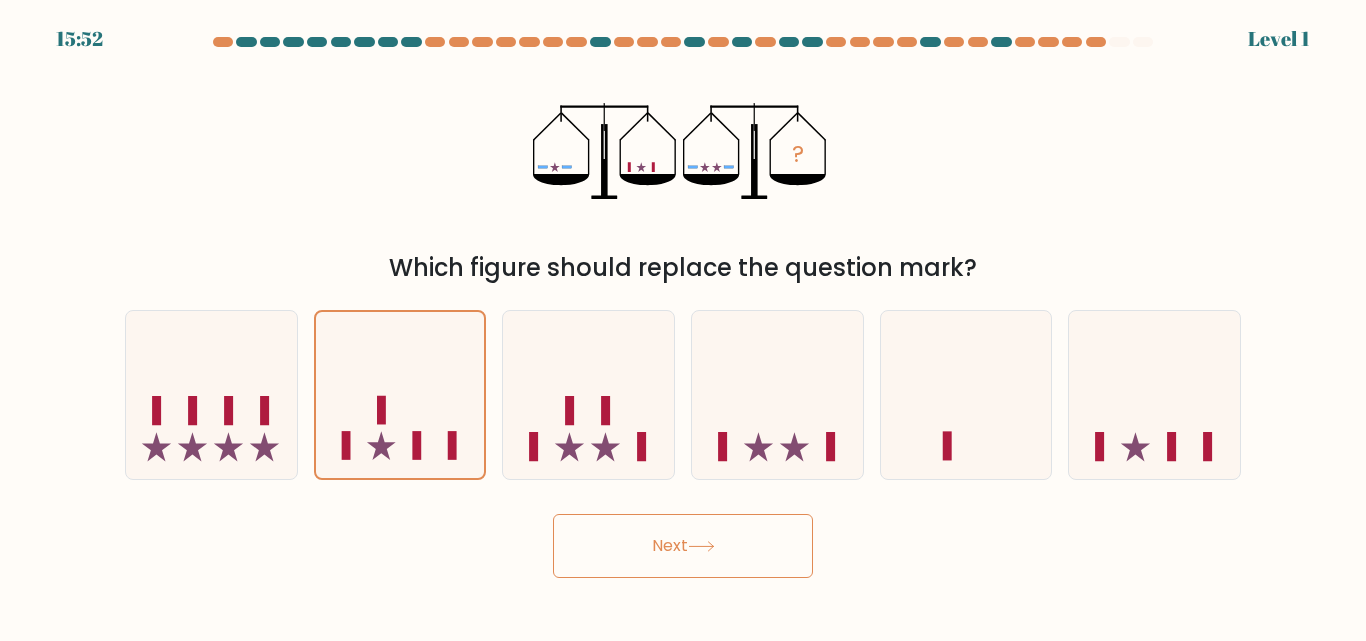 click on "Next" at bounding box center [683, 546] 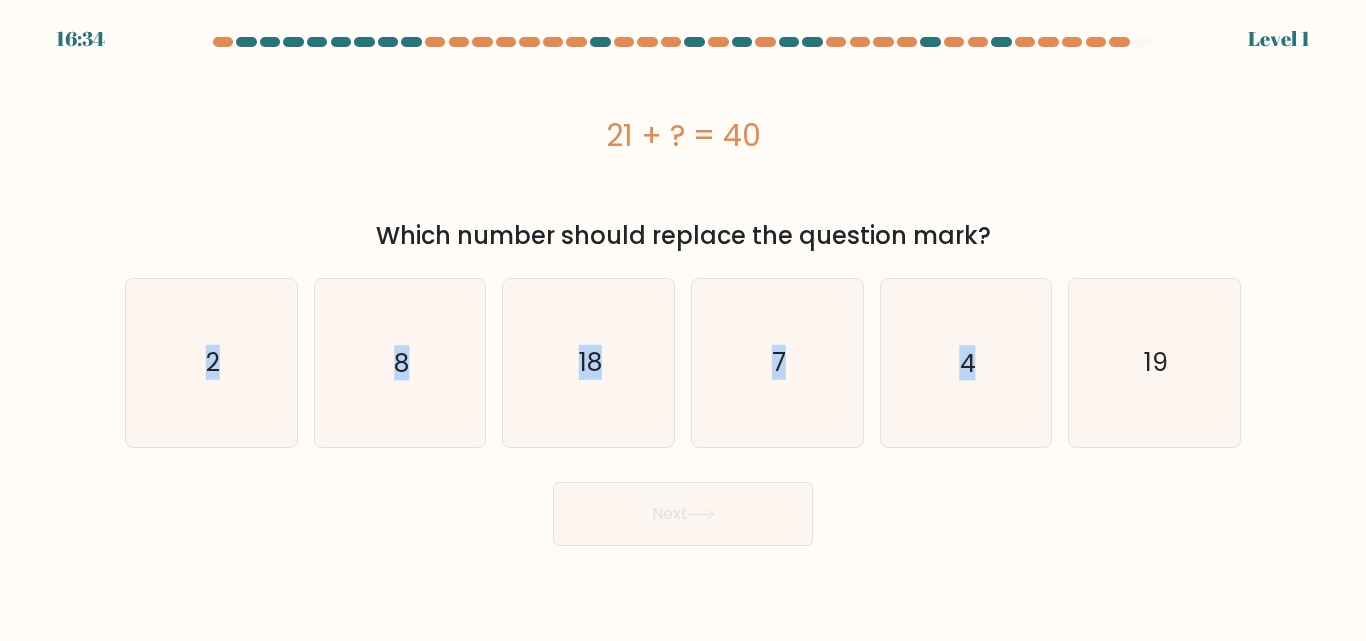 drag, startPoint x: 284, startPoint y: 373, endPoint x: 579, endPoint y: 477, distance: 312.79547 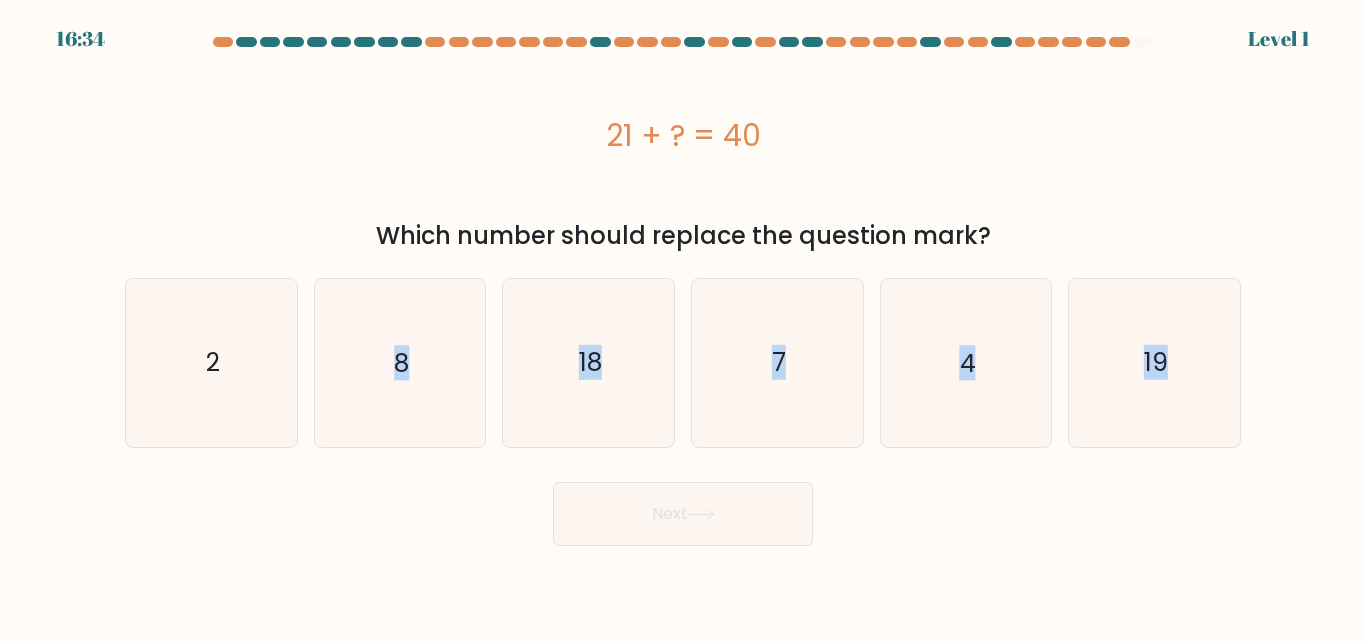 click on "a. 2" at bounding box center (683, 291) 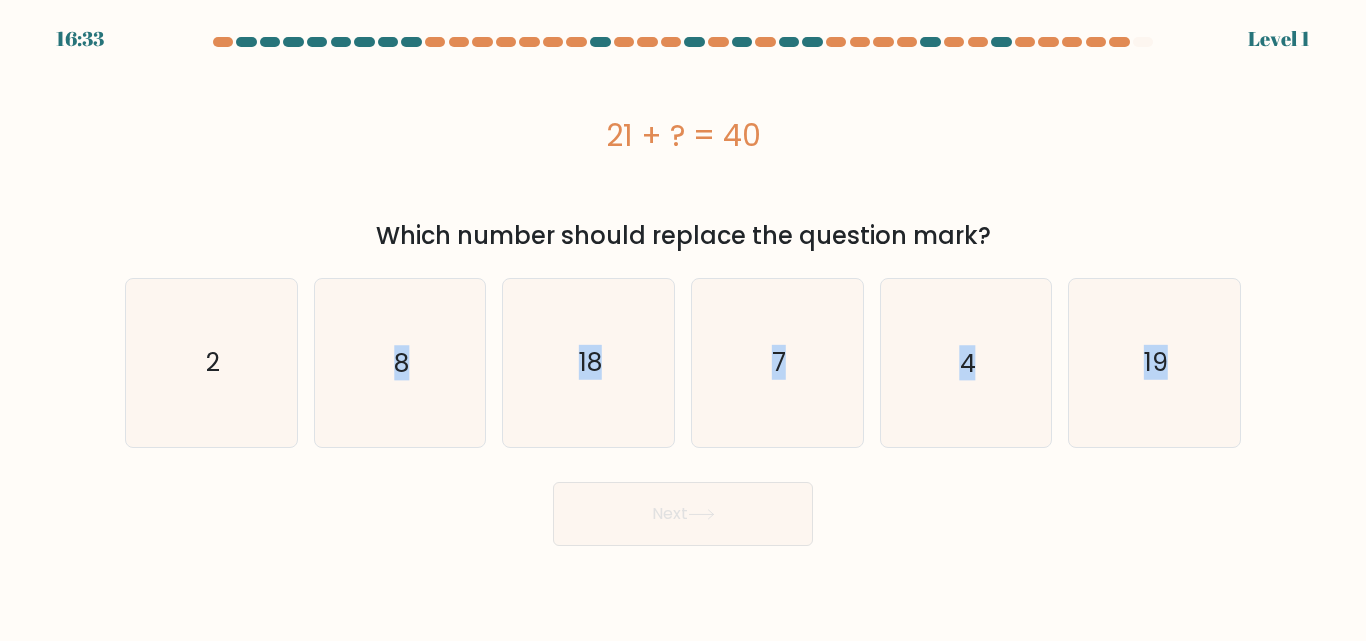 click on "Next" at bounding box center (683, 514) 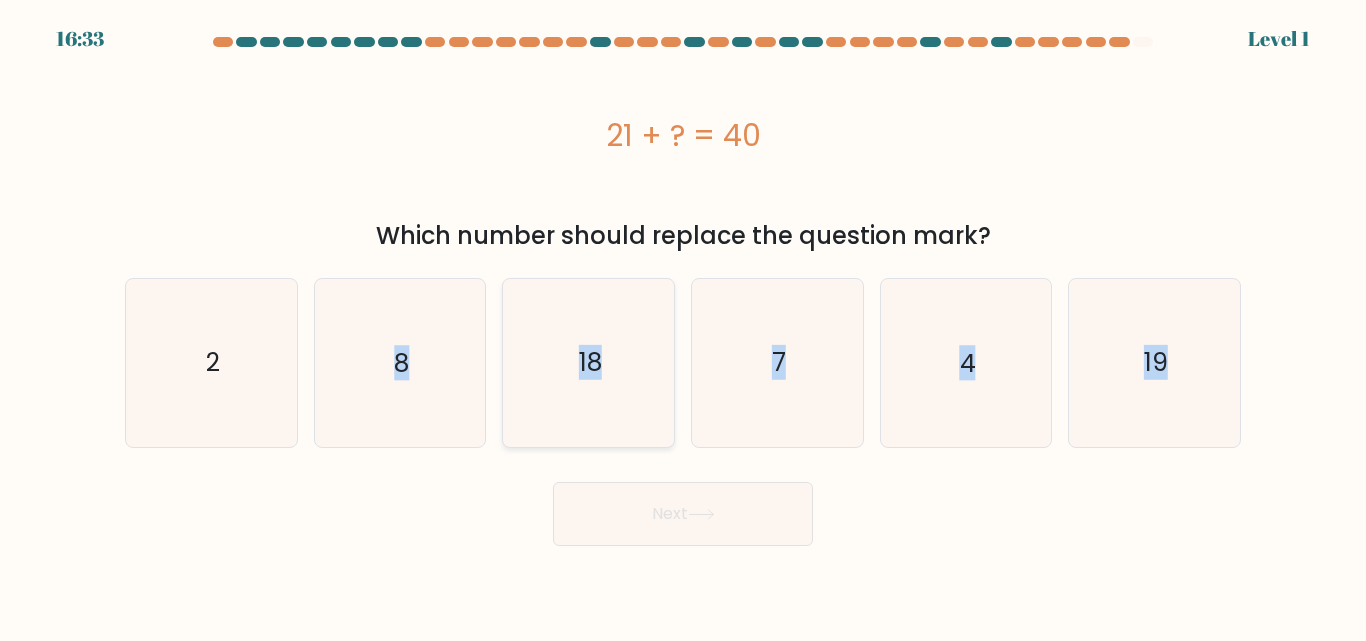 click on "18" 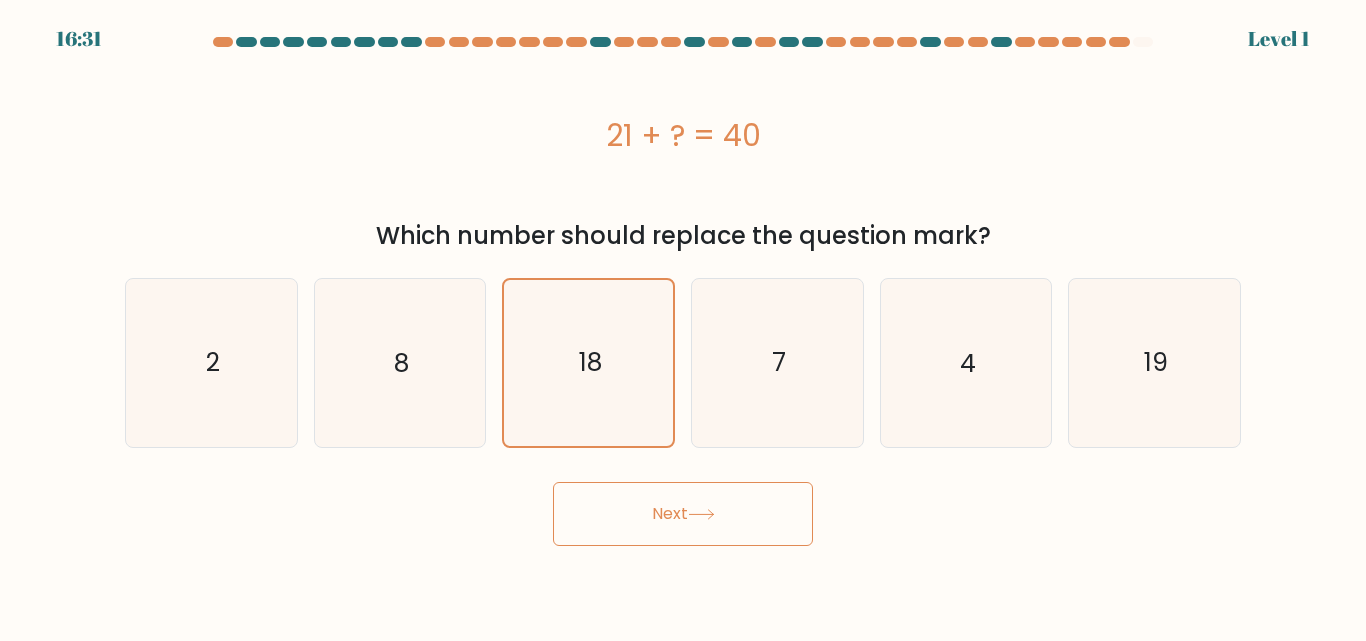click 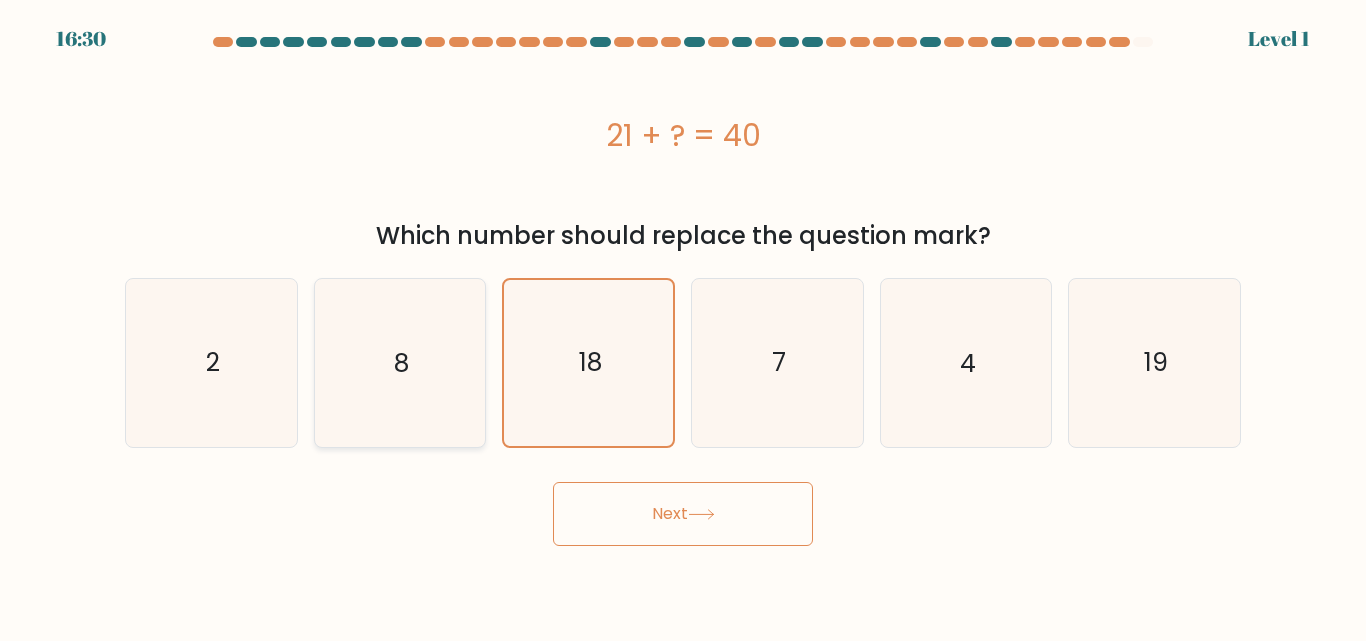 click on "8" 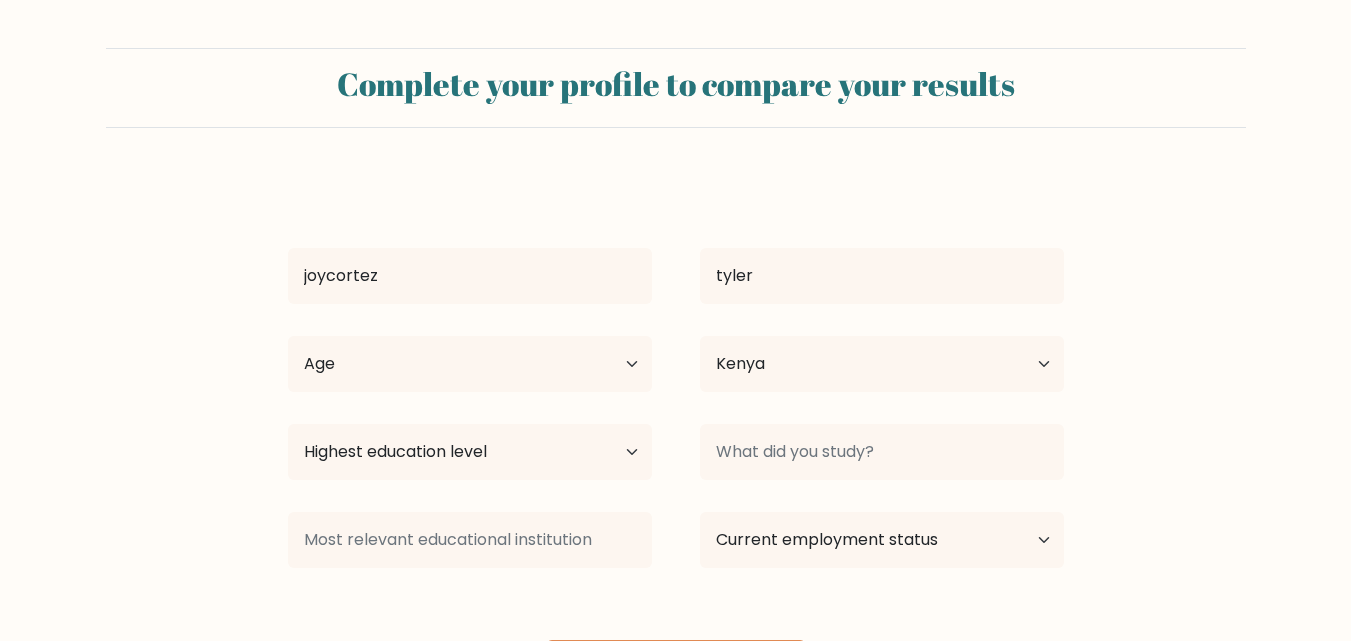 select on "KE" 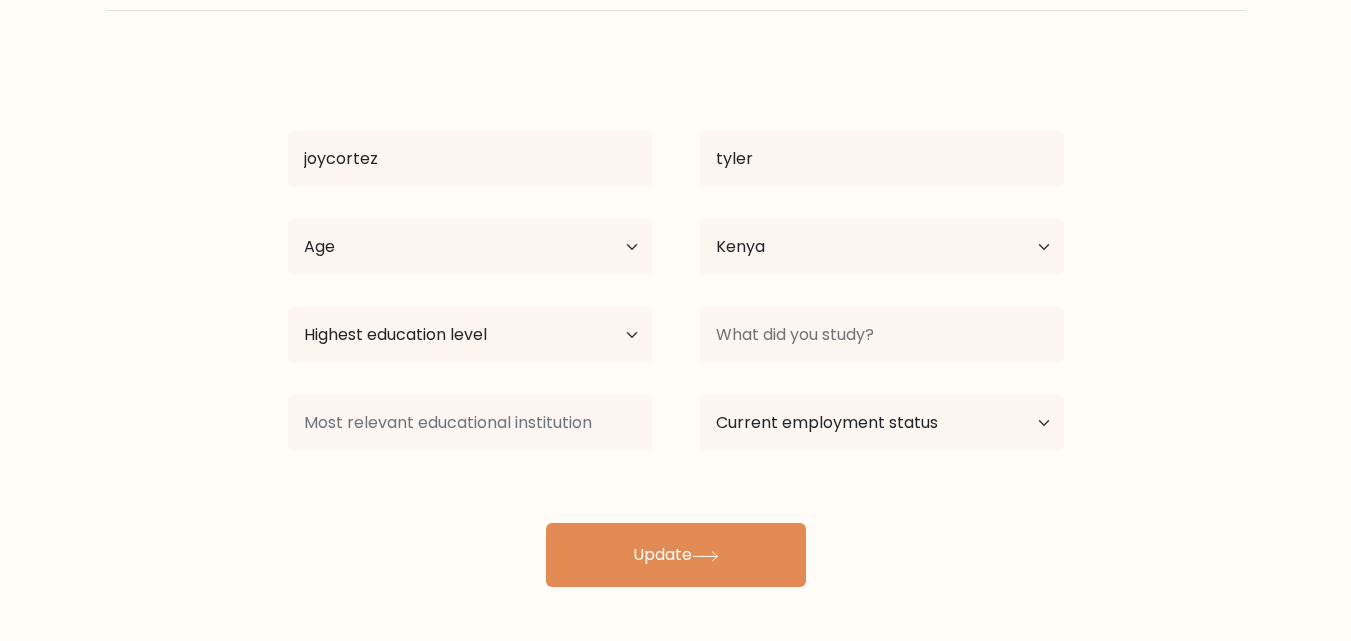 click on "Complete your profile to compare your results
joycortez
tyler
Age
Under 18 years old
18-24 years old
25-34 years old
35-44 years old
45-54 years old
55-64 years old
65 years old and above
Country
Afghanistan
Albania
Algeria
American Samoa" at bounding box center (675, 259) 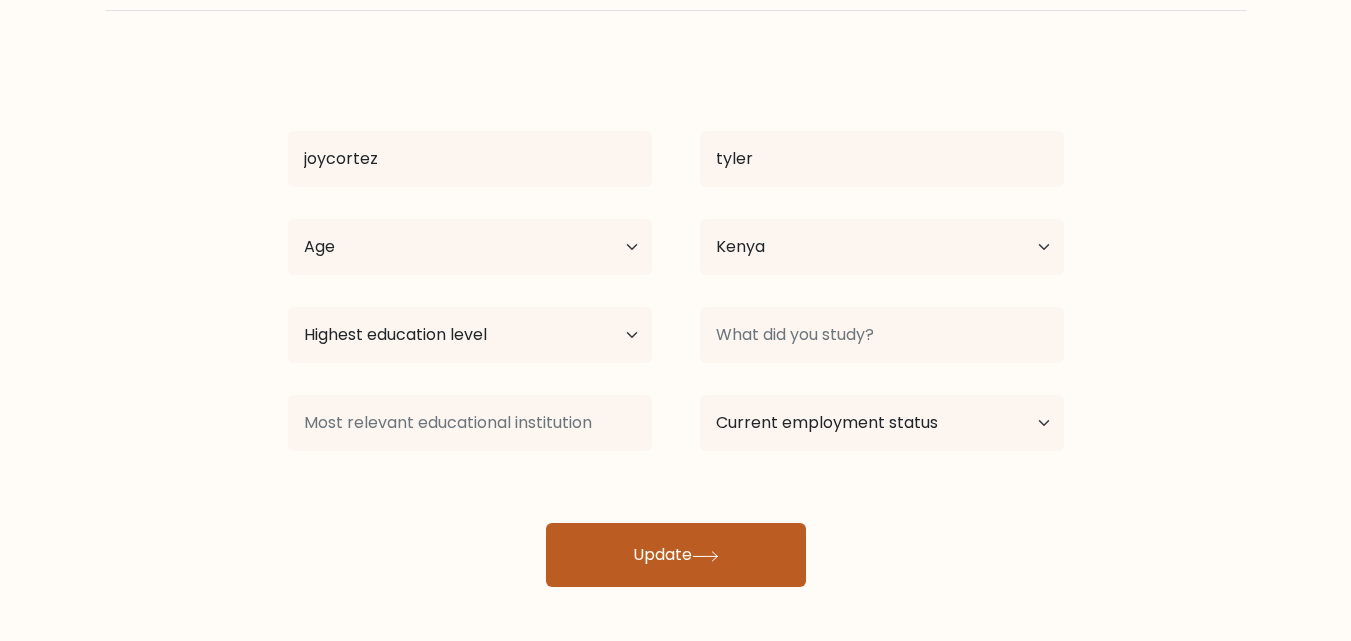 click on "Update" at bounding box center [676, 555] 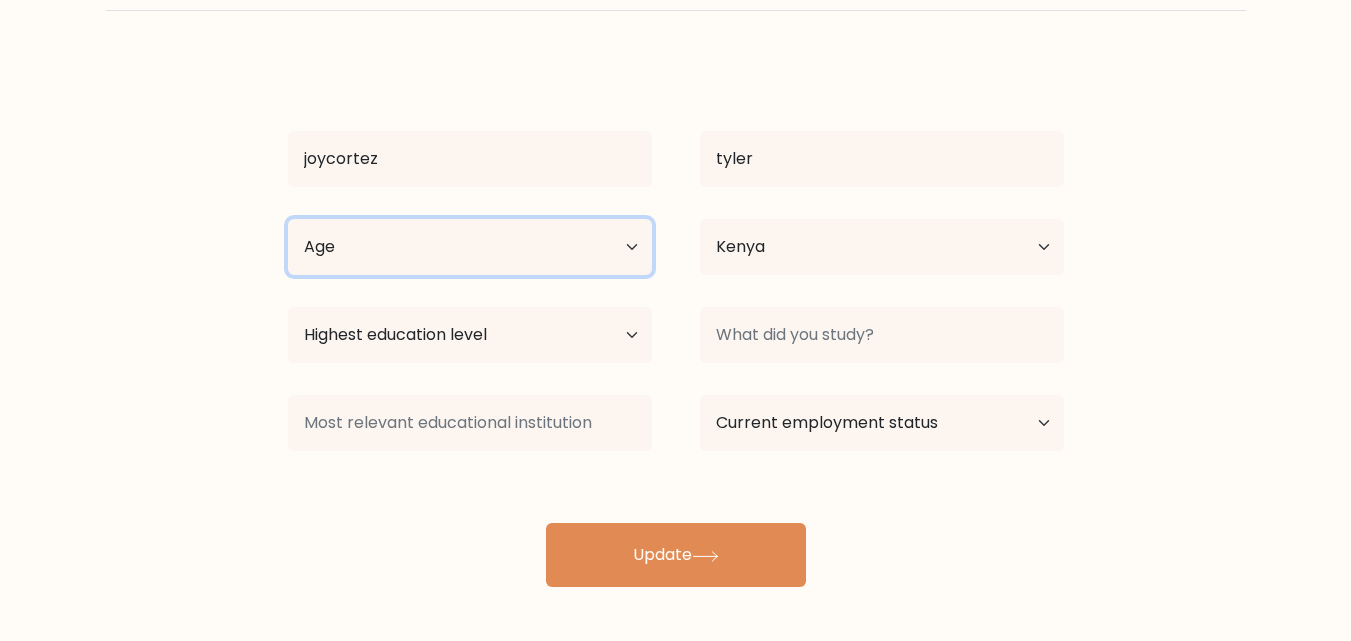 click on "Age
Under 18 years old
18-24 years old
25-34 years old
35-44 years old
45-54 years old
55-64 years old
65 years old and above" at bounding box center [470, 247] 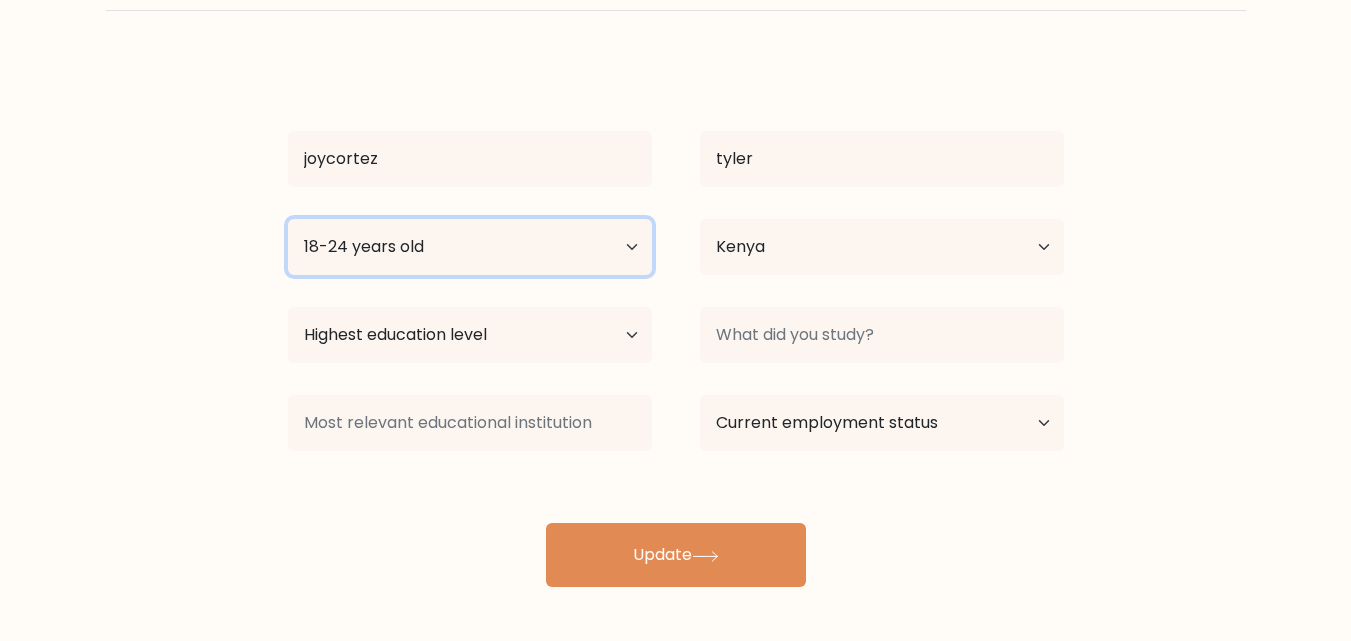 click on "Age
Under 18 years old
18-24 years old
25-34 years old
35-44 years old
45-54 years old
55-64 years old
65 years old and above" at bounding box center [470, 247] 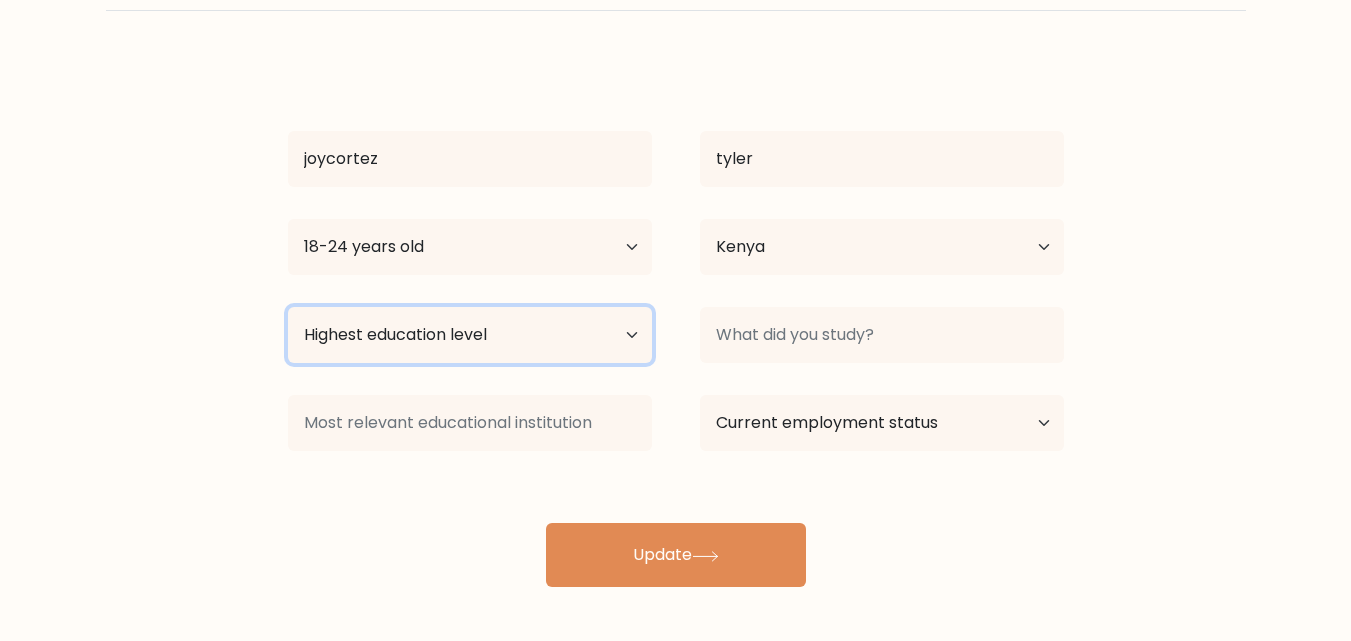 click on "Highest education level
No schooling
Primary
Lower Secondary
Upper Secondary
Occupation Specific
Bachelor's degree
Master's degree
Doctoral degree" at bounding box center [470, 335] 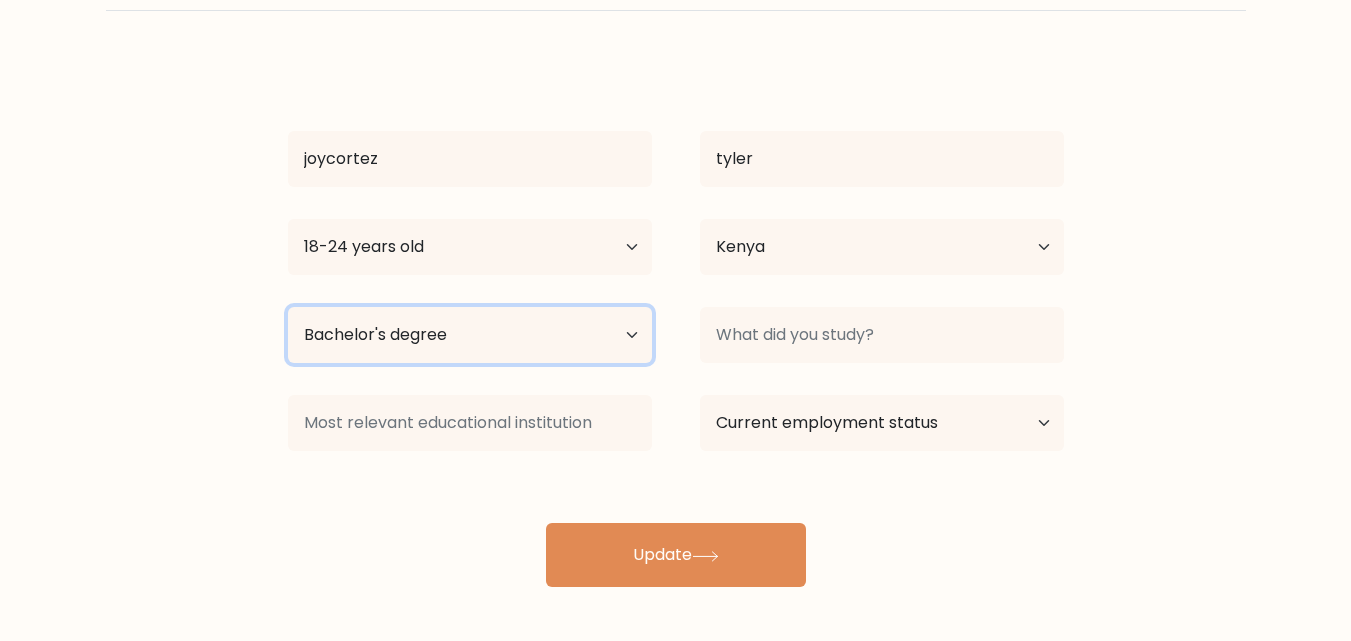 click on "Highest education level
No schooling
Primary
Lower Secondary
Upper Secondary
Occupation Specific
Bachelor's degree
Master's degree
Doctoral degree" at bounding box center [470, 335] 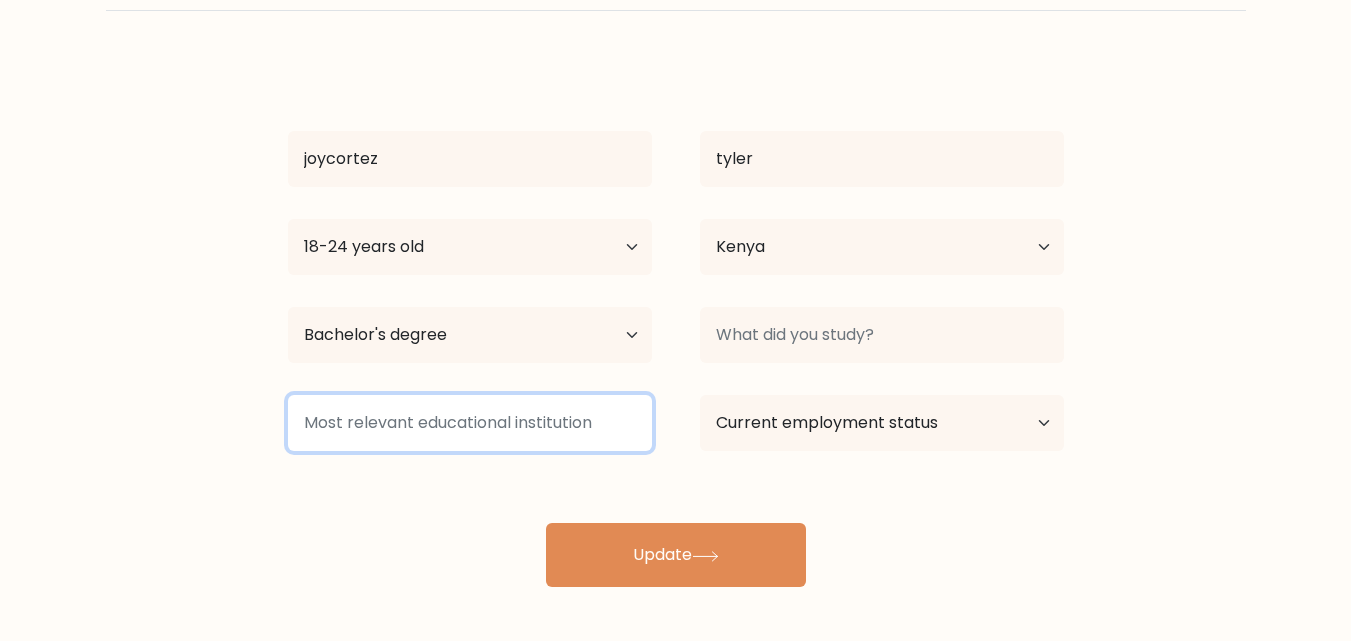click at bounding box center [470, 423] 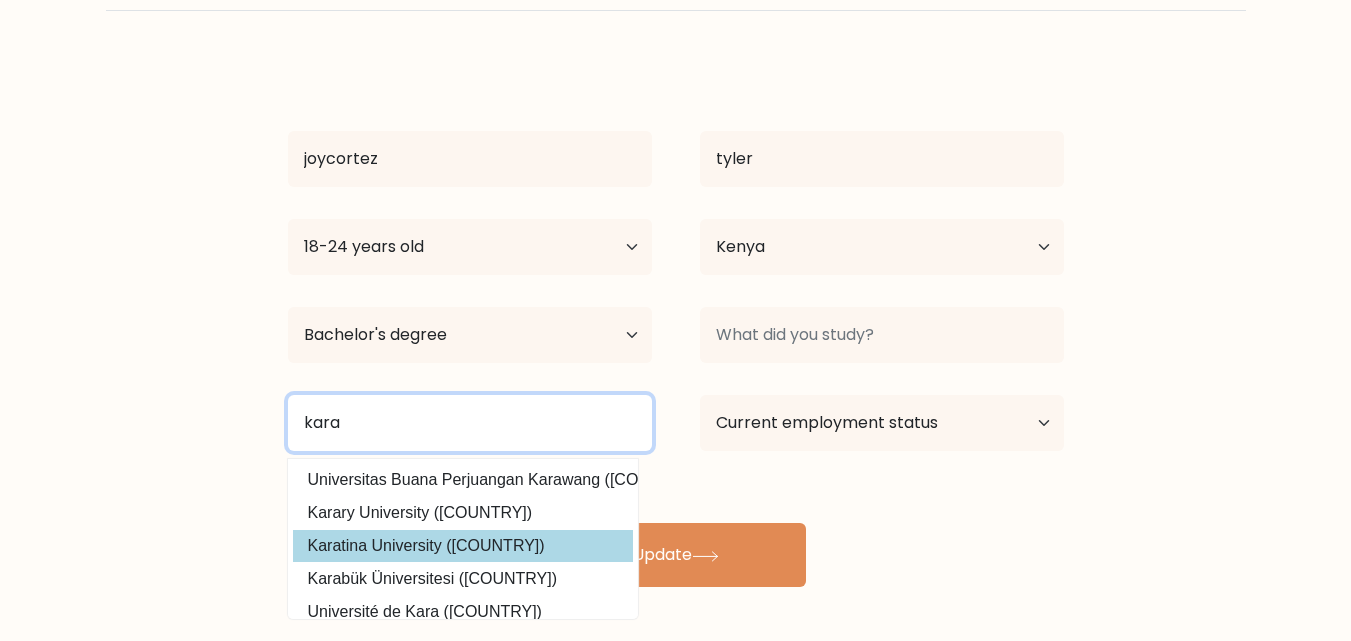 type on "kara" 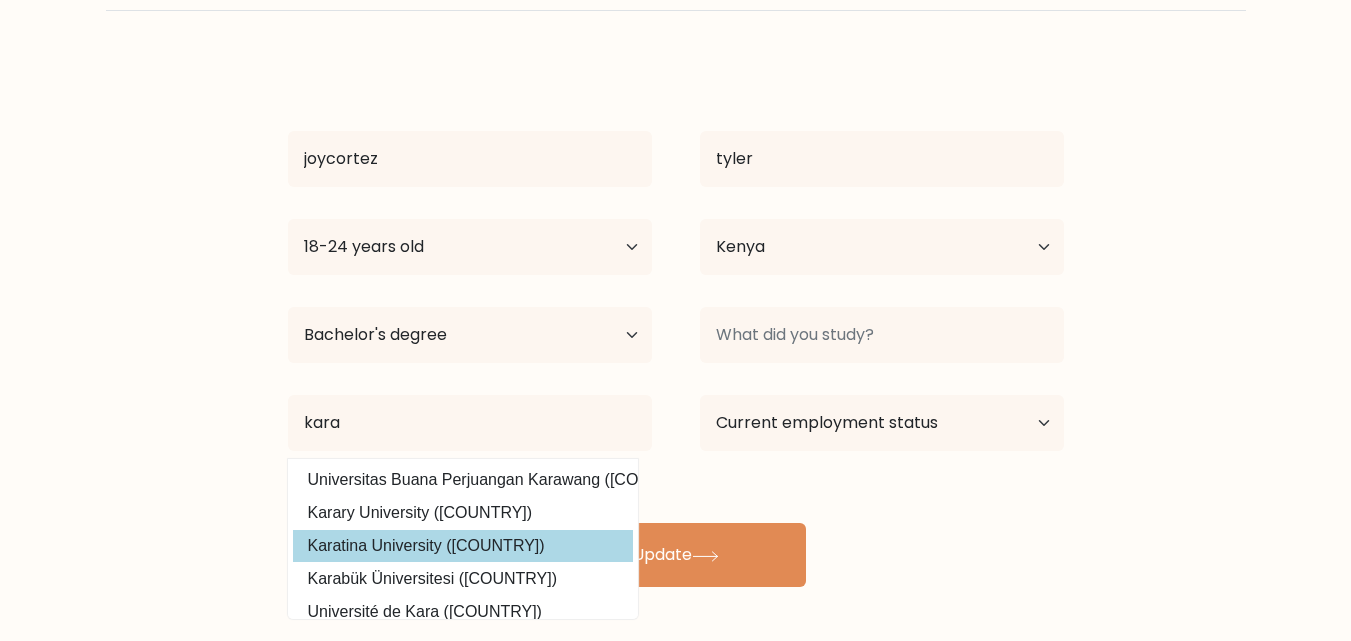 click on "joycortez
tyler
Age
Under 18 years old
18-24 years old
25-34 years old
35-44 years old
45-54 years old
55-64 years old
65 years old and above
Country
Afghanistan
Albania
Algeria
American Samoa
Andorra
Angola
Anguilla
Antarctica
Antigua and Barbuda
Argentina
Armenia
Aruba
Australia
Austria
Azerbaijan
Bahamas
Bahrain
Bangladesh
Barbados
Belarus
Belgium
Belize
Benin
Bermuda
Bhutan" at bounding box center (676, 323) 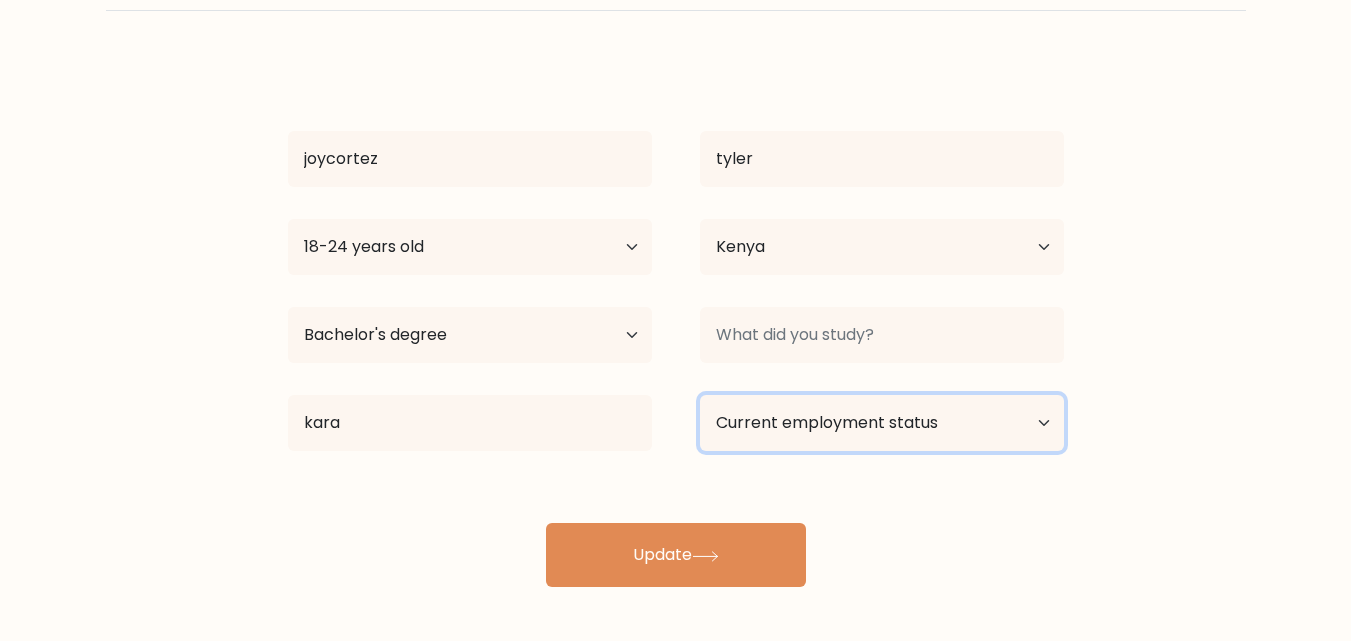 click on "Current employment status
Employed
Student
Retired
Other / prefer not to answer" at bounding box center (882, 423) 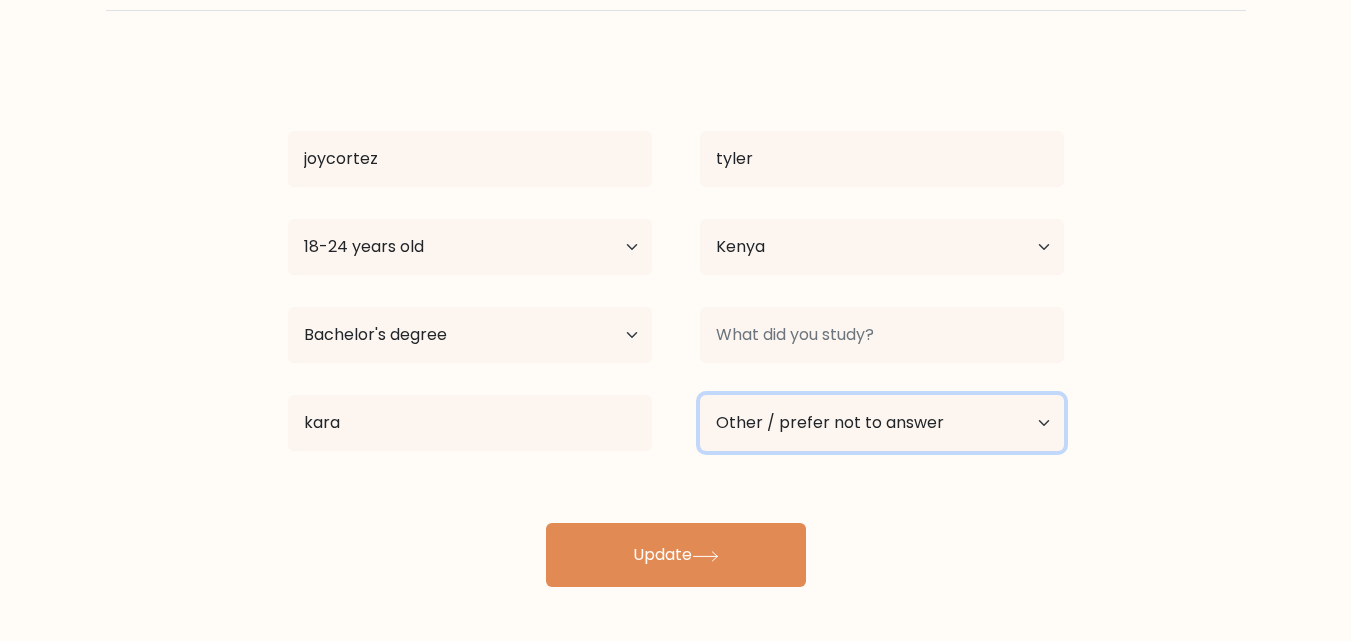 click on "Current employment status
Employed
Student
Retired
Other / prefer not to answer" at bounding box center [882, 423] 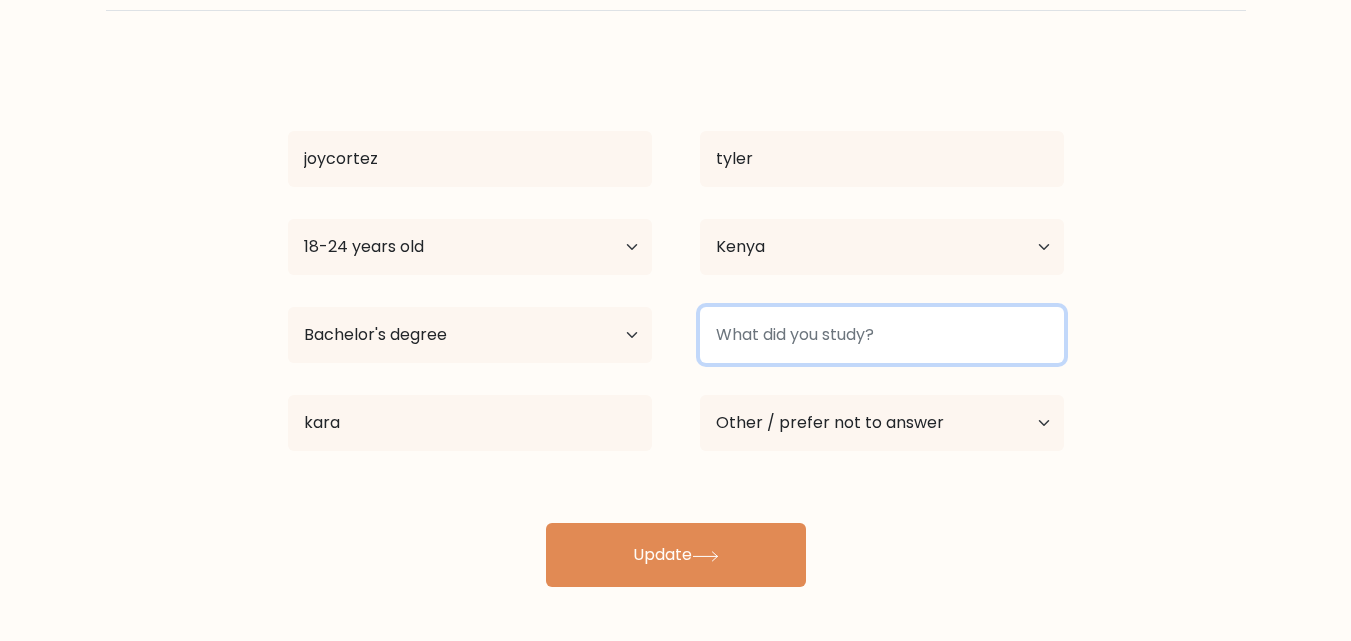 click at bounding box center (882, 335) 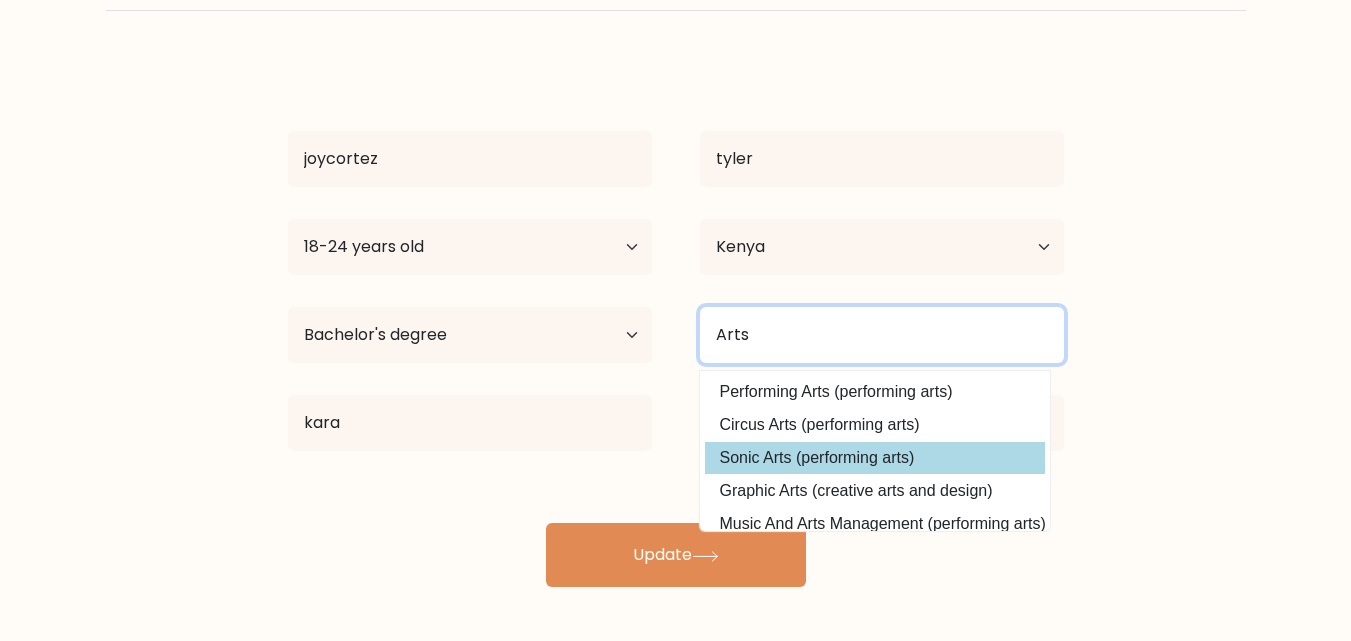 type on "Arts" 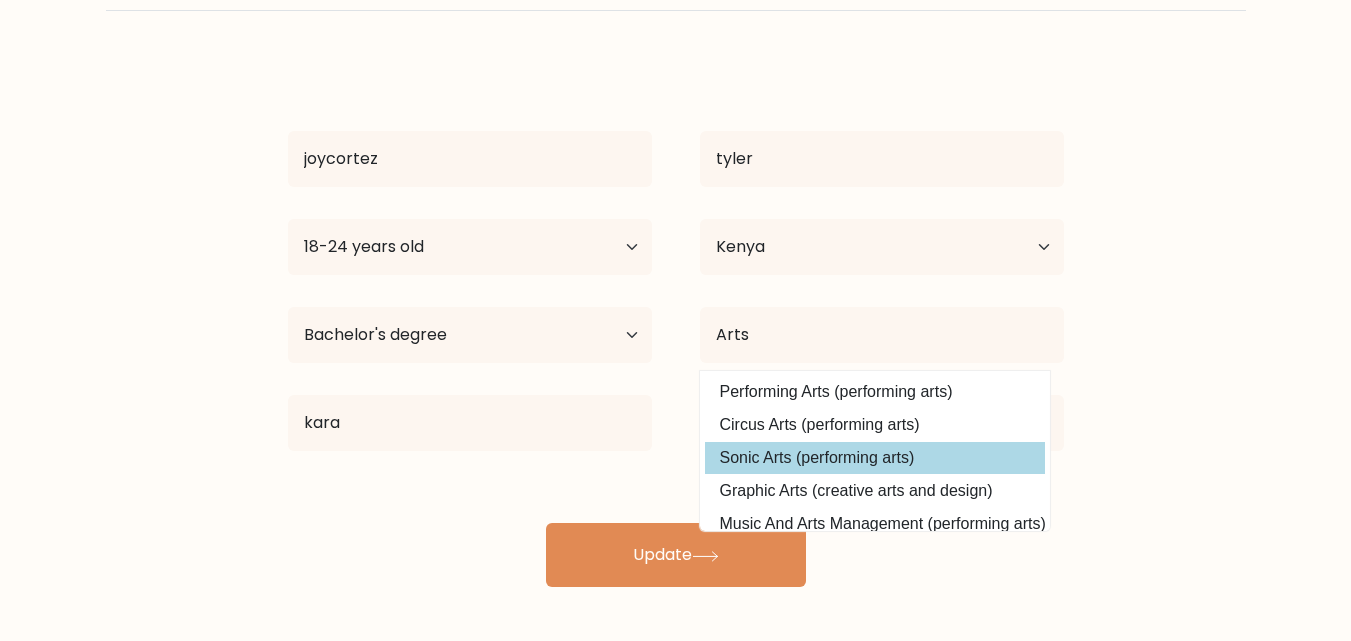 click on "joycortez
tyler
Age
Under 18 years old
18-24 years old
25-34 years old
35-44 years old
45-54 years old
55-64 years old
65 years old and above
Country
Afghanistan
Albania
Algeria
American Samoa
Andorra
Angola
Anguilla
Antarctica
Antigua and Barbuda
Argentina
Armenia
Aruba
Australia
Austria
Azerbaijan
Bahamas
Bahrain
Bangladesh
Barbados
Belarus
Belgium
Belize
Benin
Bermuda
Bhutan" at bounding box center [676, 323] 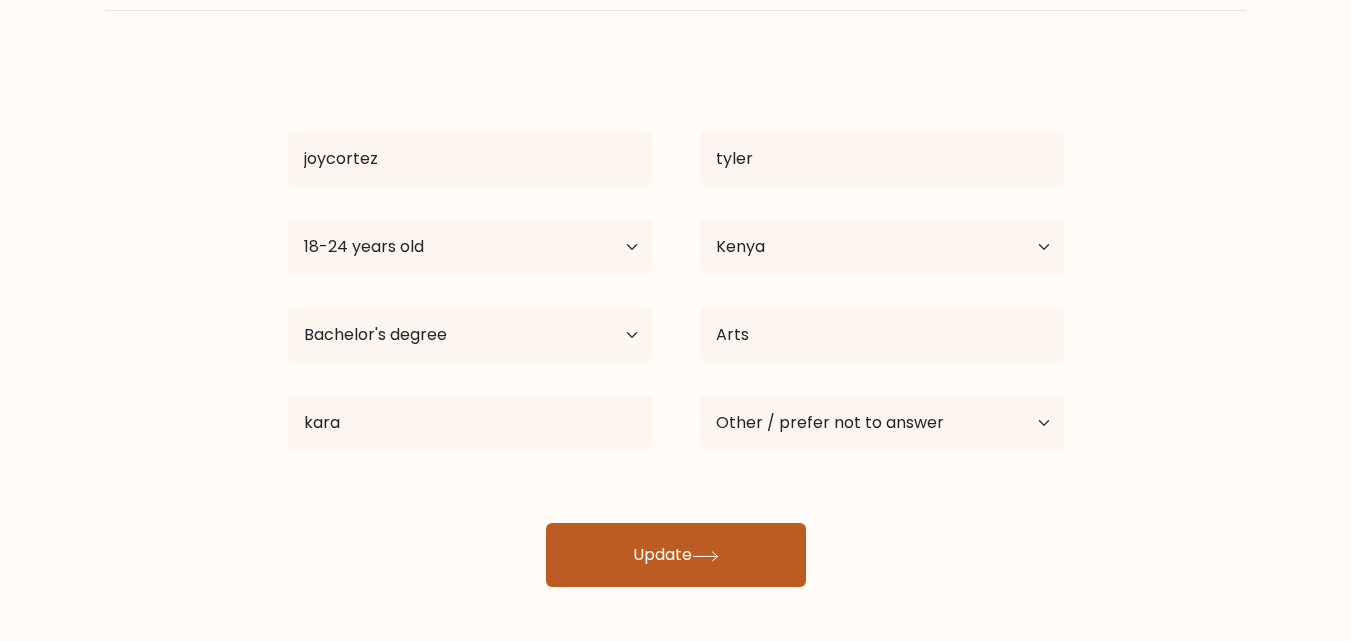 click on "Update" at bounding box center [676, 555] 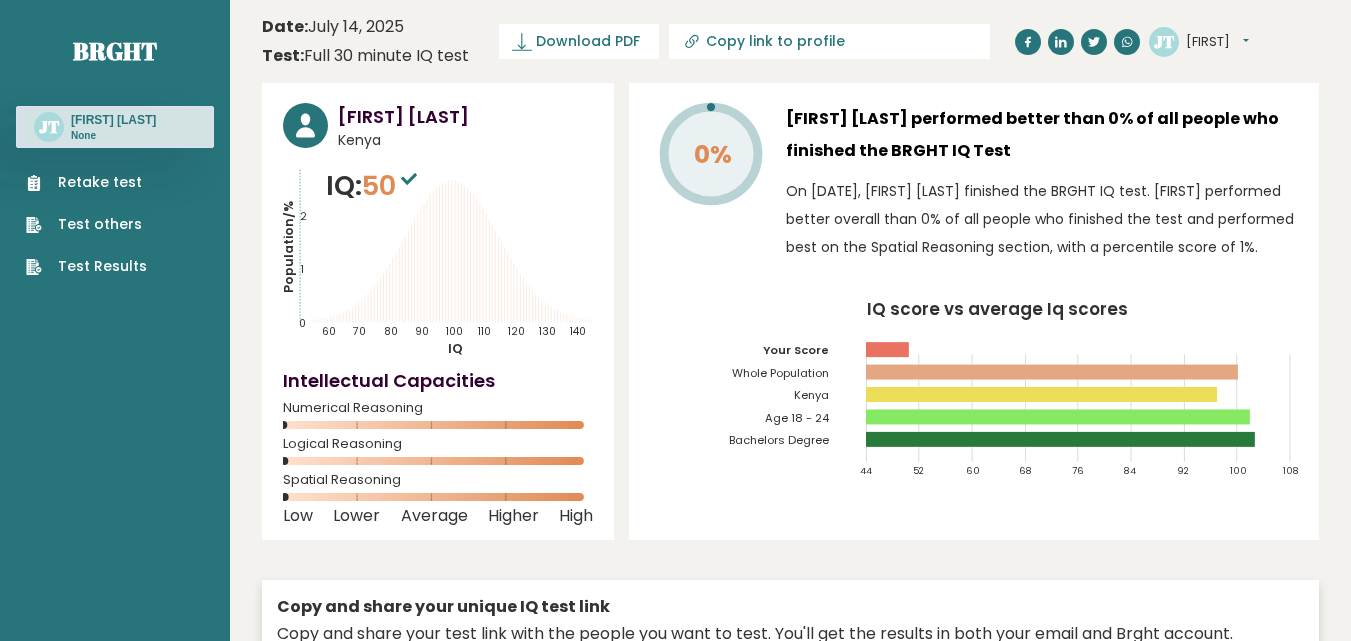 scroll, scrollTop: 0, scrollLeft: 0, axis: both 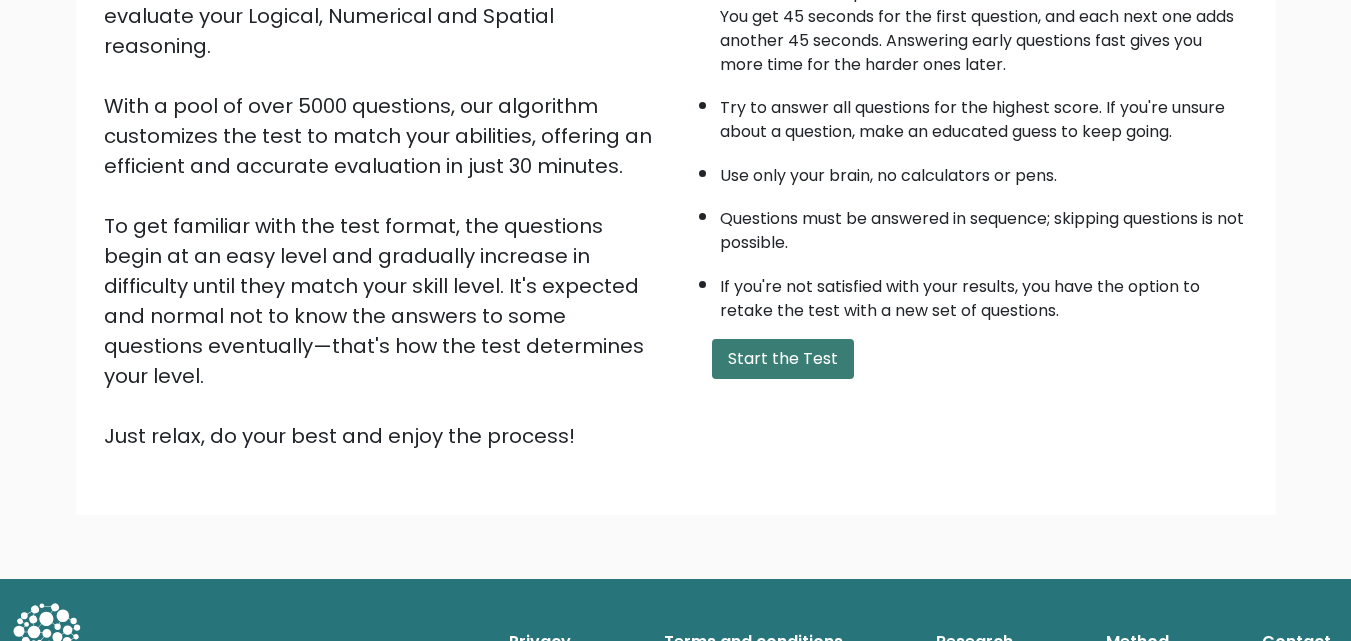 click on "Start the Test" at bounding box center (783, 359) 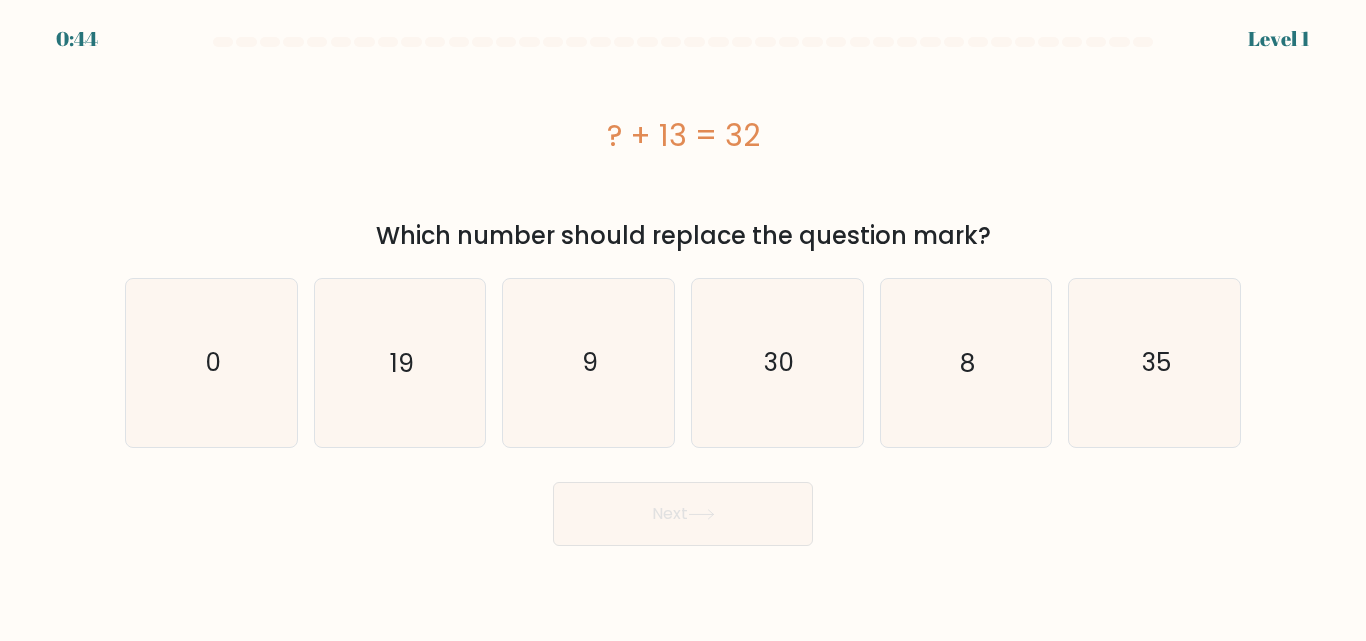 scroll, scrollTop: 0, scrollLeft: 0, axis: both 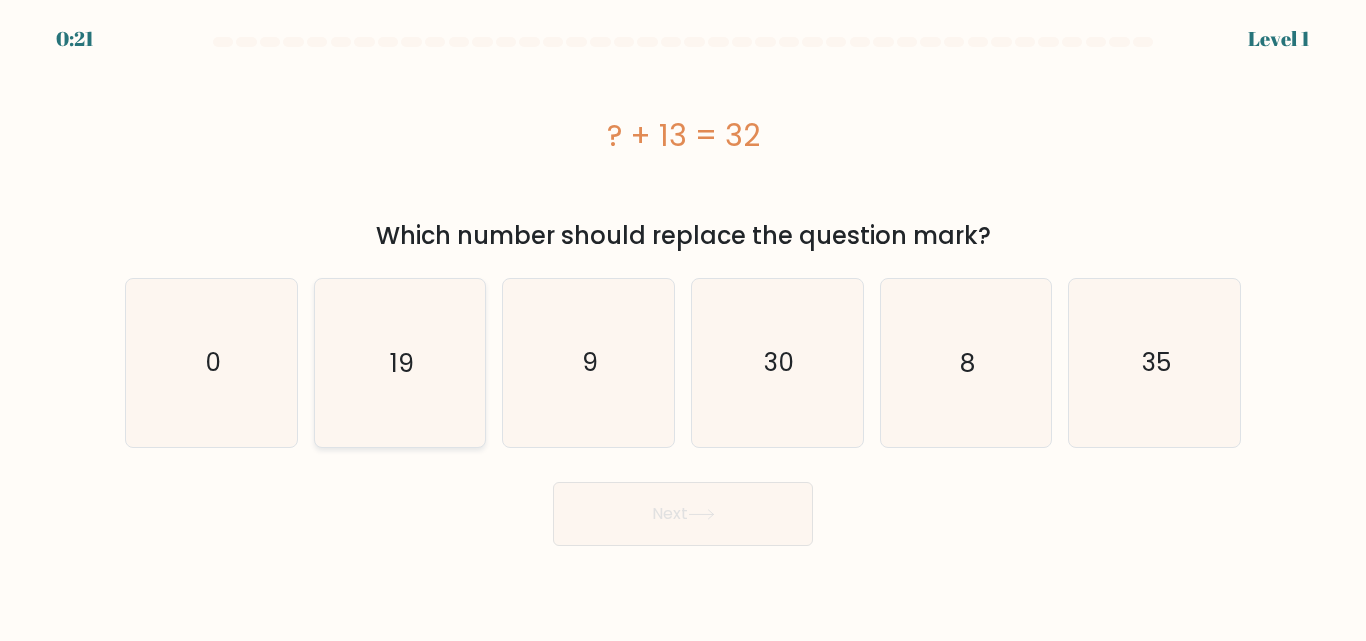 click on "19" 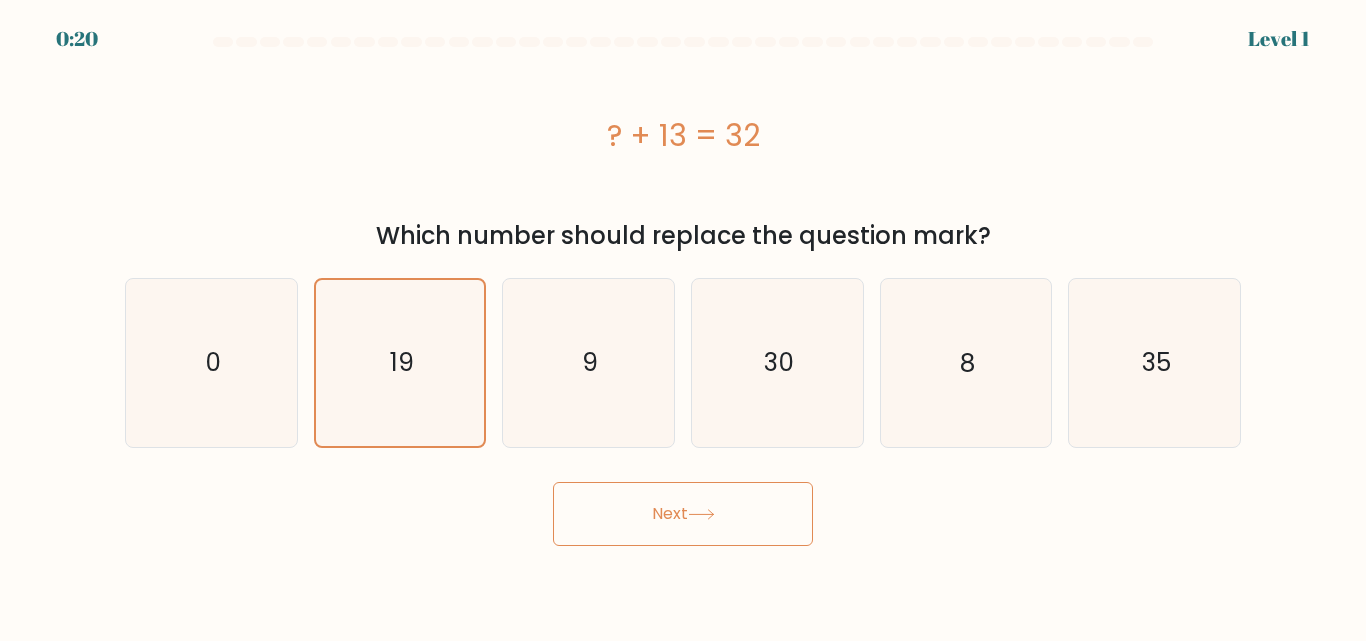 click on "Next" at bounding box center [683, 514] 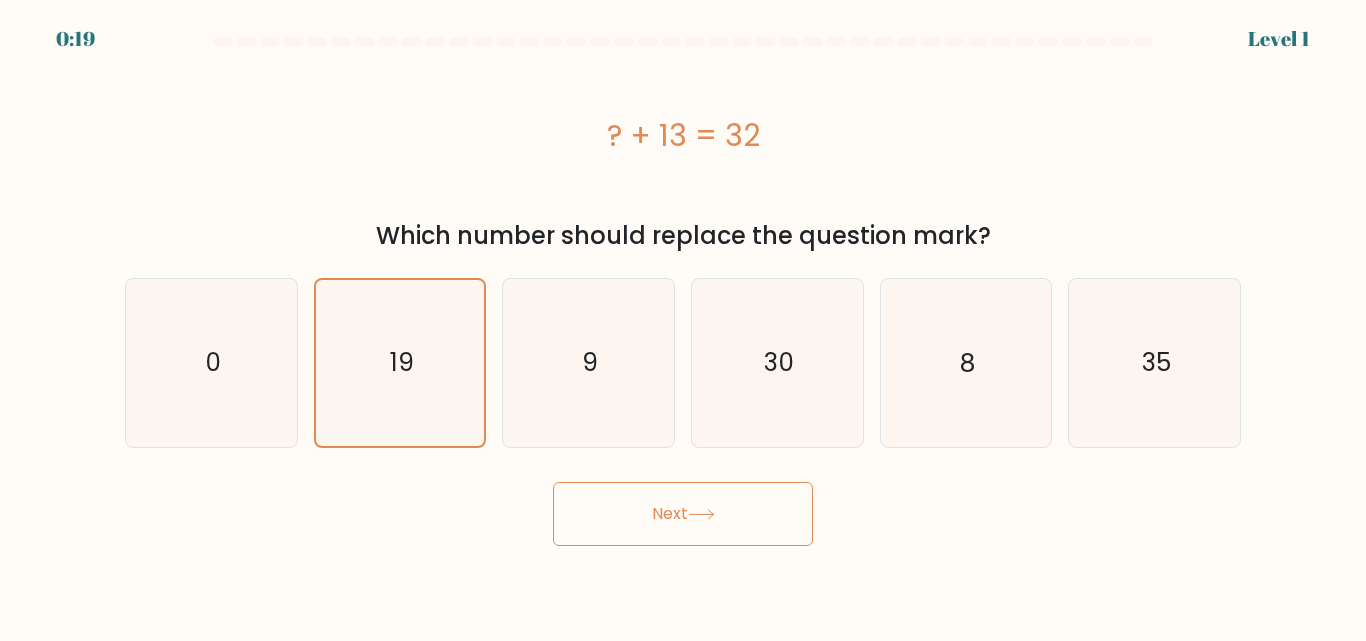 click on "Next" at bounding box center (683, 514) 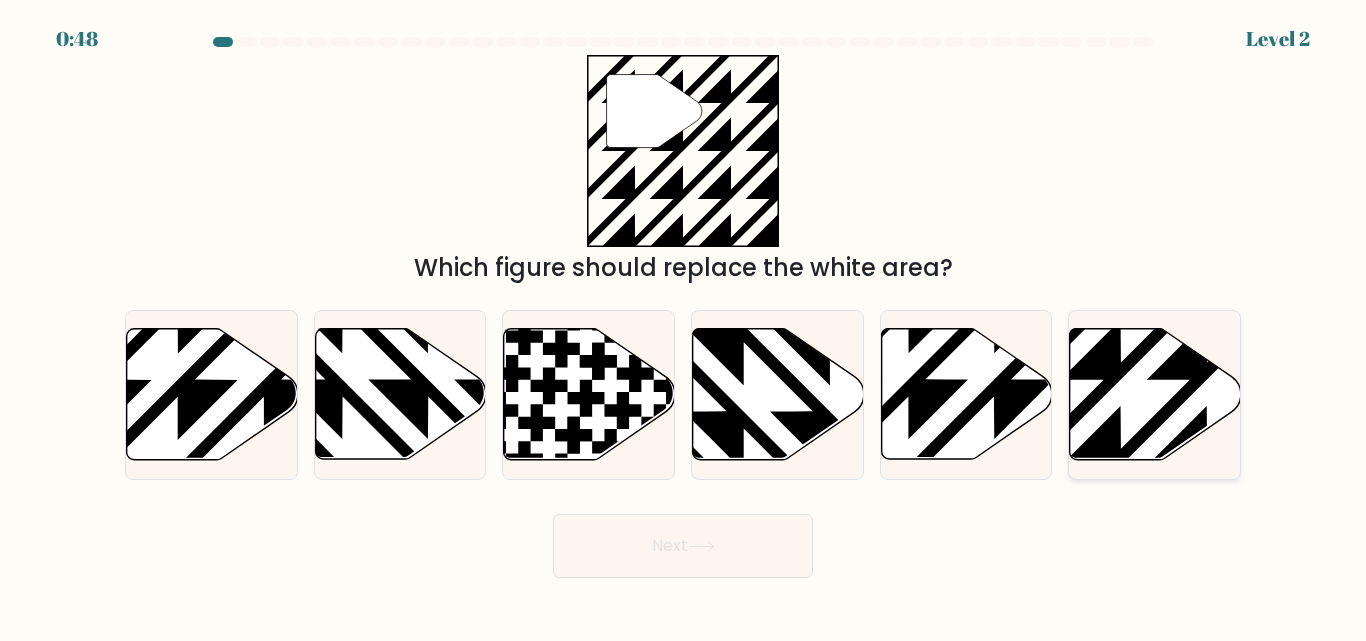click 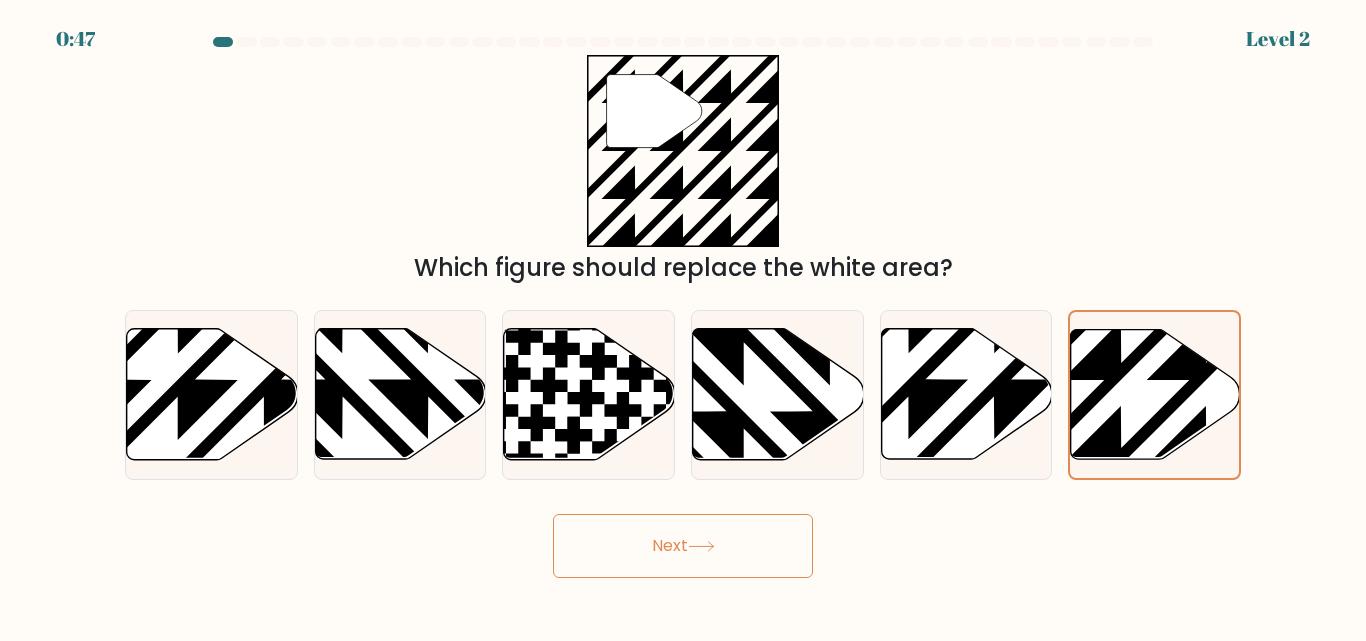click on "Next" at bounding box center [683, 546] 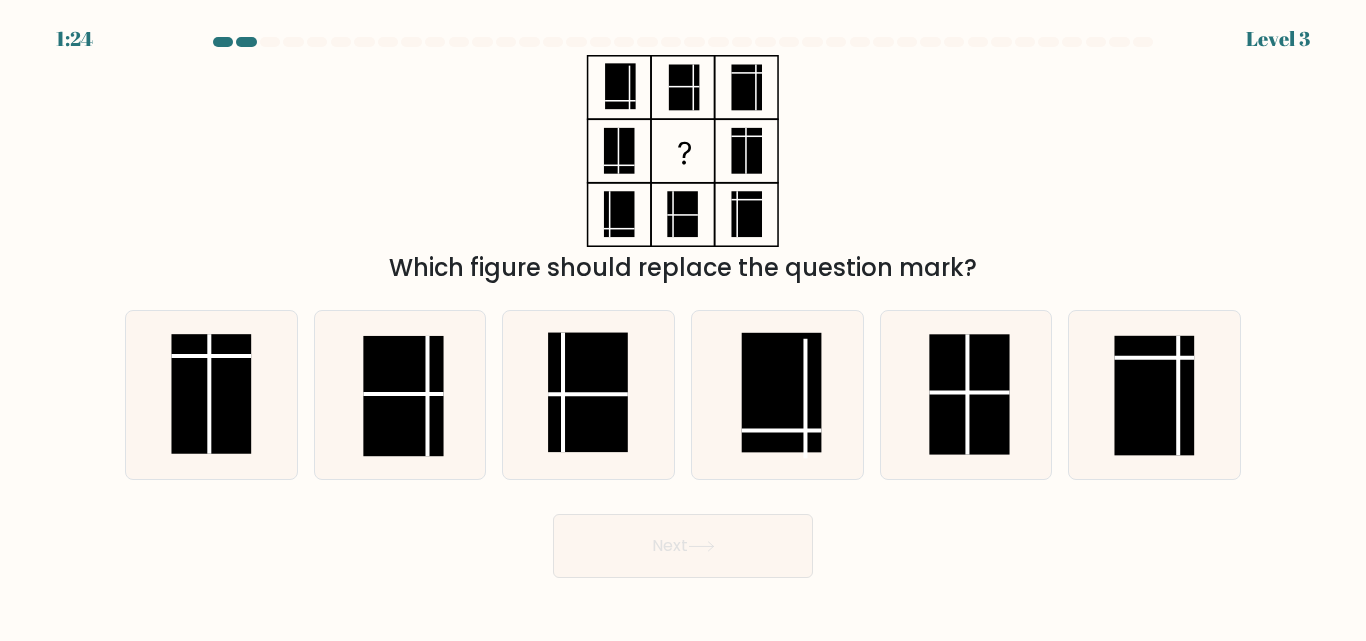 drag, startPoint x: 630, startPoint y: 92, endPoint x: 658, endPoint y: 244, distance: 154.55743 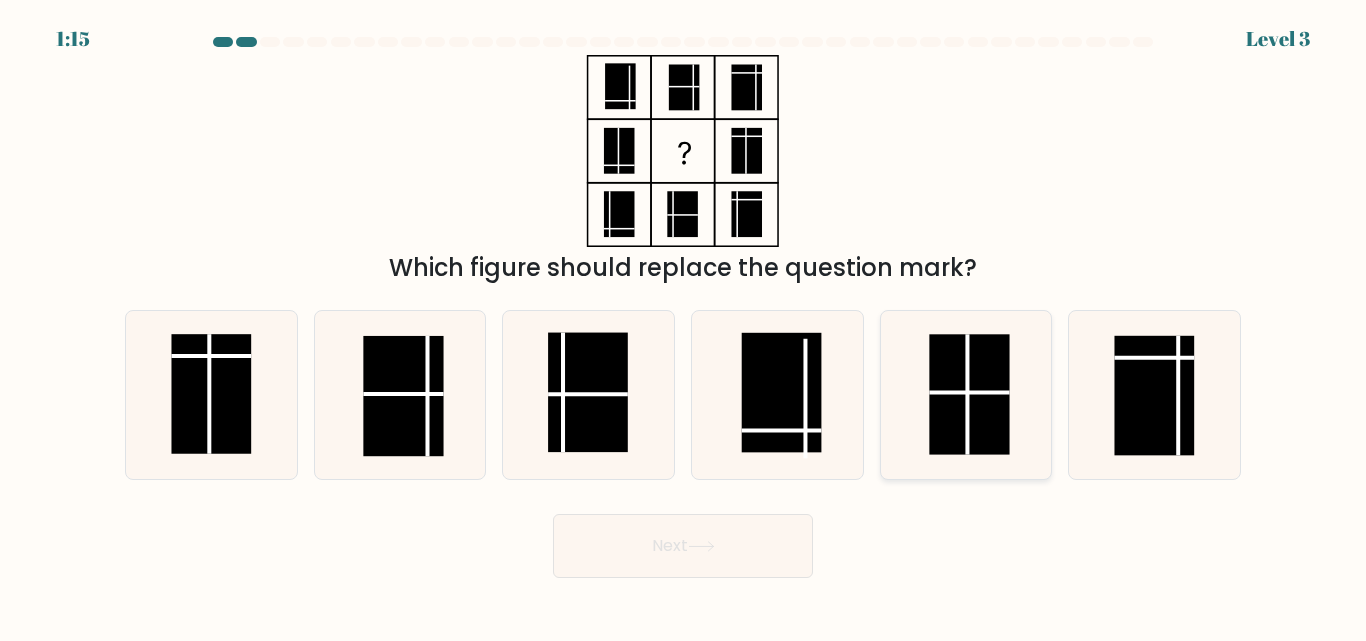 click 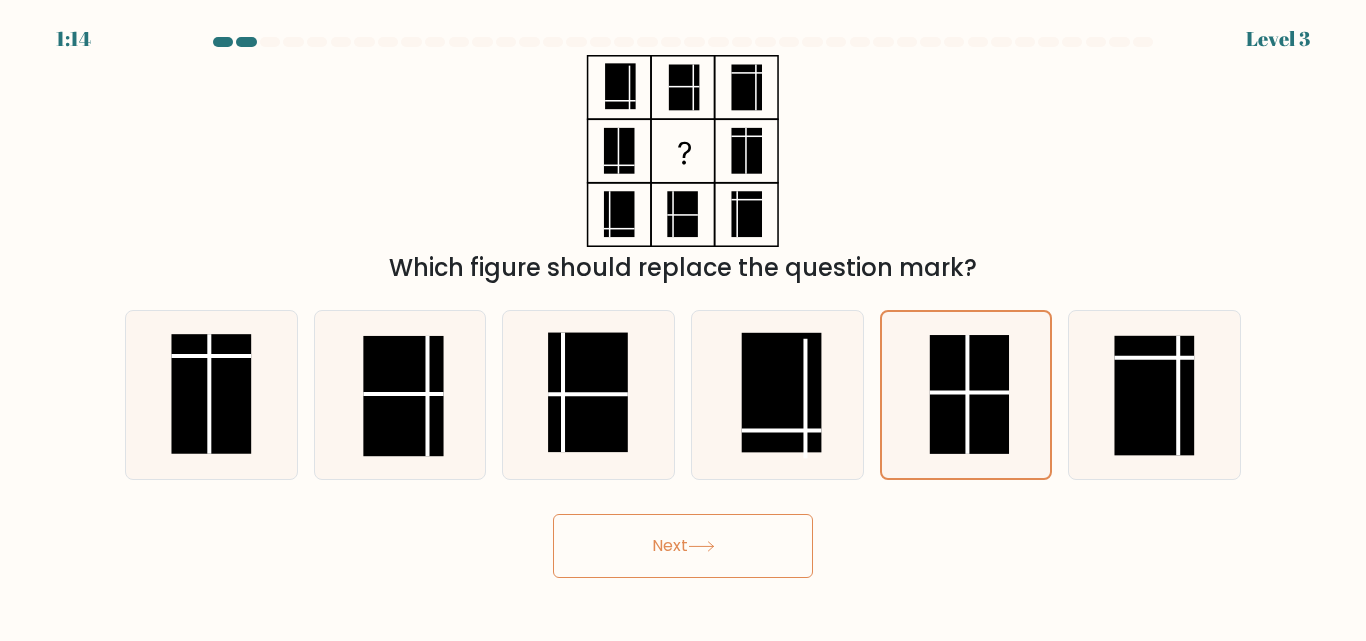 click 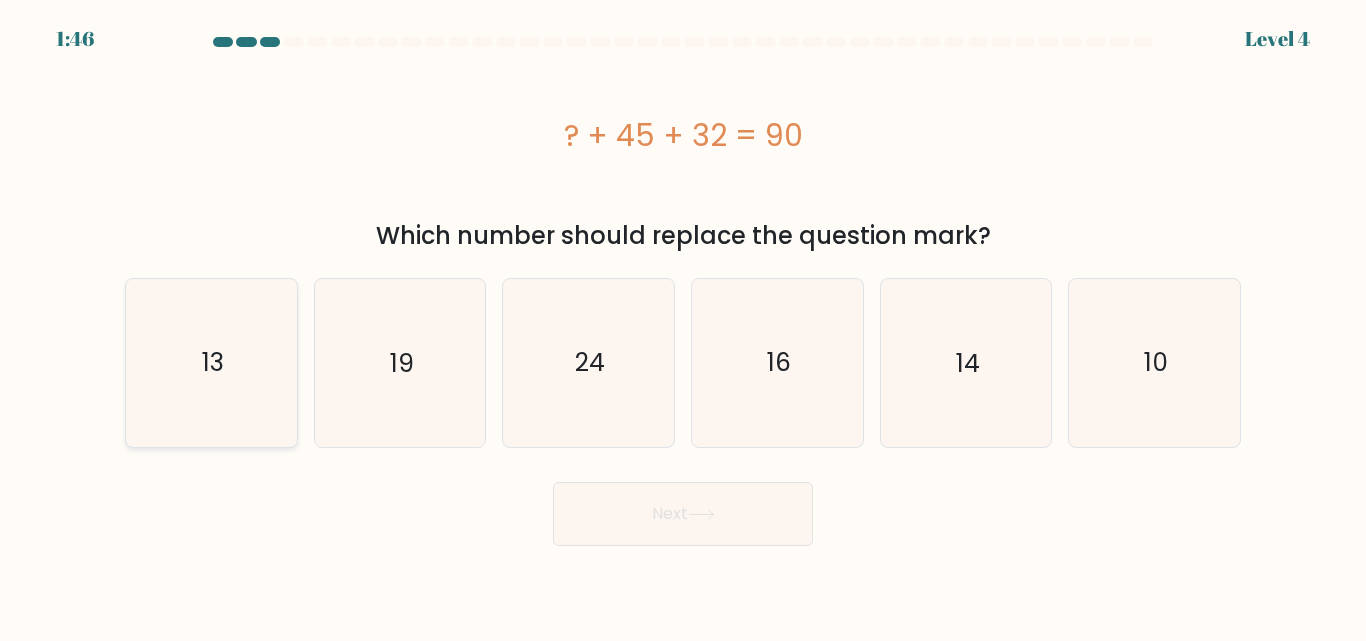 click on "13" 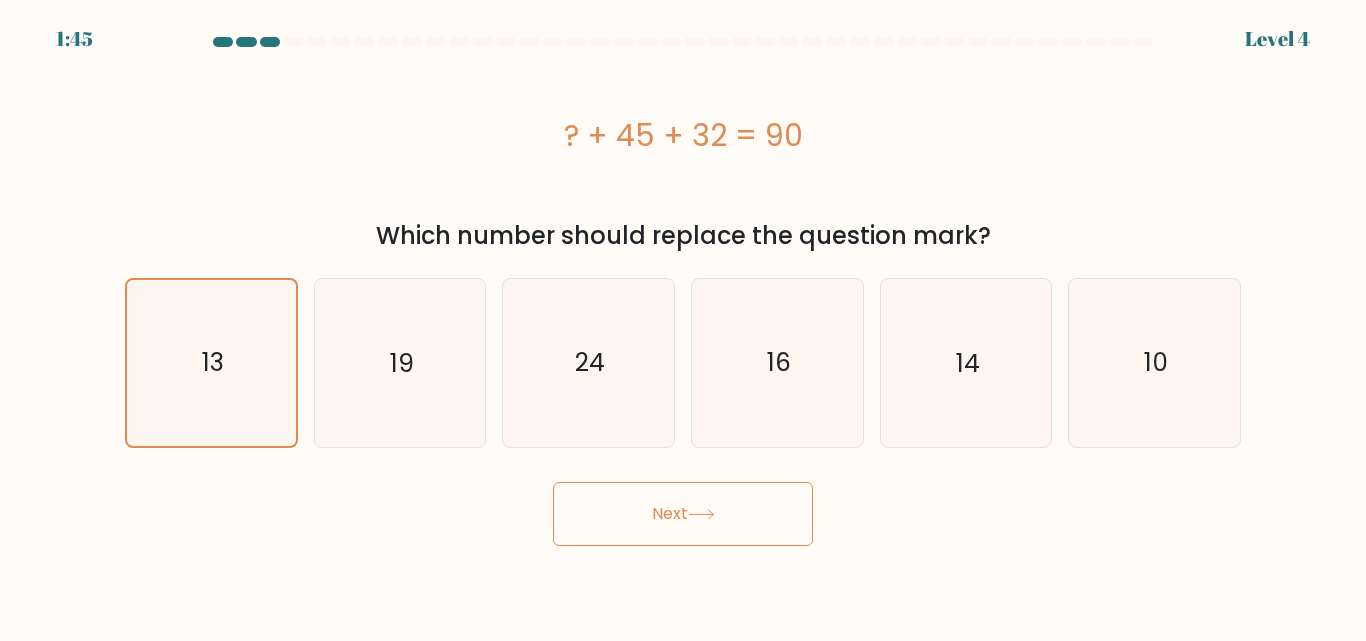 click on "Next" at bounding box center [683, 514] 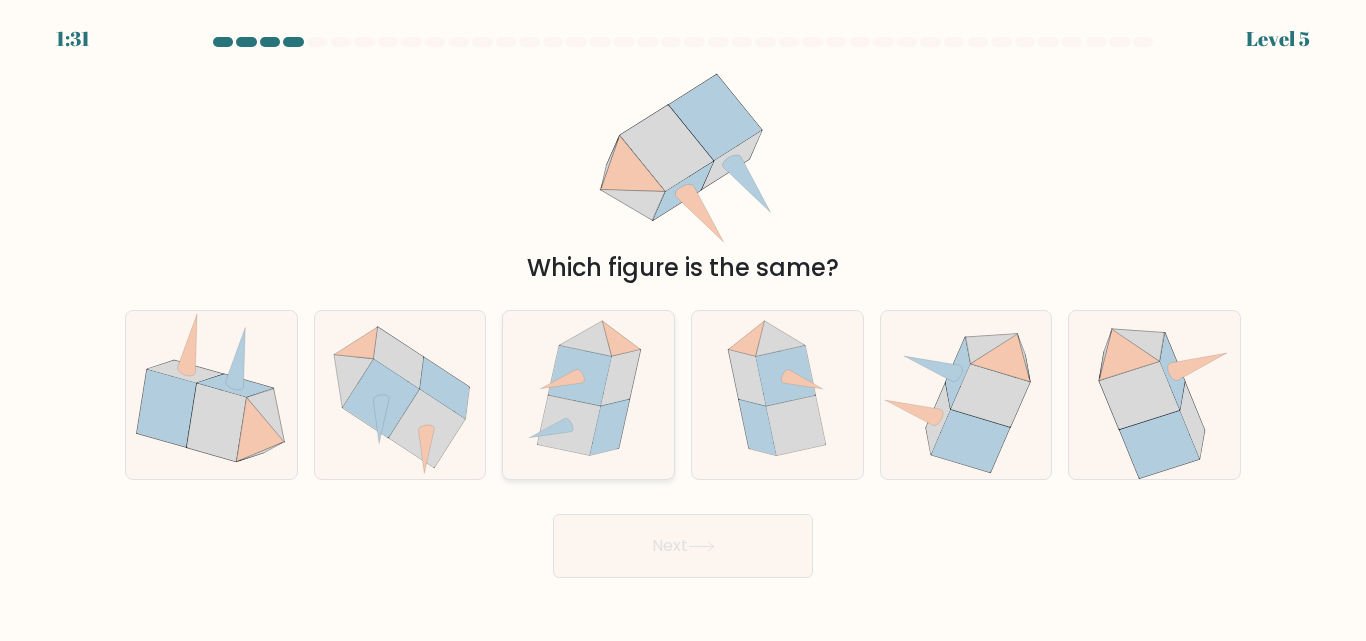 click 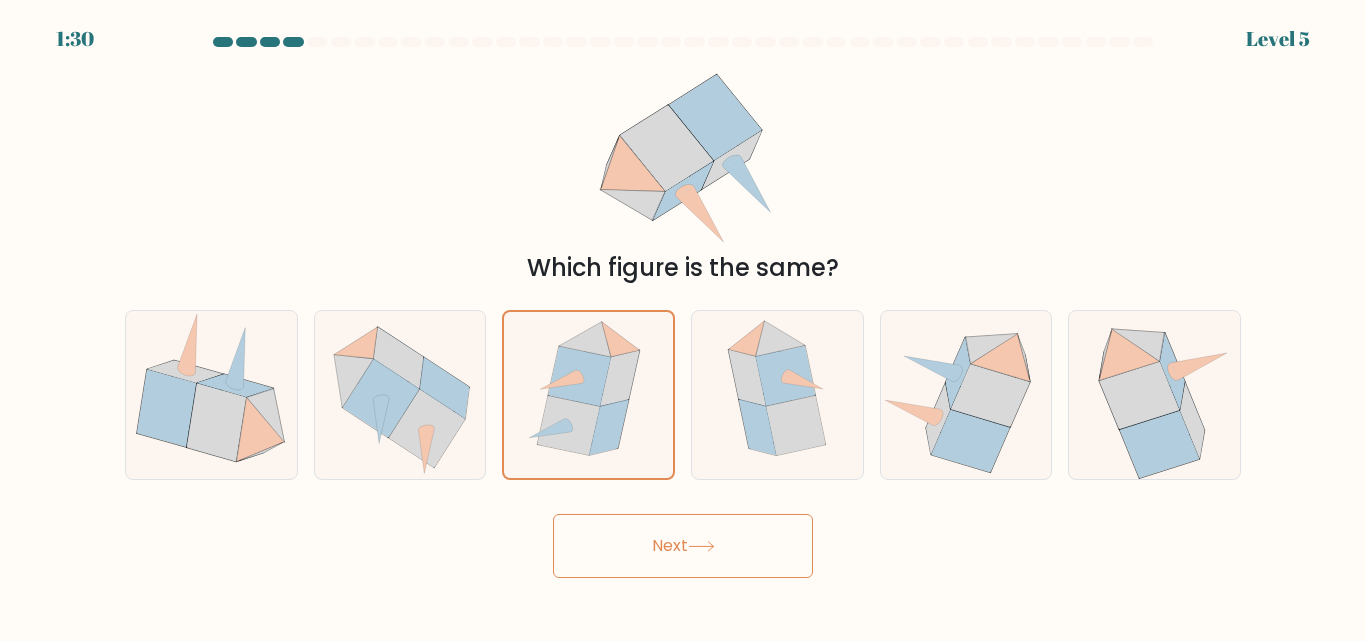 click on "Next" at bounding box center (683, 546) 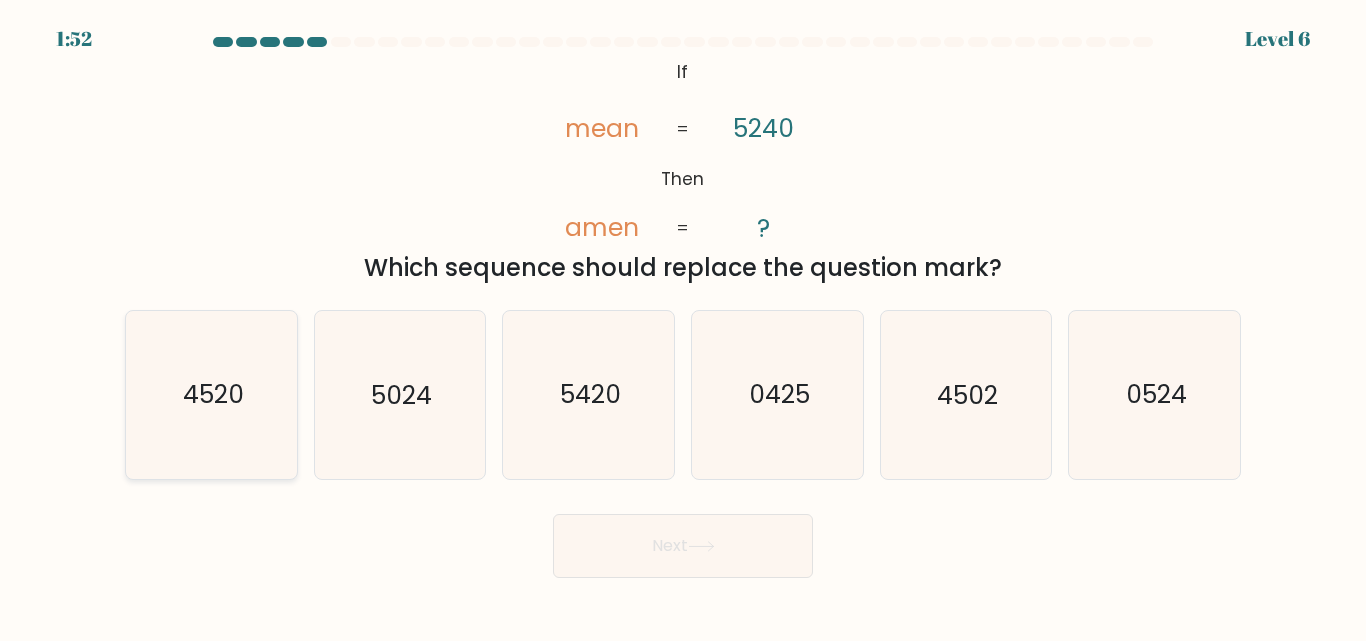 click on "4520" 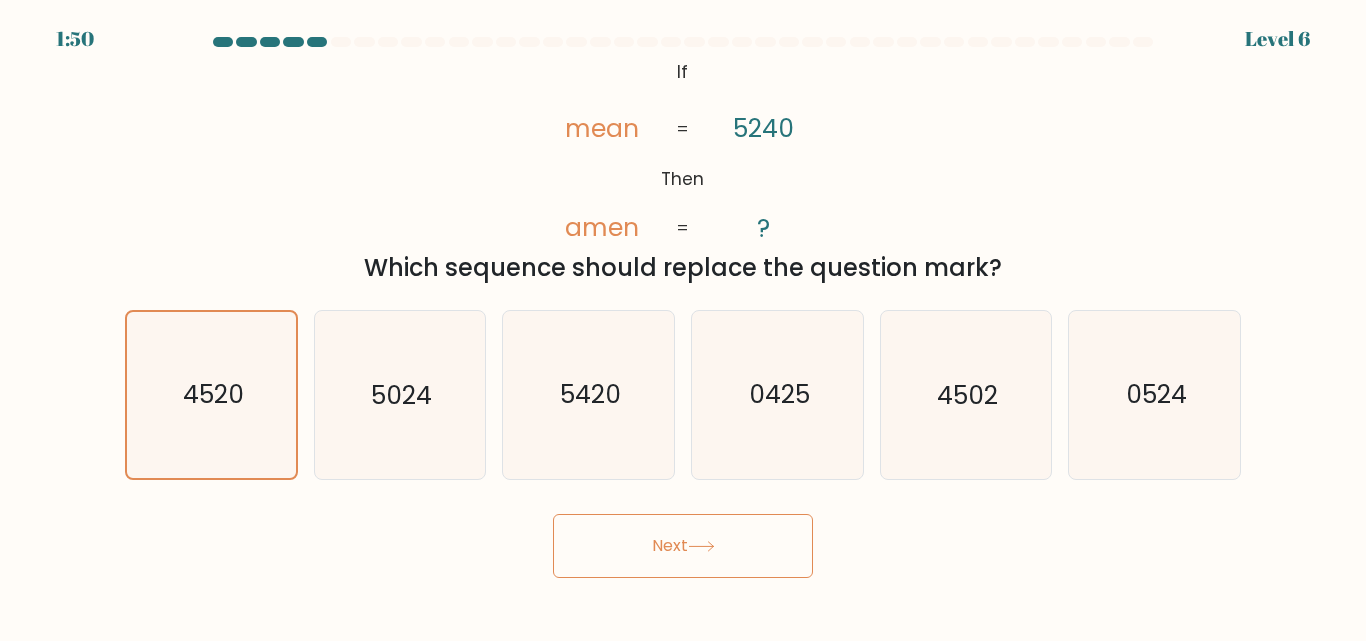 click on "Next" at bounding box center (683, 546) 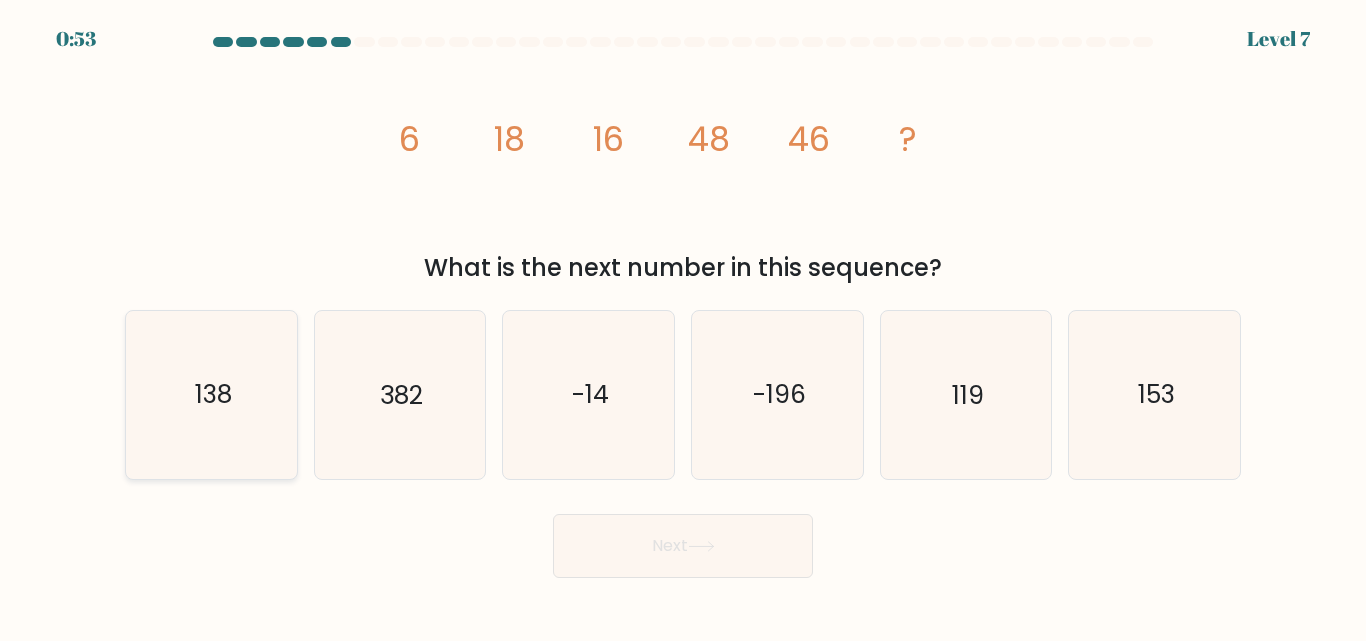 click on "138" 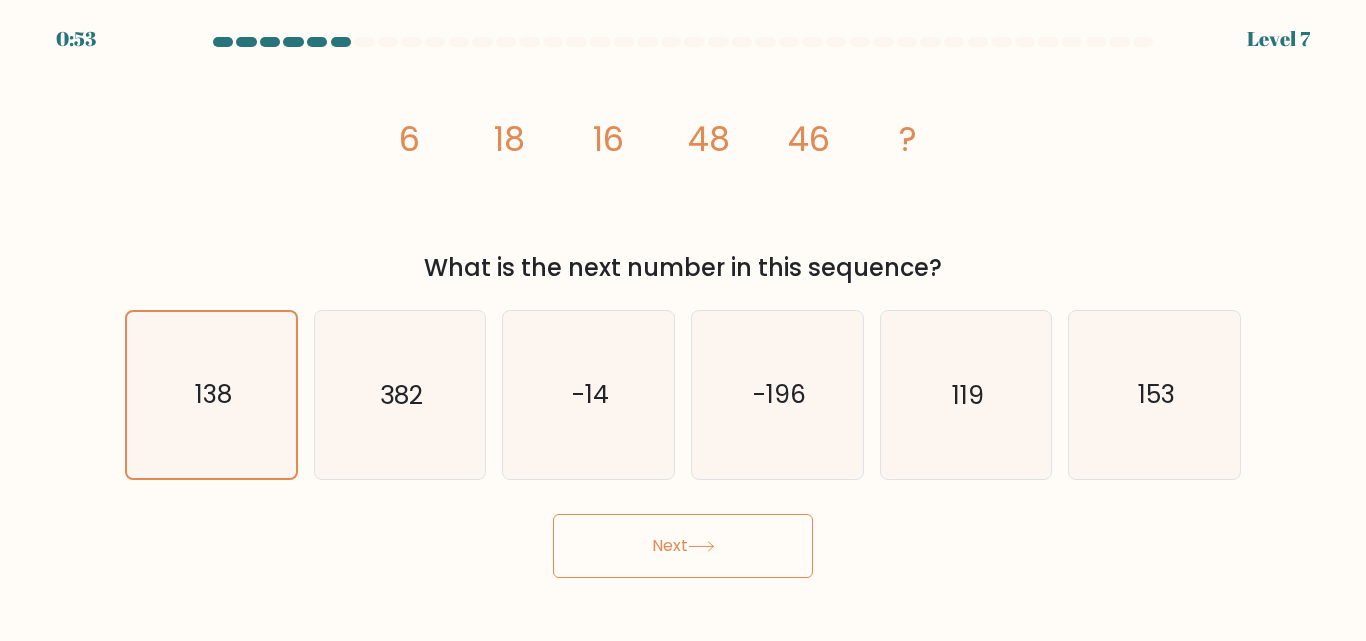 click on "Next" at bounding box center [683, 546] 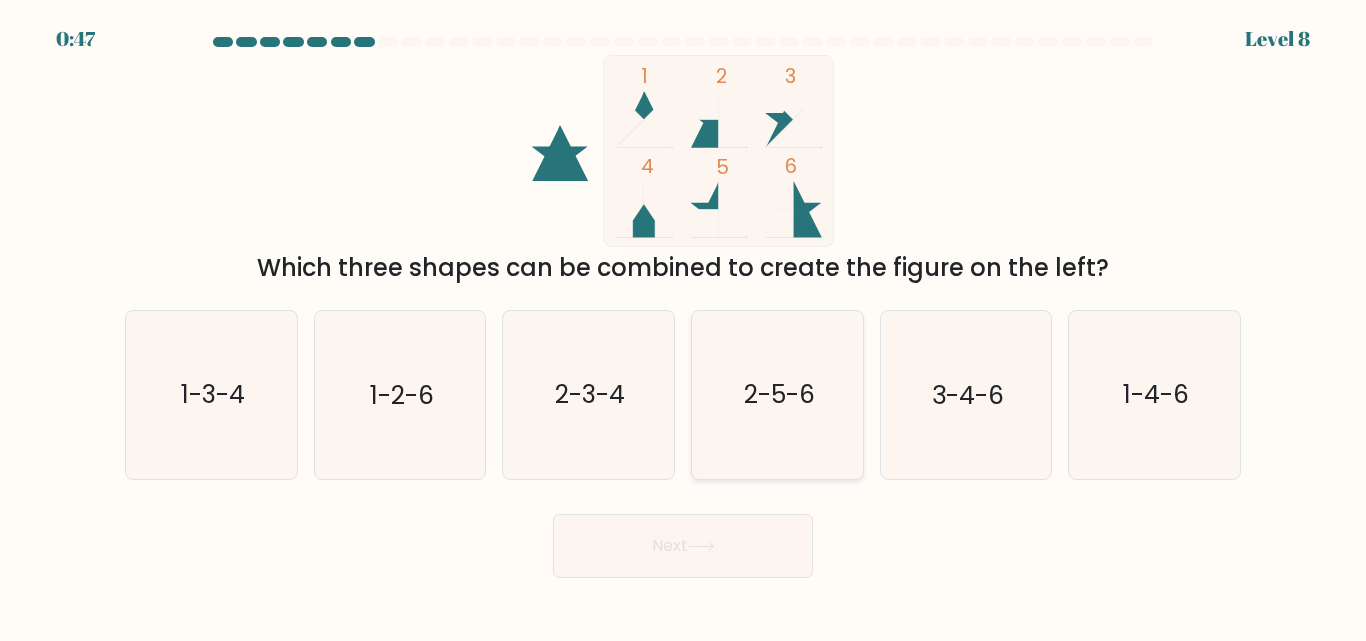 click on "2-5-6" 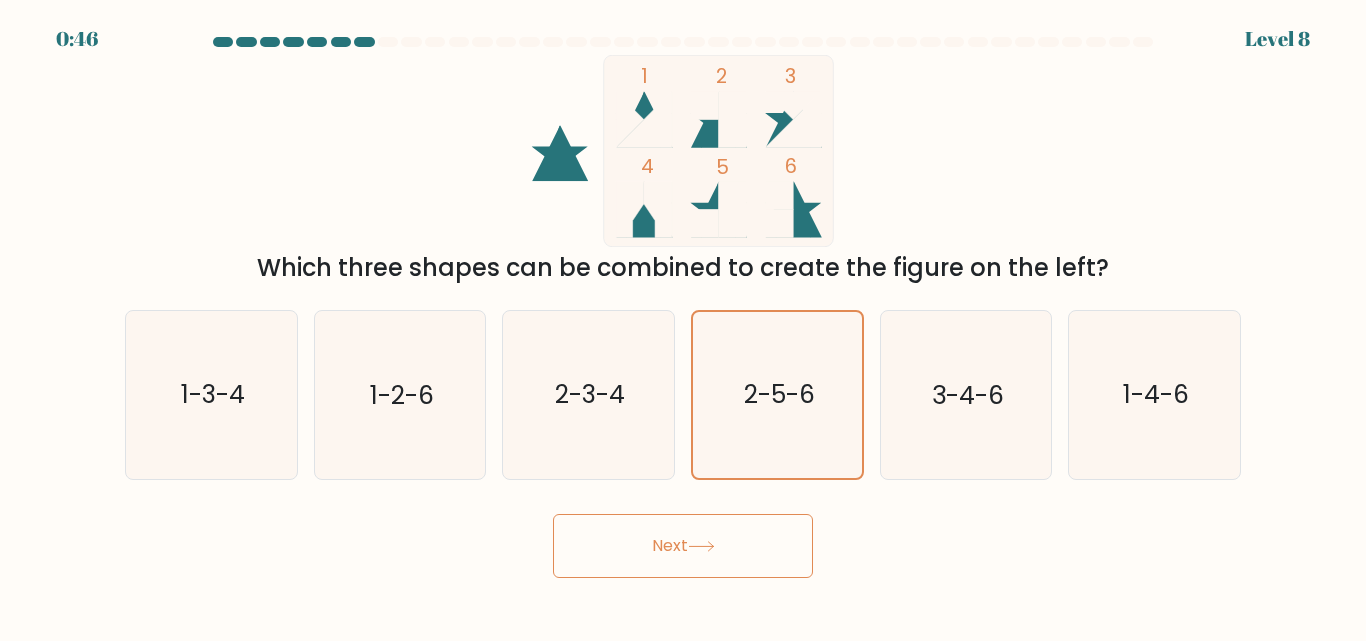 click on "Next" at bounding box center (683, 546) 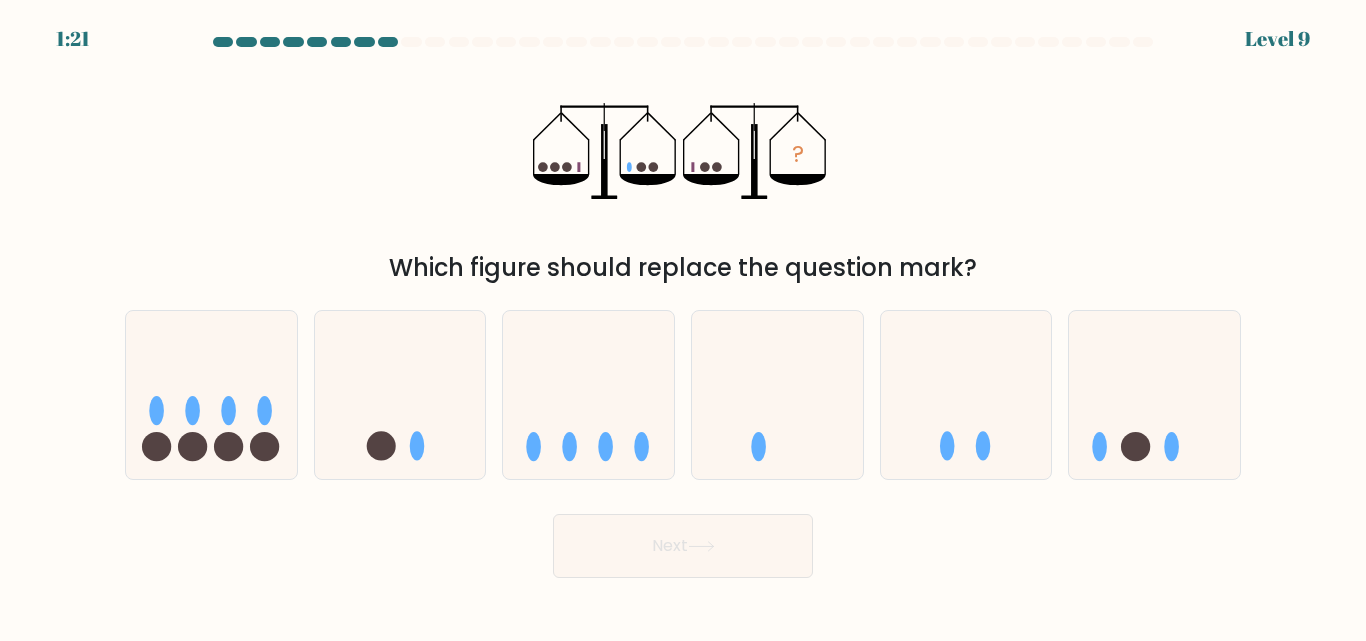 click on "?" 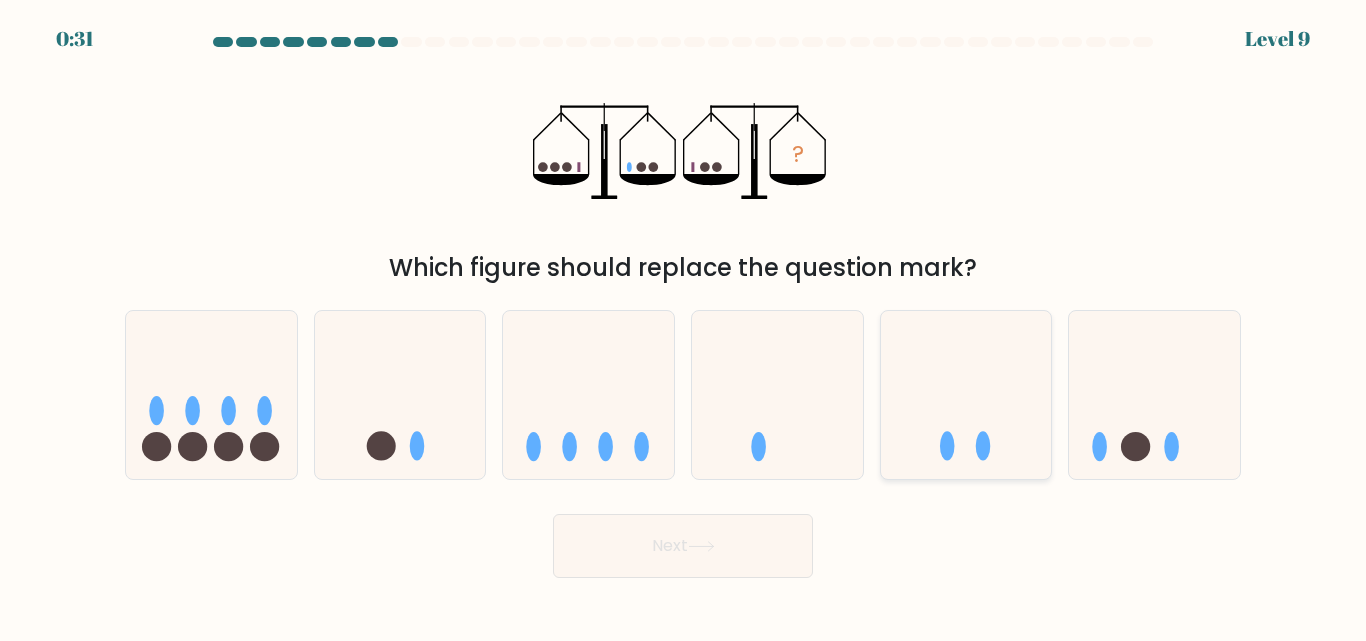 click 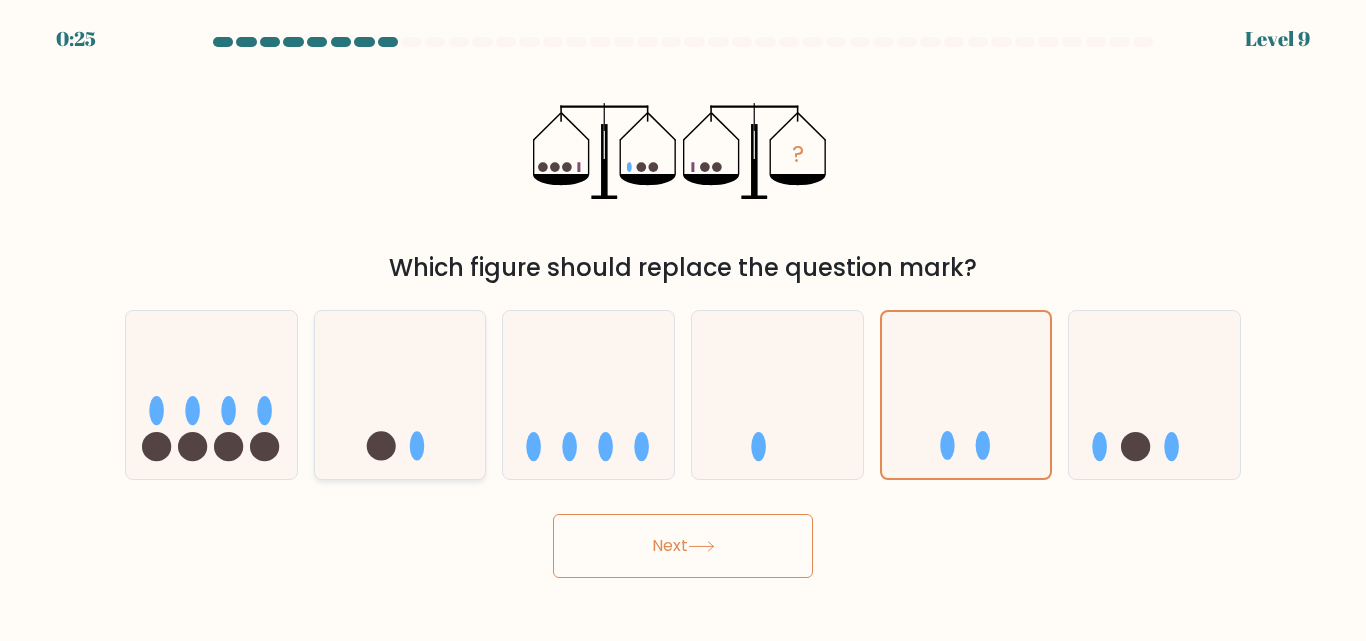 click 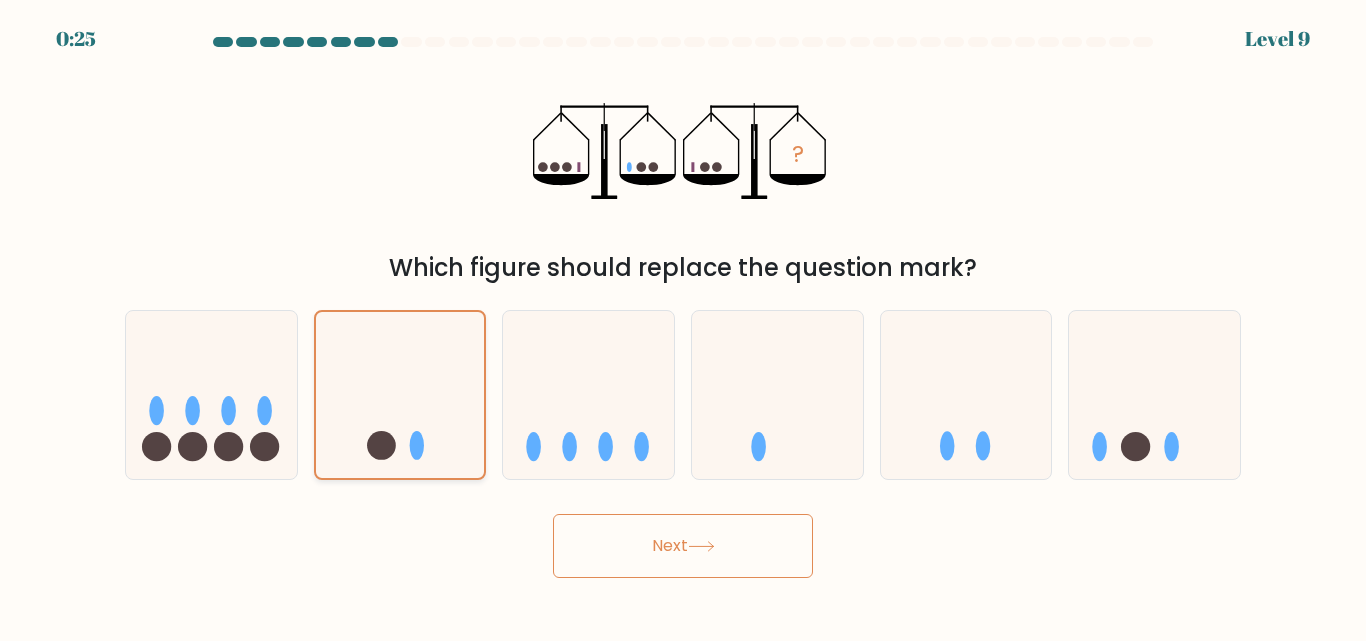 click 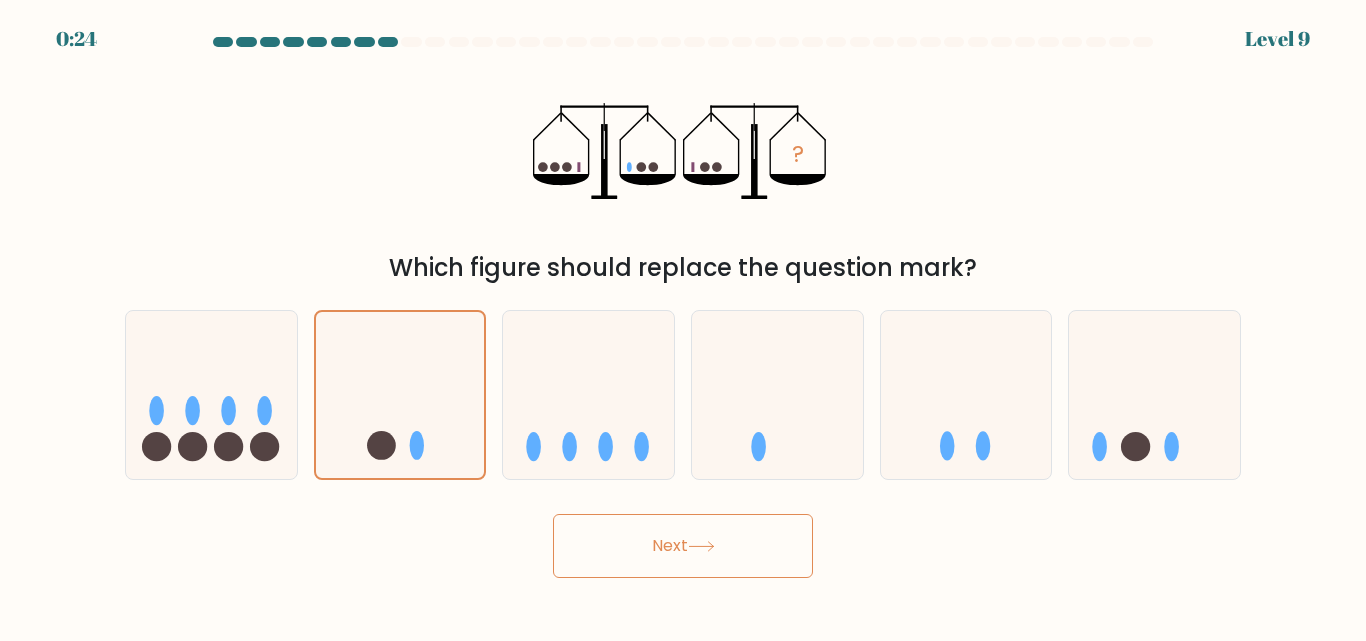 click on "Next" at bounding box center [683, 546] 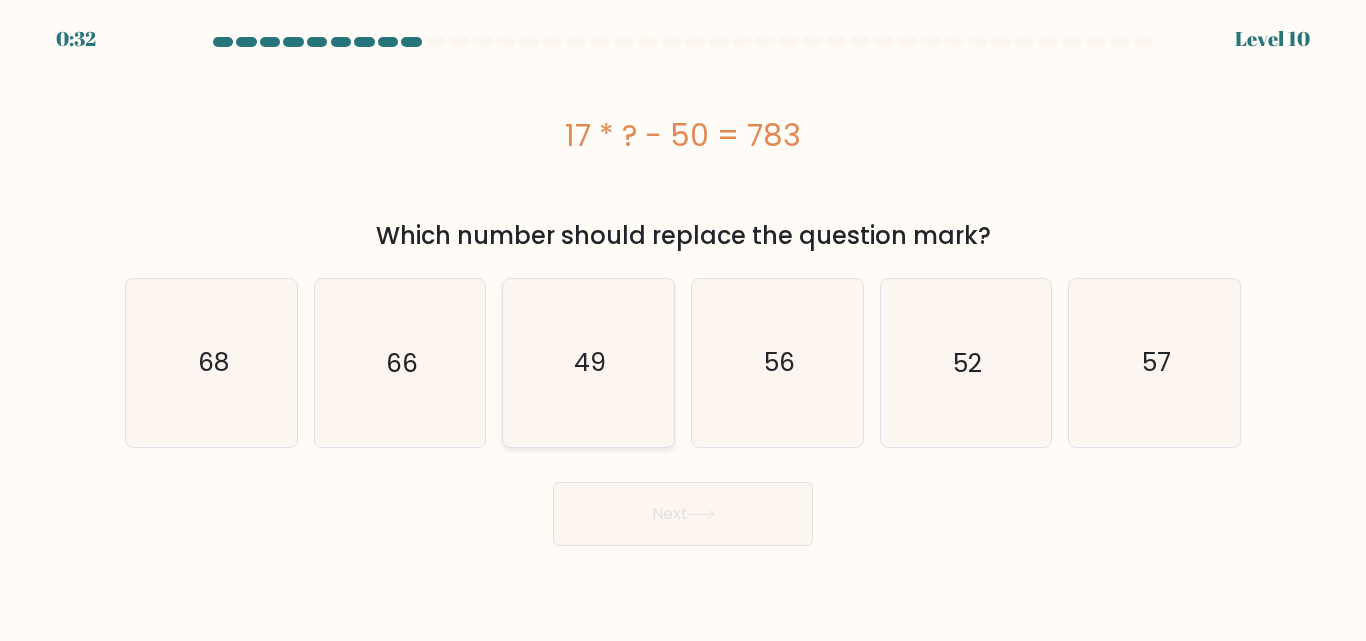click on "49" 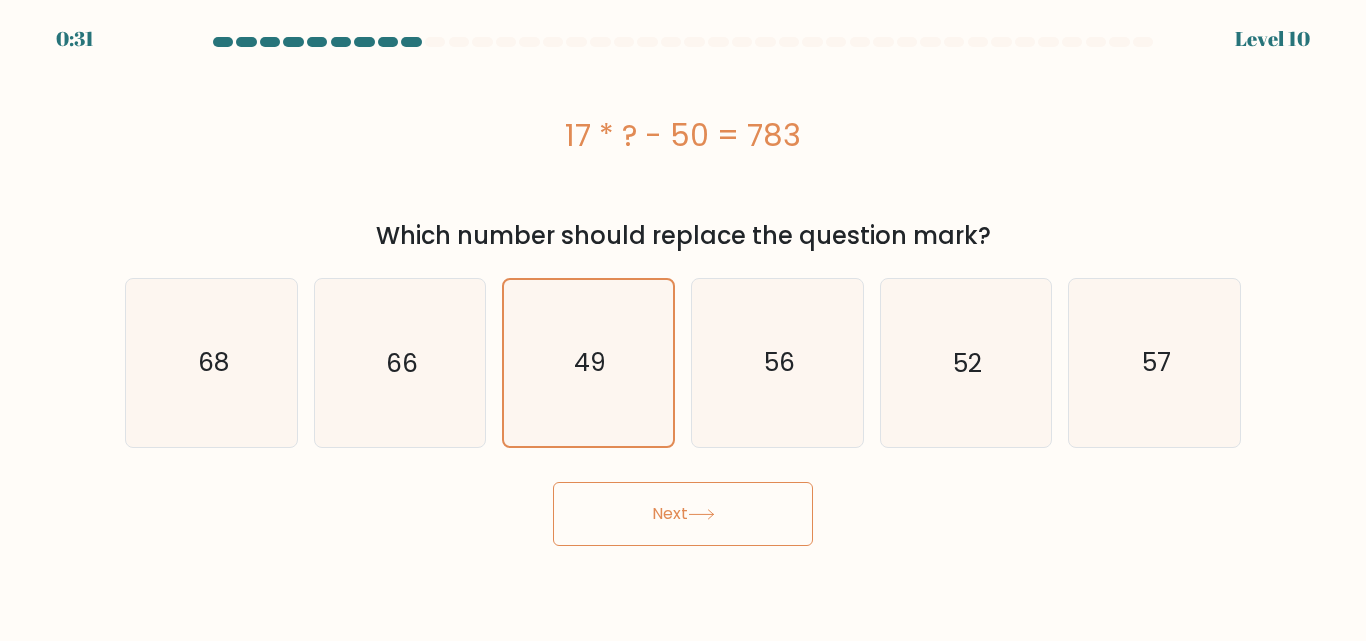click on "Next" at bounding box center [683, 514] 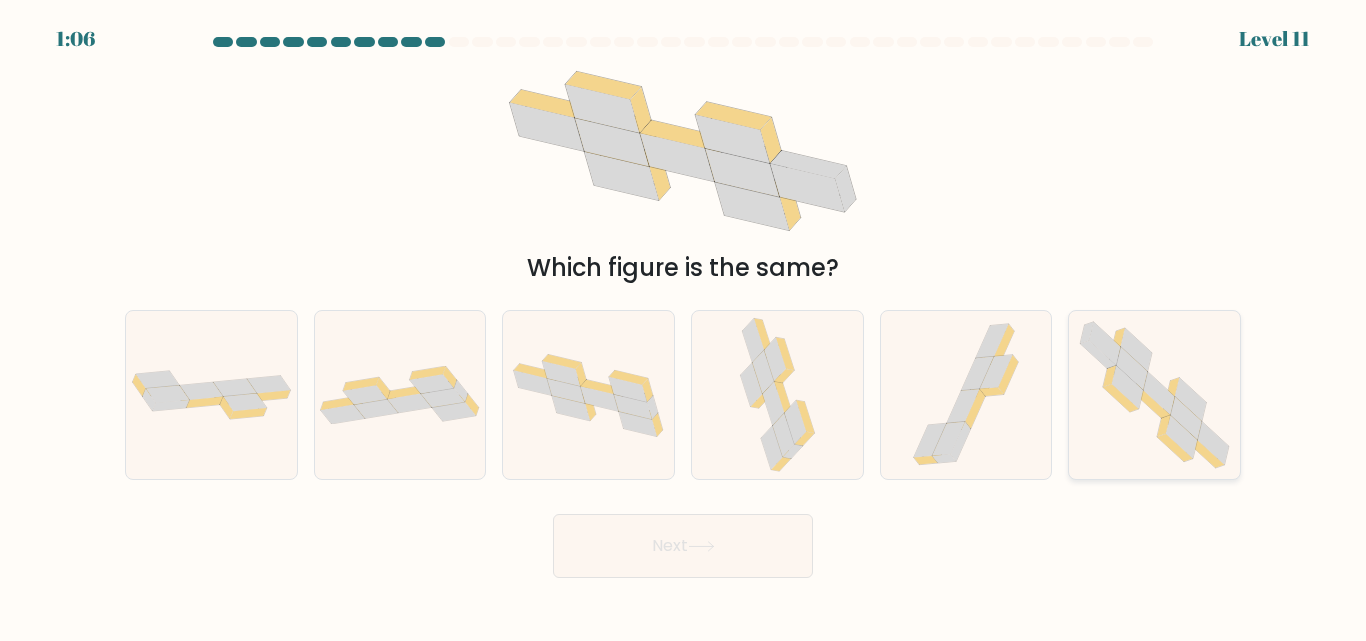 click 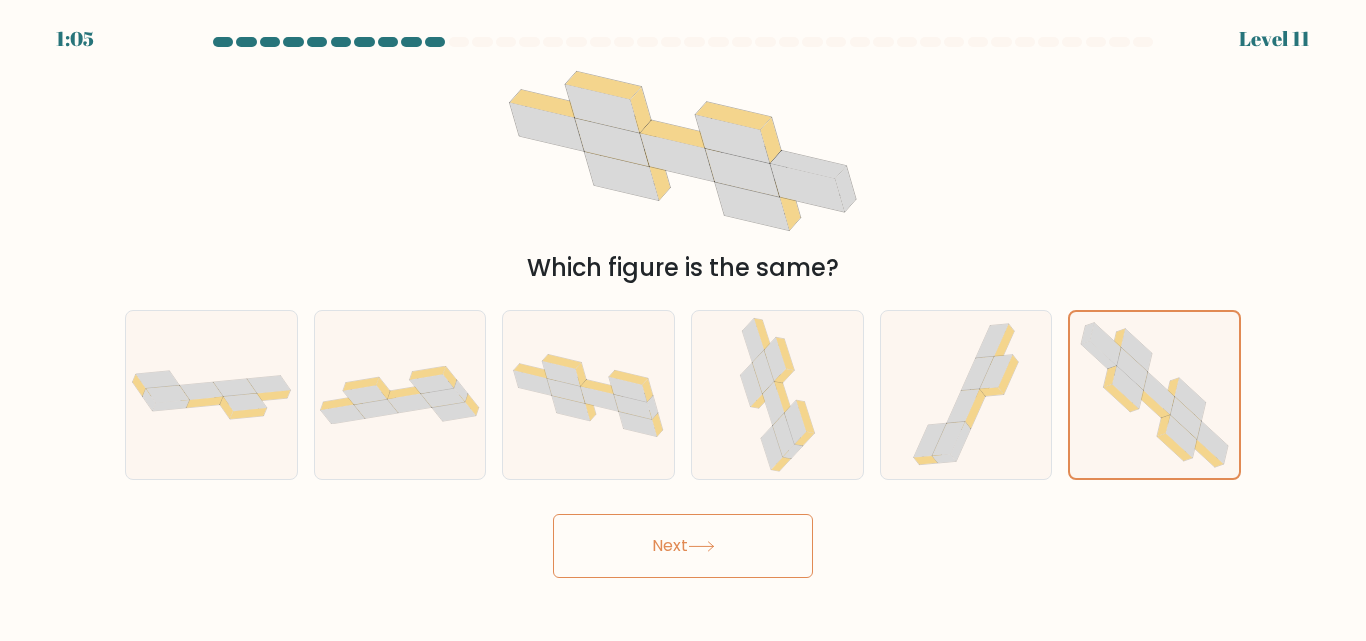 click on "Next" at bounding box center (683, 546) 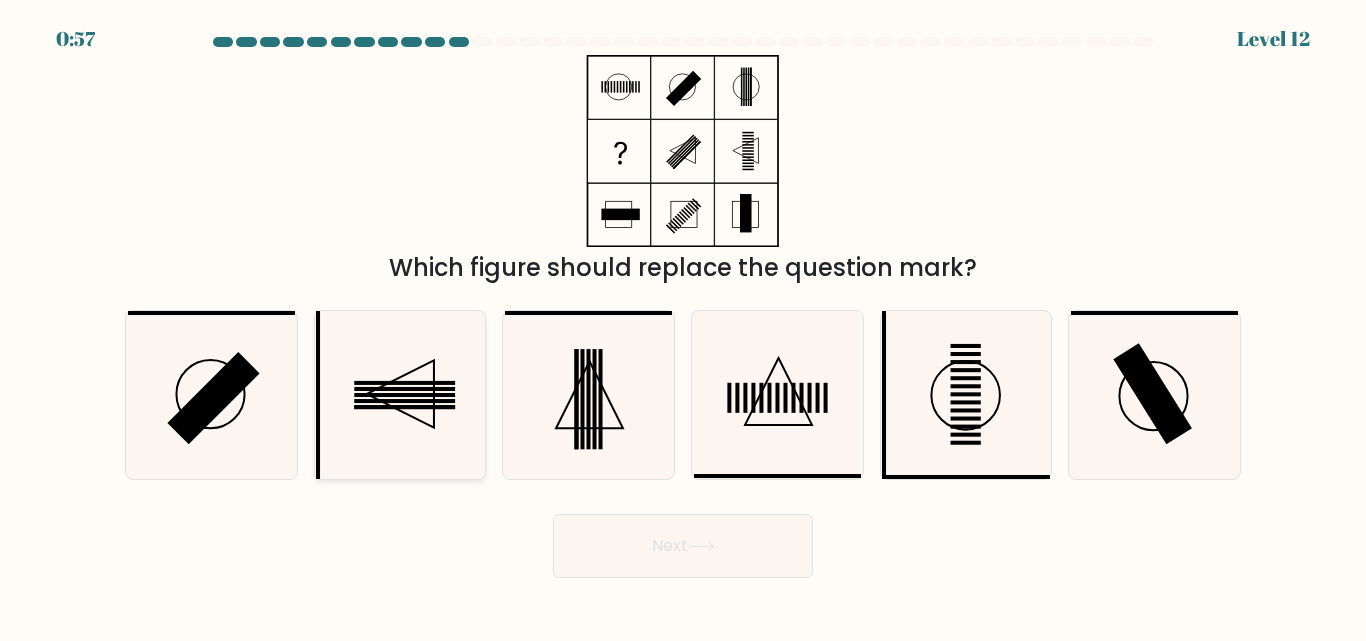 click 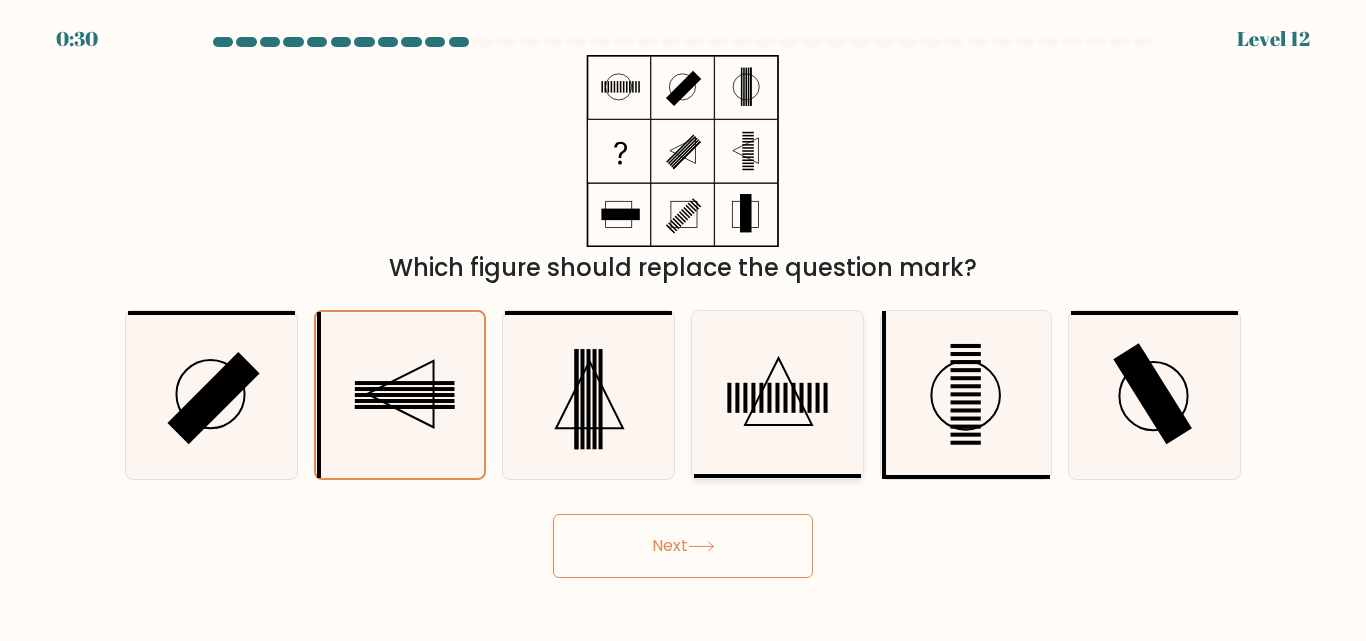 click 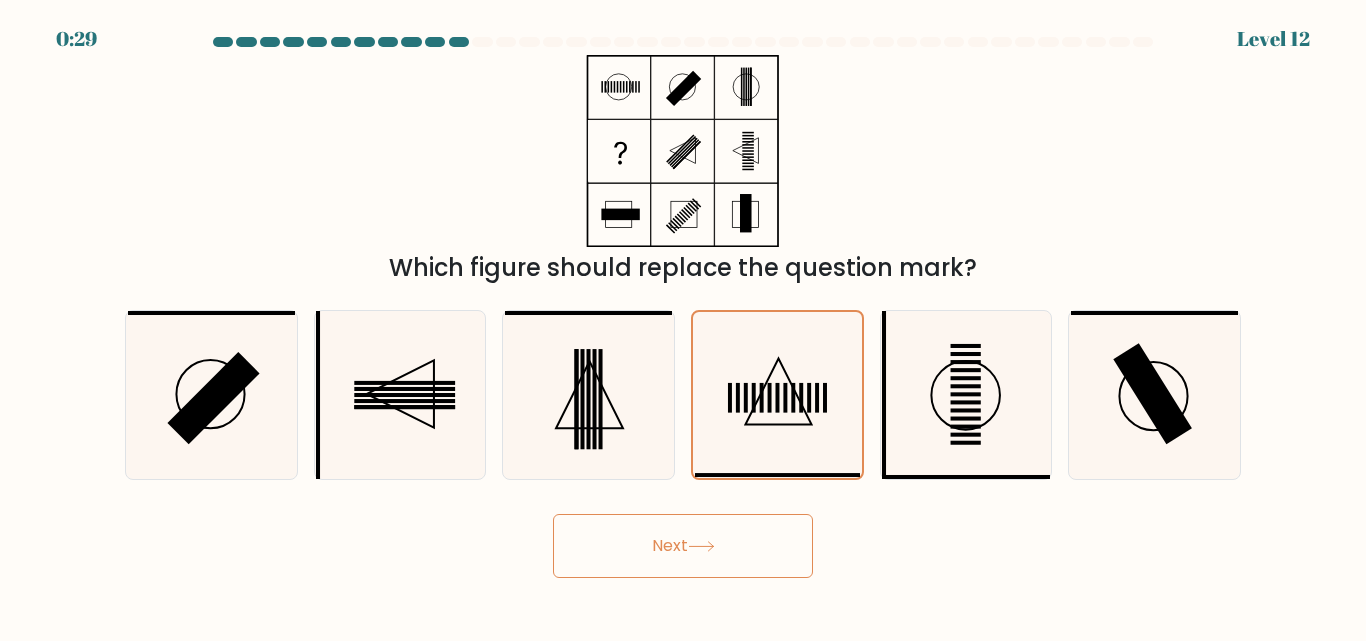 click 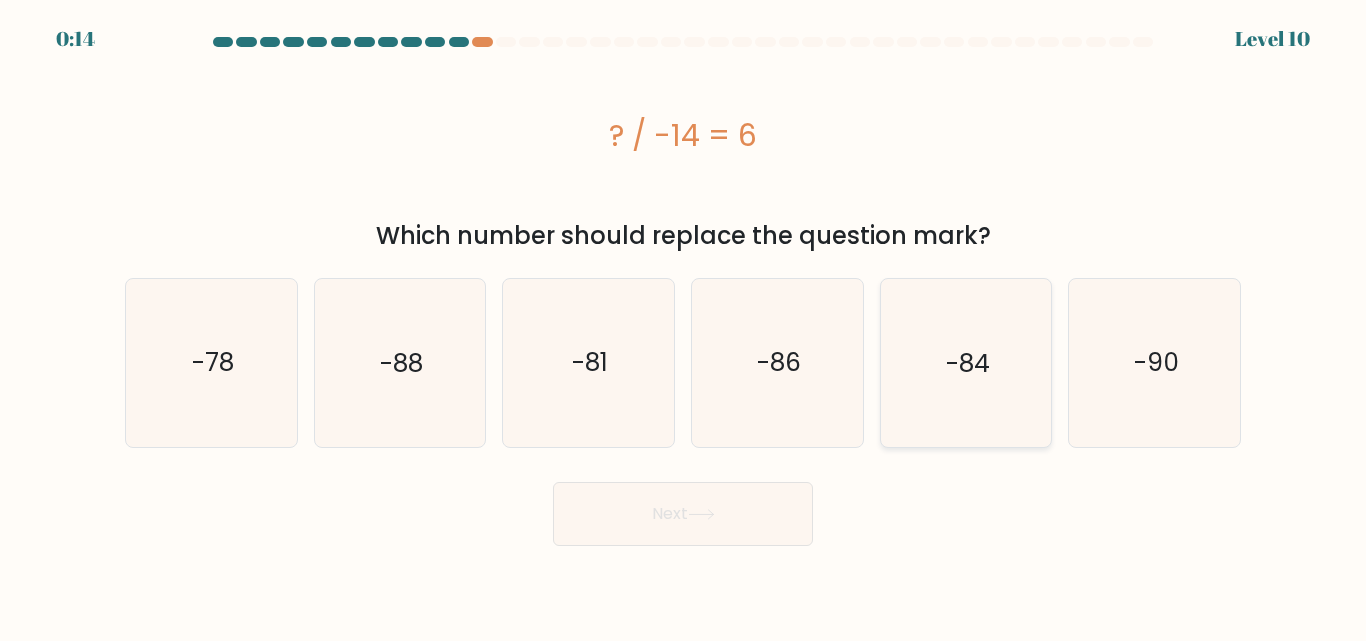 click on "-84" 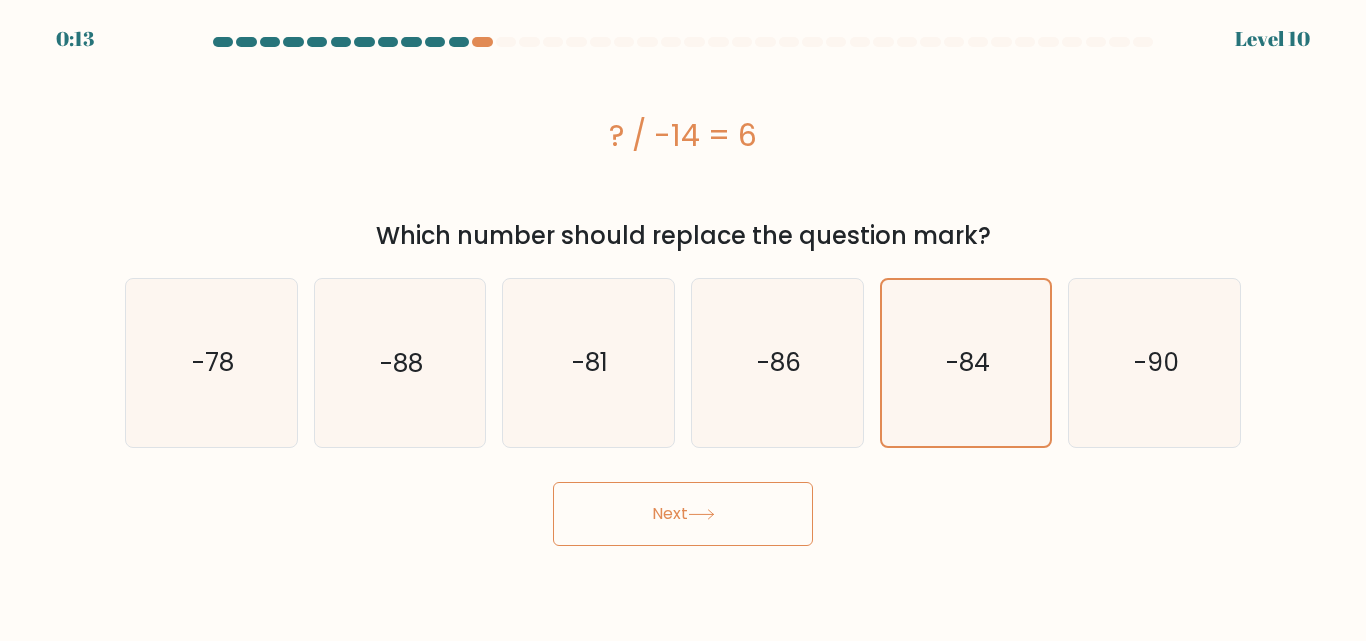 click on "Next" at bounding box center [683, 514] 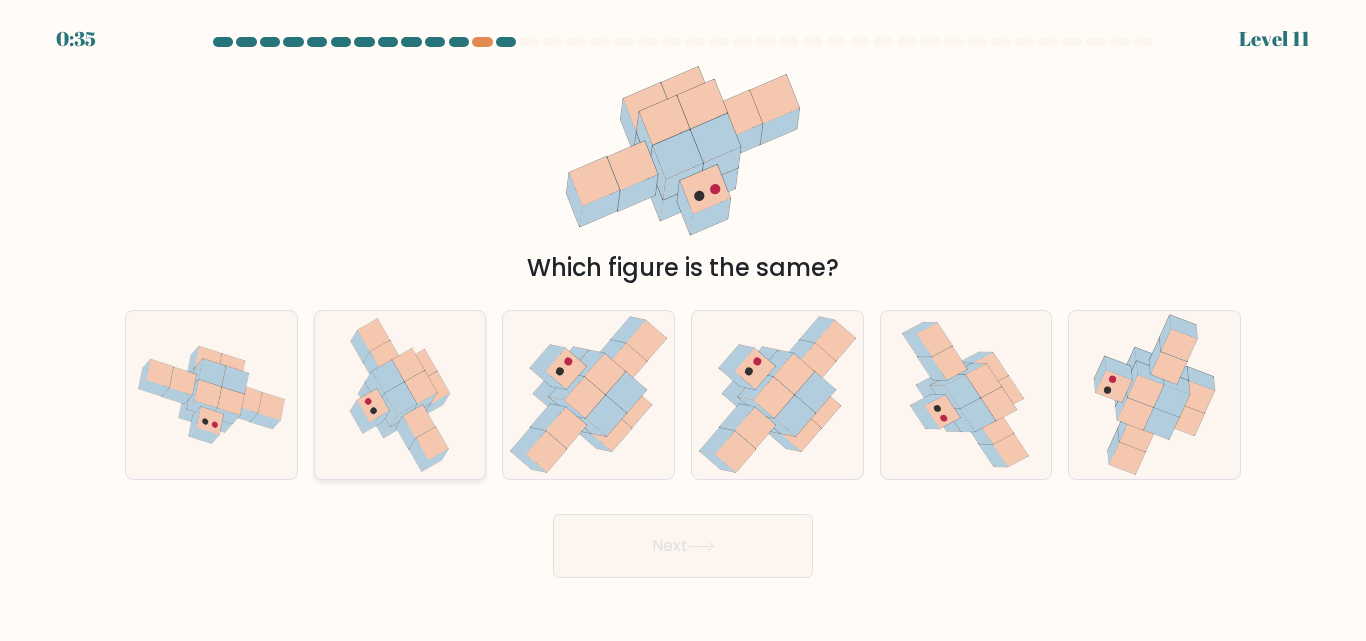 click 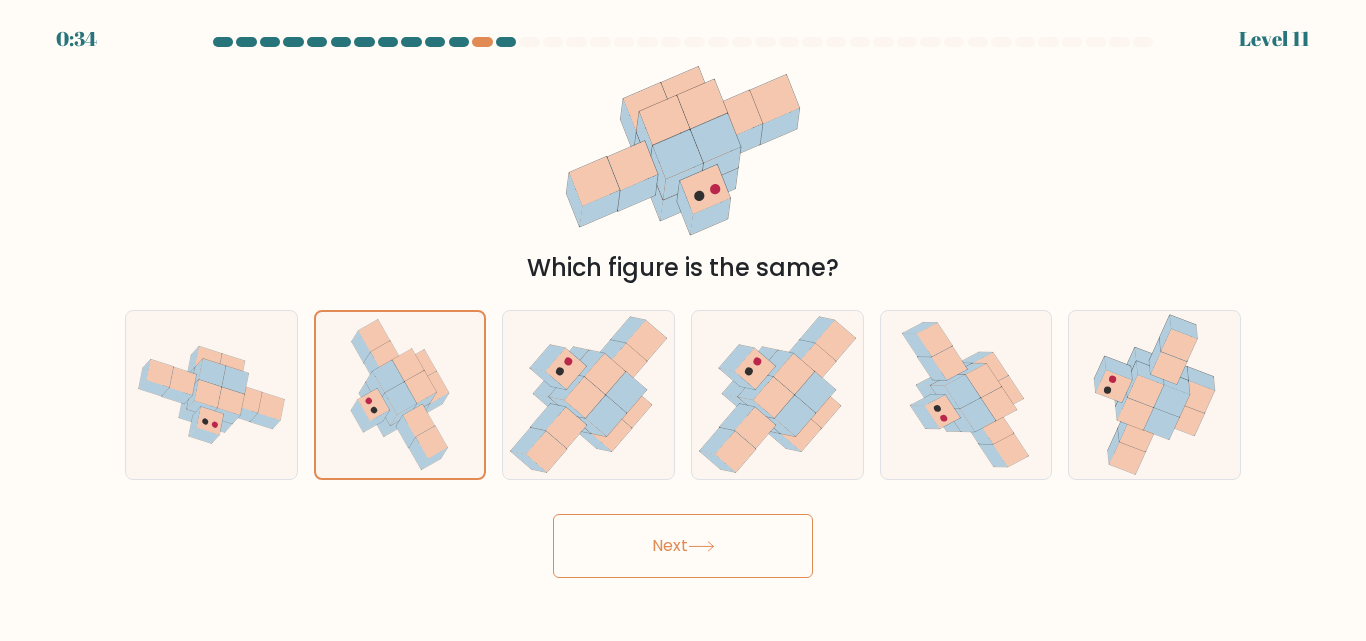 click 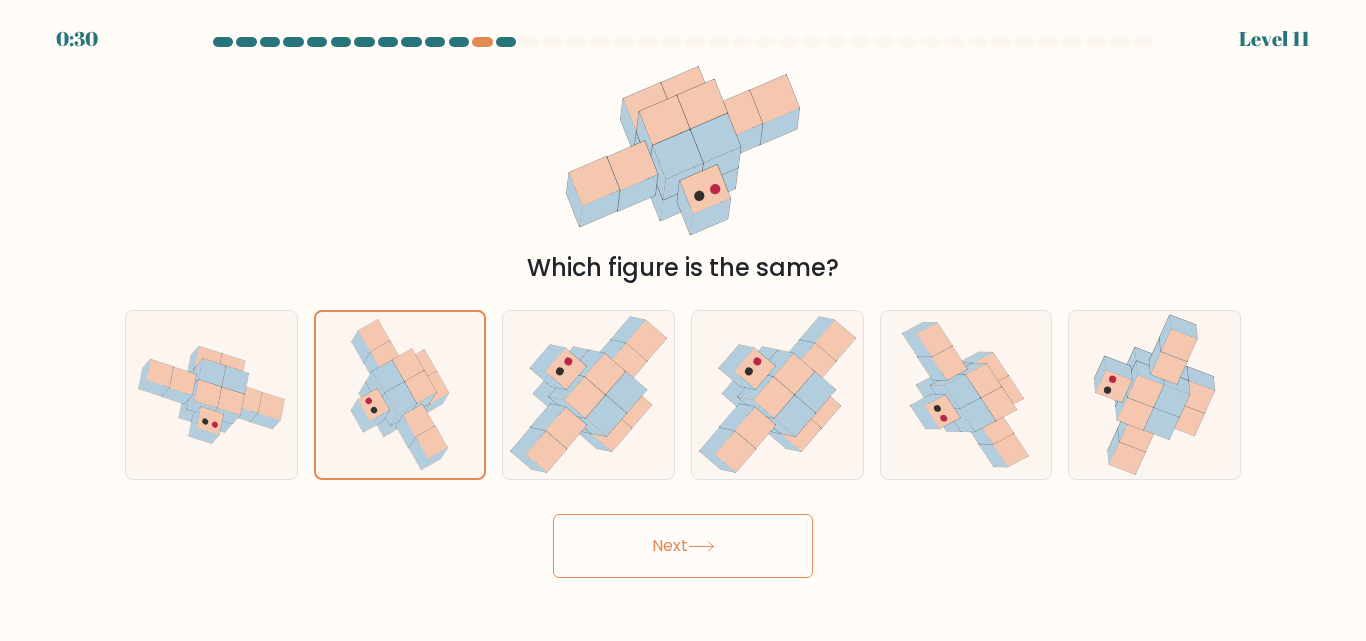 click on "Next" at bounding box center (683, 546) 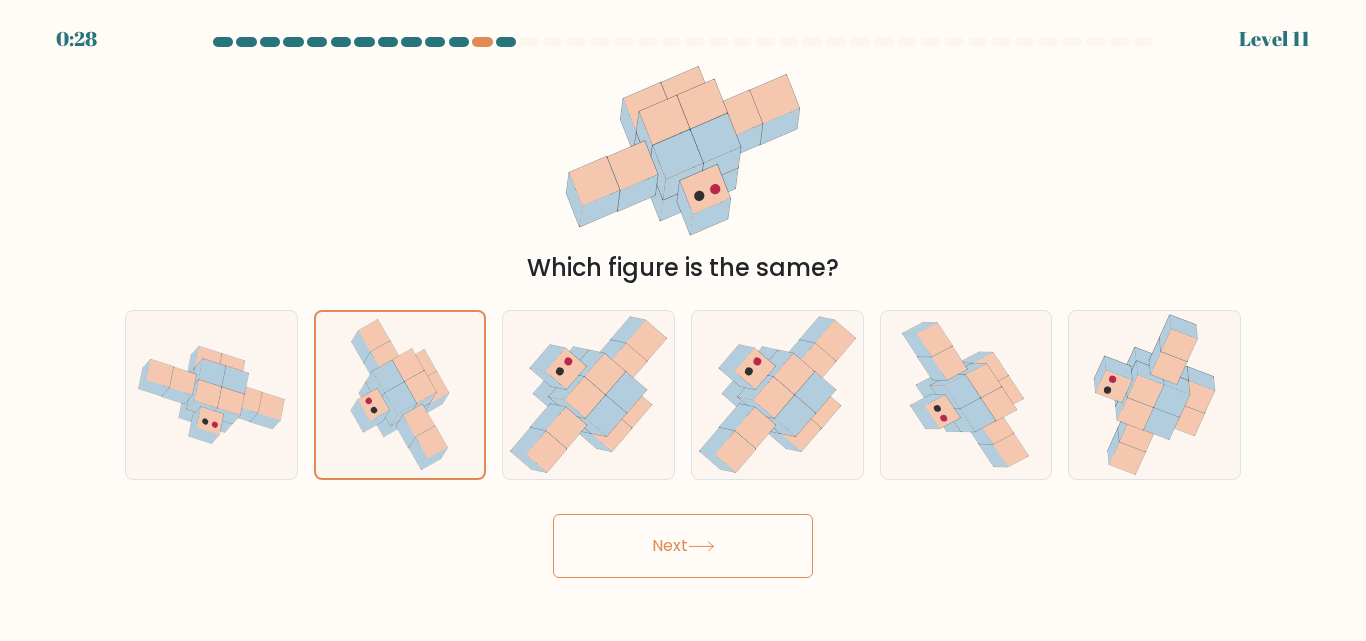 click on "Next" at bounding box center [683, 546] 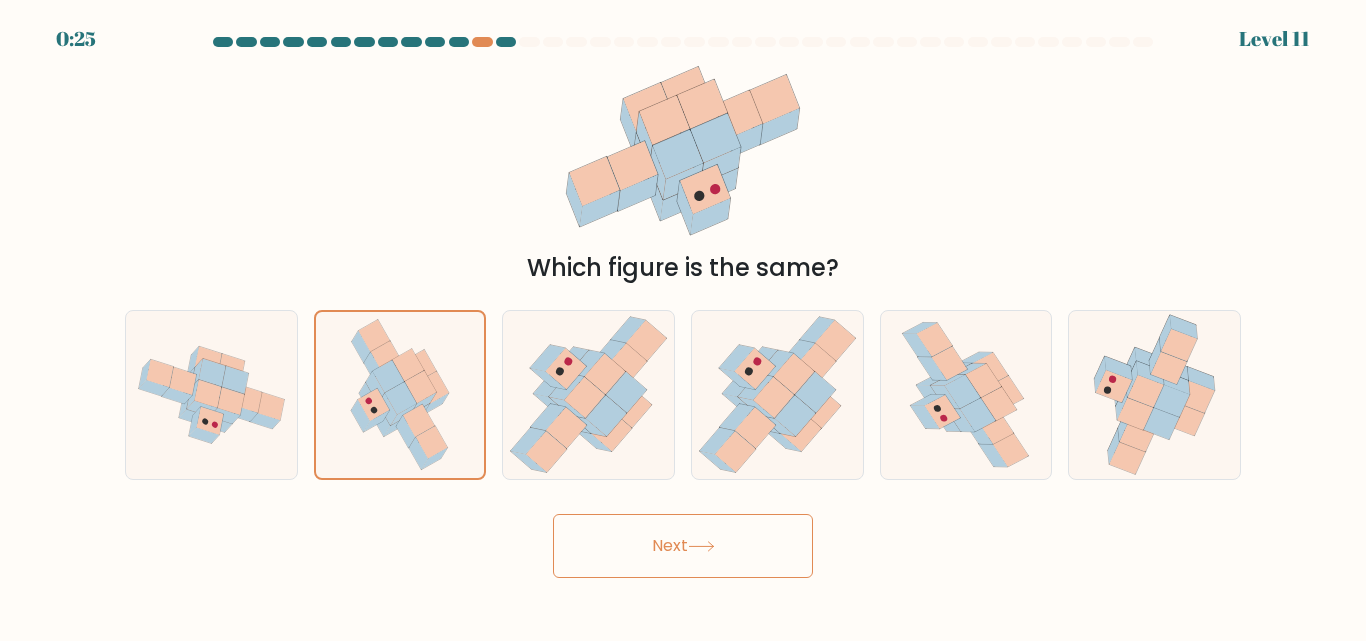click on "Next" at bounding box center [683, 546] 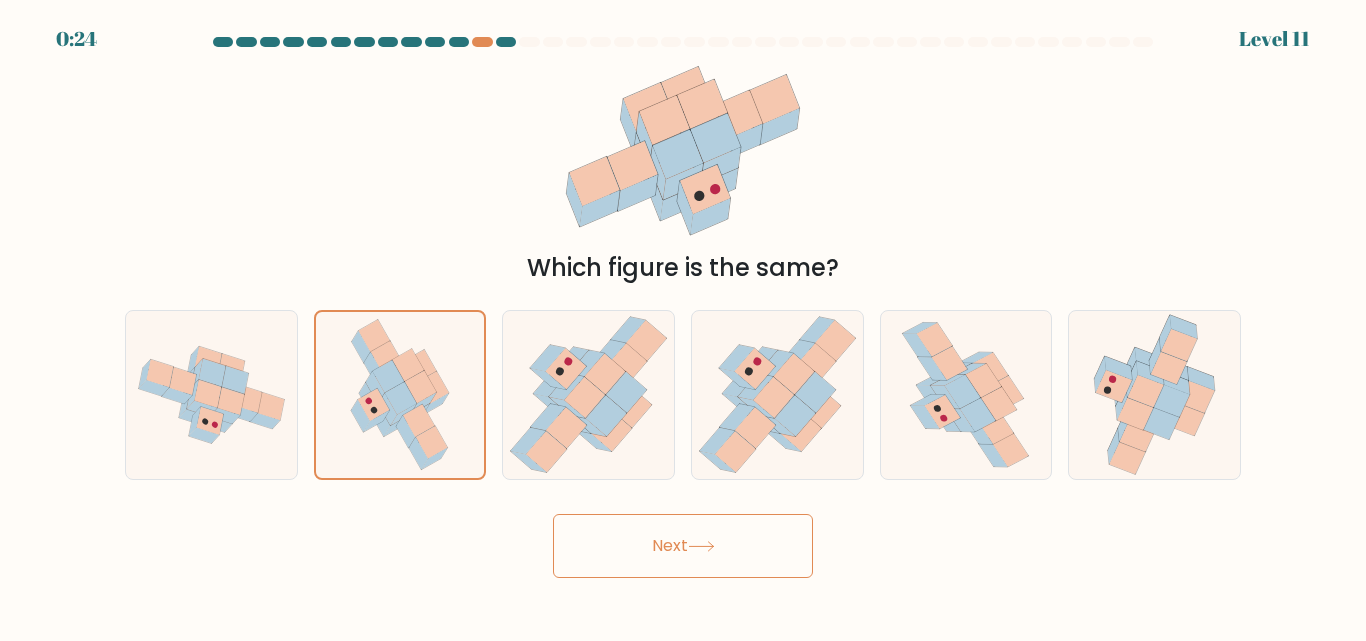 click on "Next" at bounding box center (683, 546) 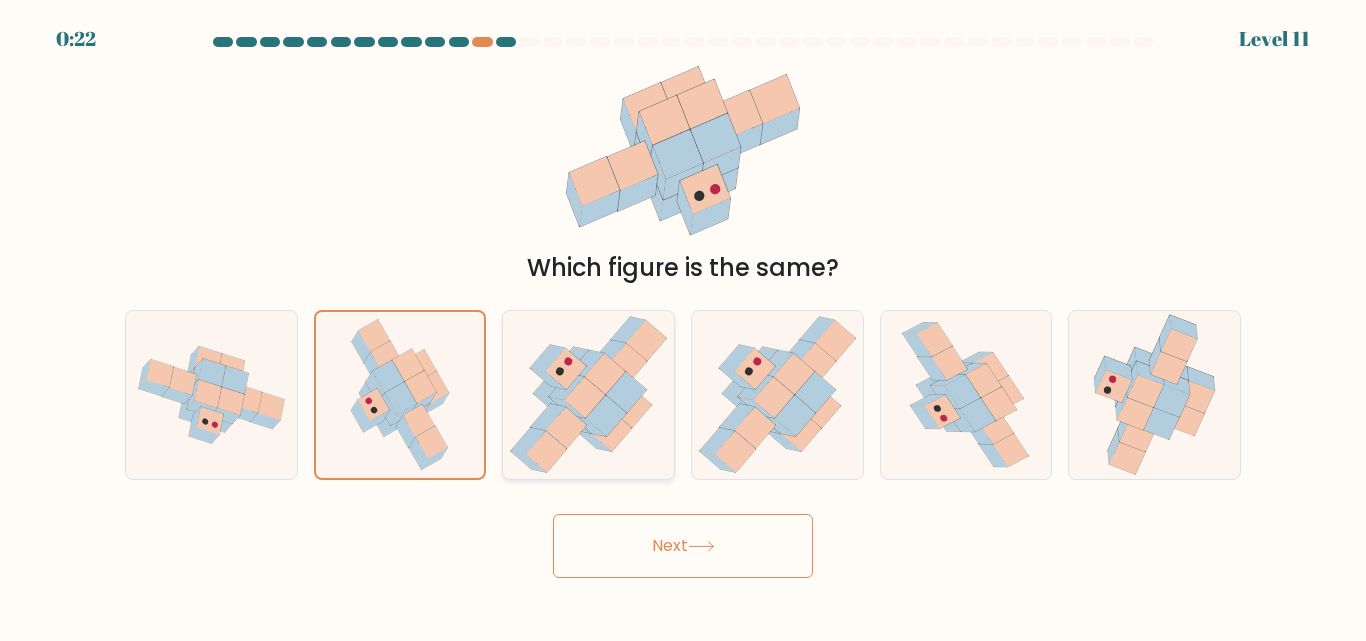 drag, startPoint x: 389, startPoint y: 373, endPoint x: 573, endPoint y: 364, distance: 184.21997 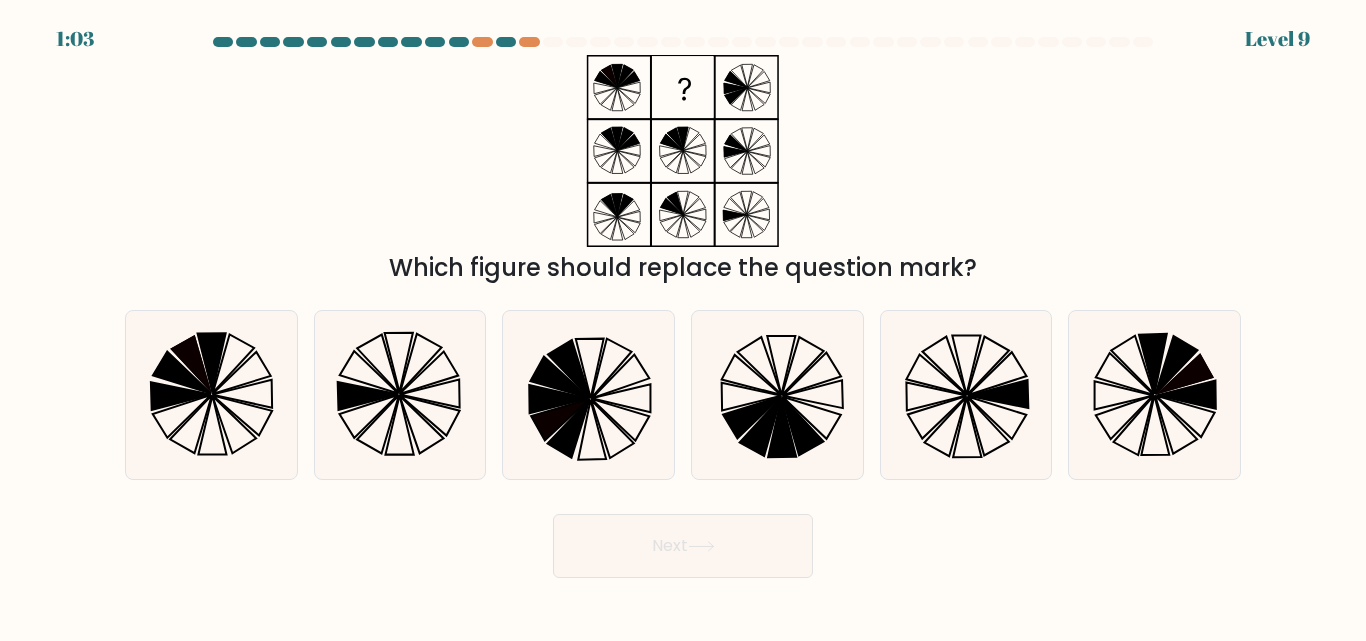 click on "Which figure should replace the question mark?" at bounding box center [683, 170] 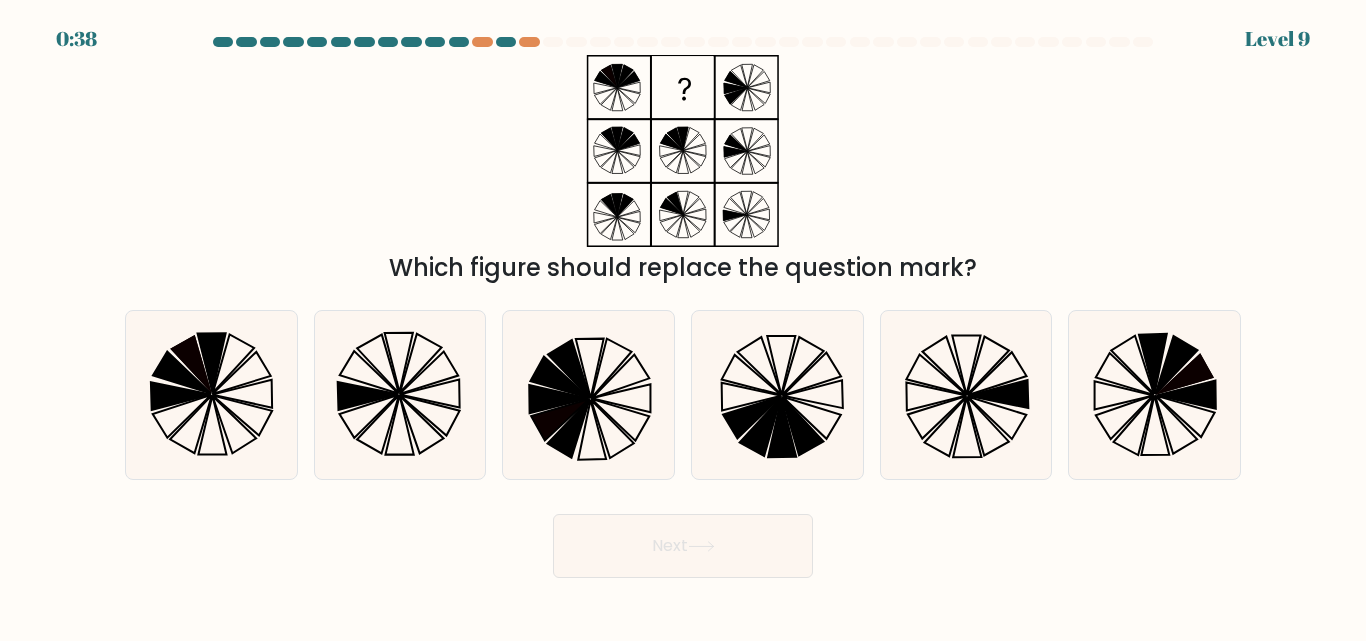 drag, startPoint x: 592, startPoint y: 83, endPoint x: 644, endPoint y: 75, distance: 52.611786 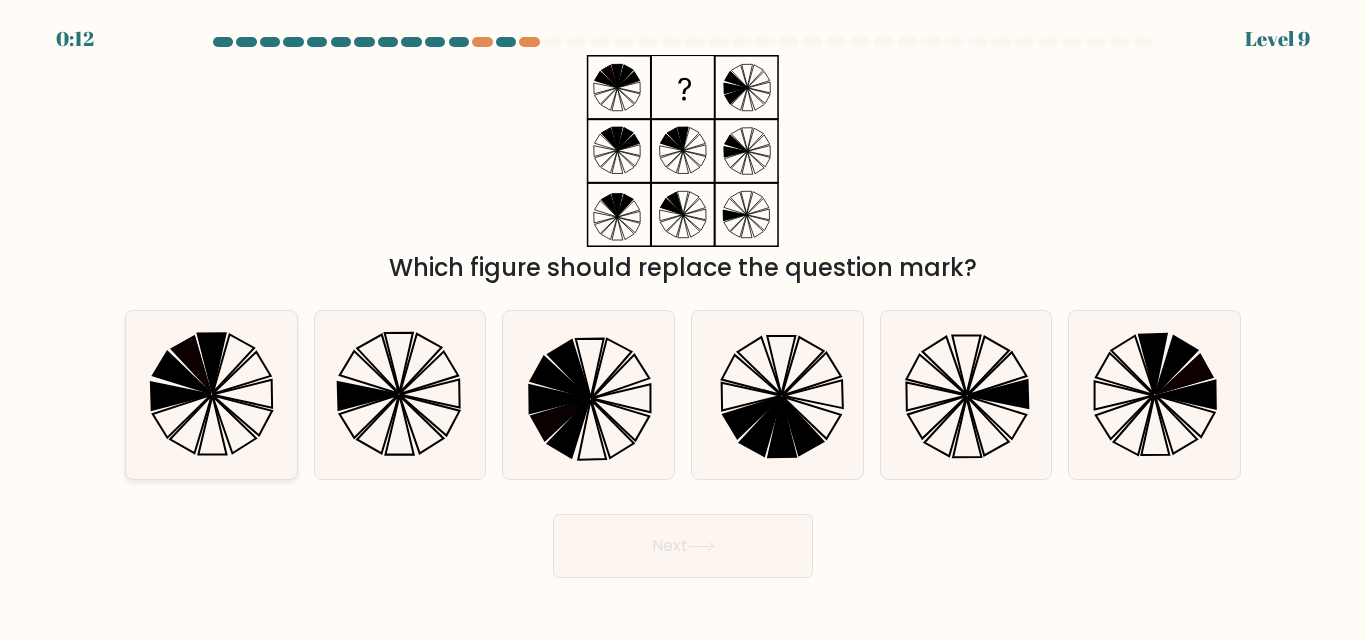 click 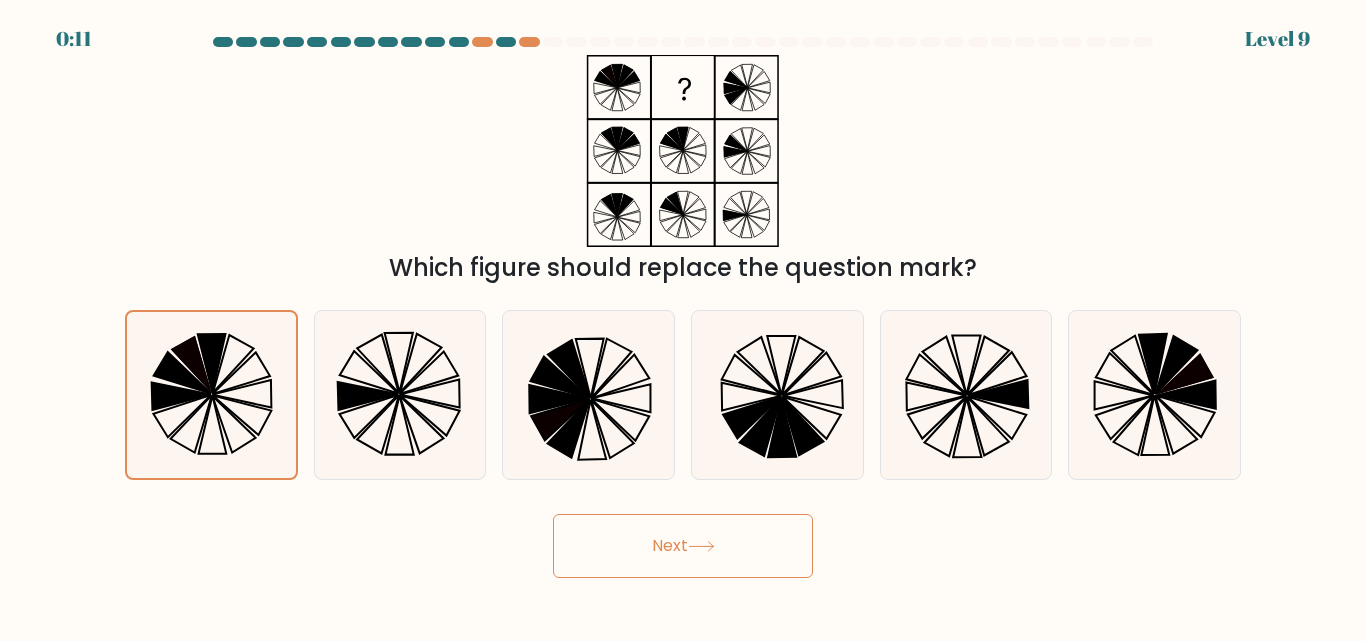 click on "Next" at bounding box center [683, 546] 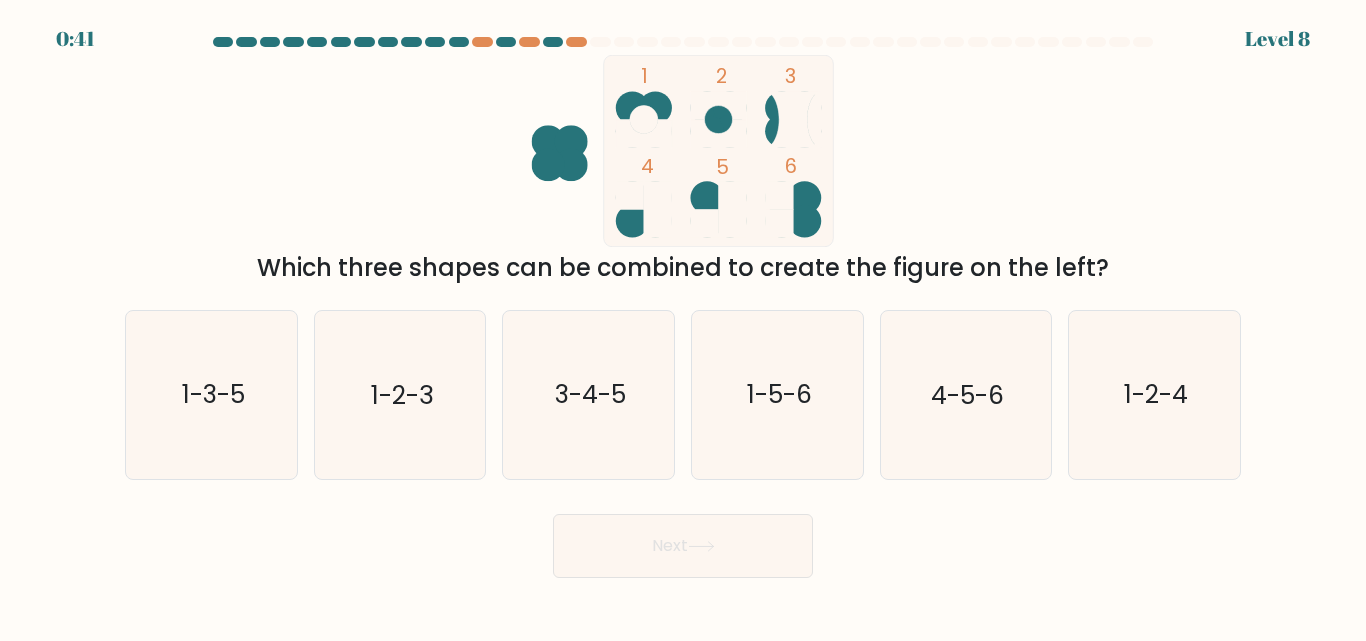 scroll, scrollTop: 0, scrollLeft: 0, axis: both 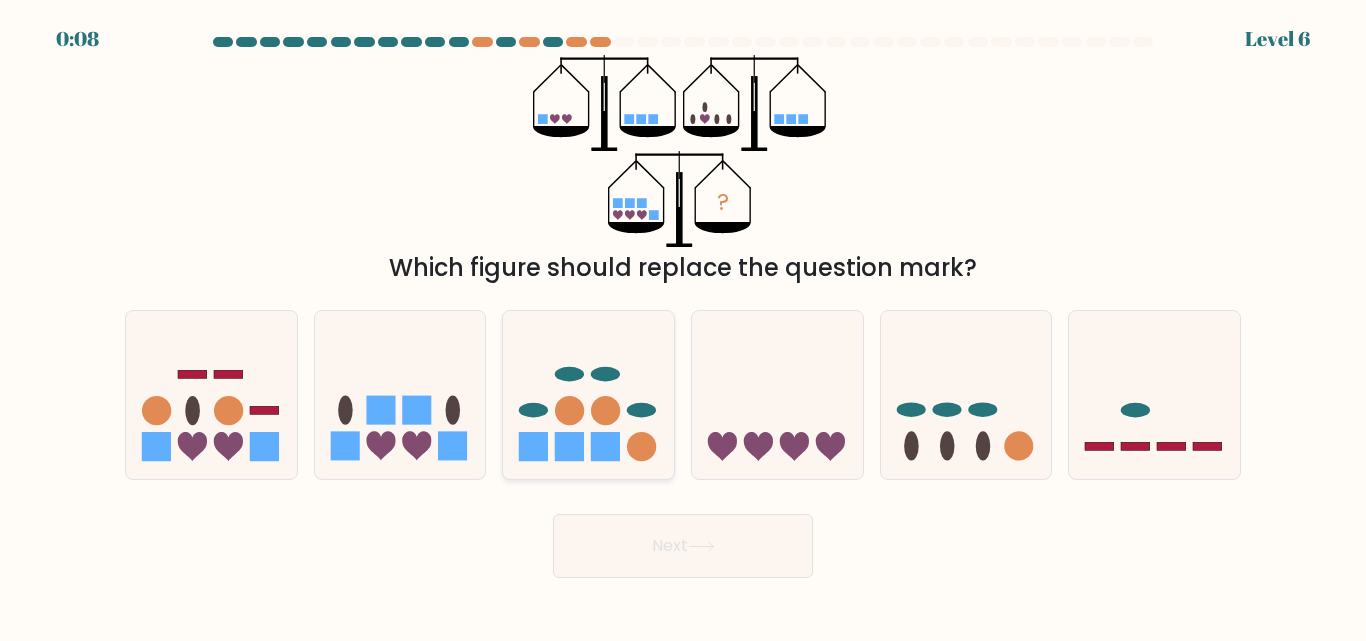 click 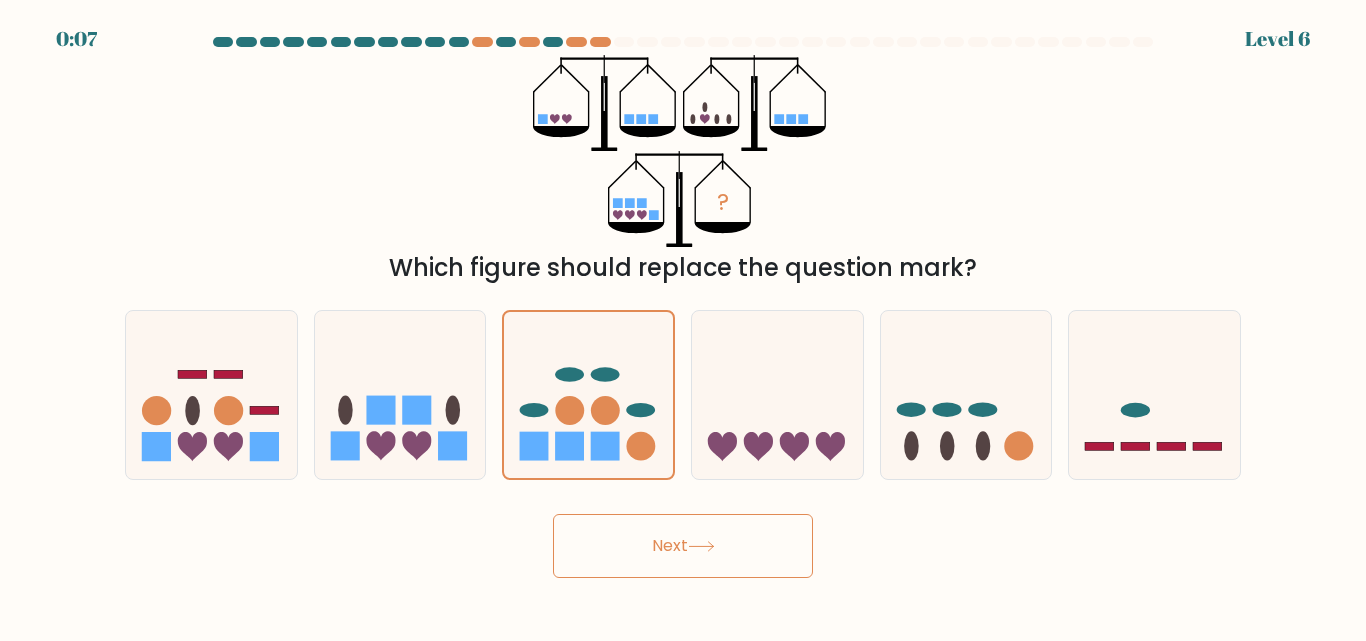 click on "Next" at bounding box center (683, 546) 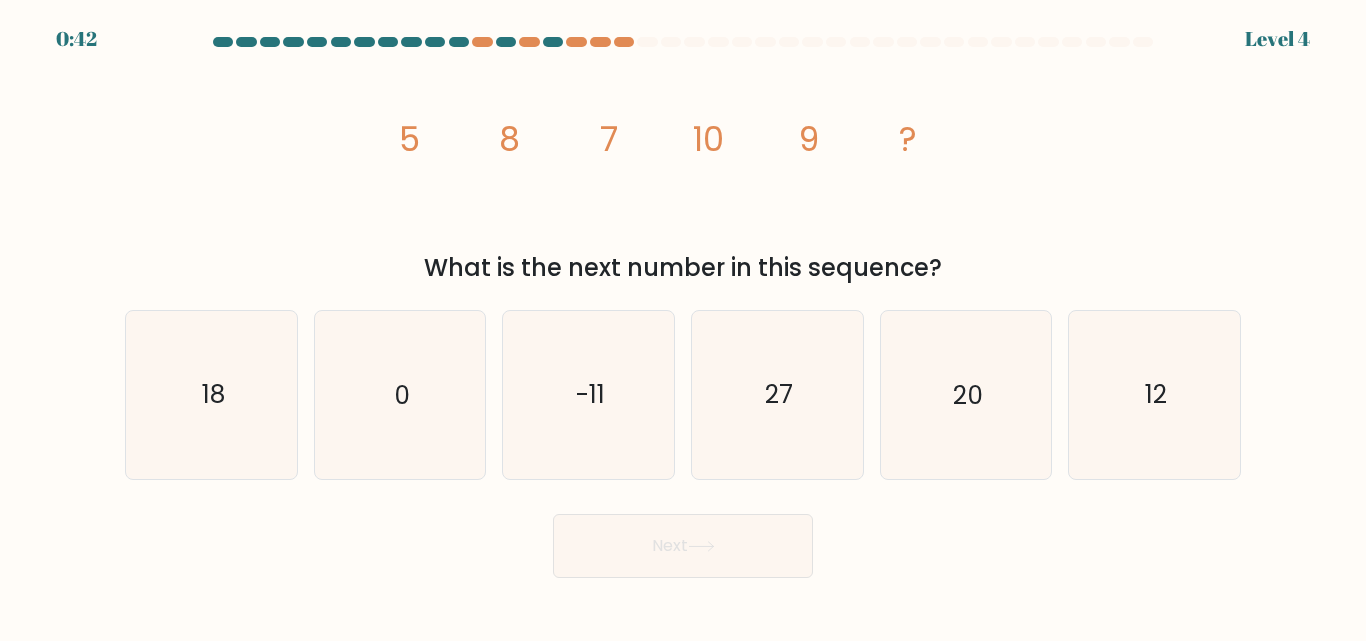 click on "8" 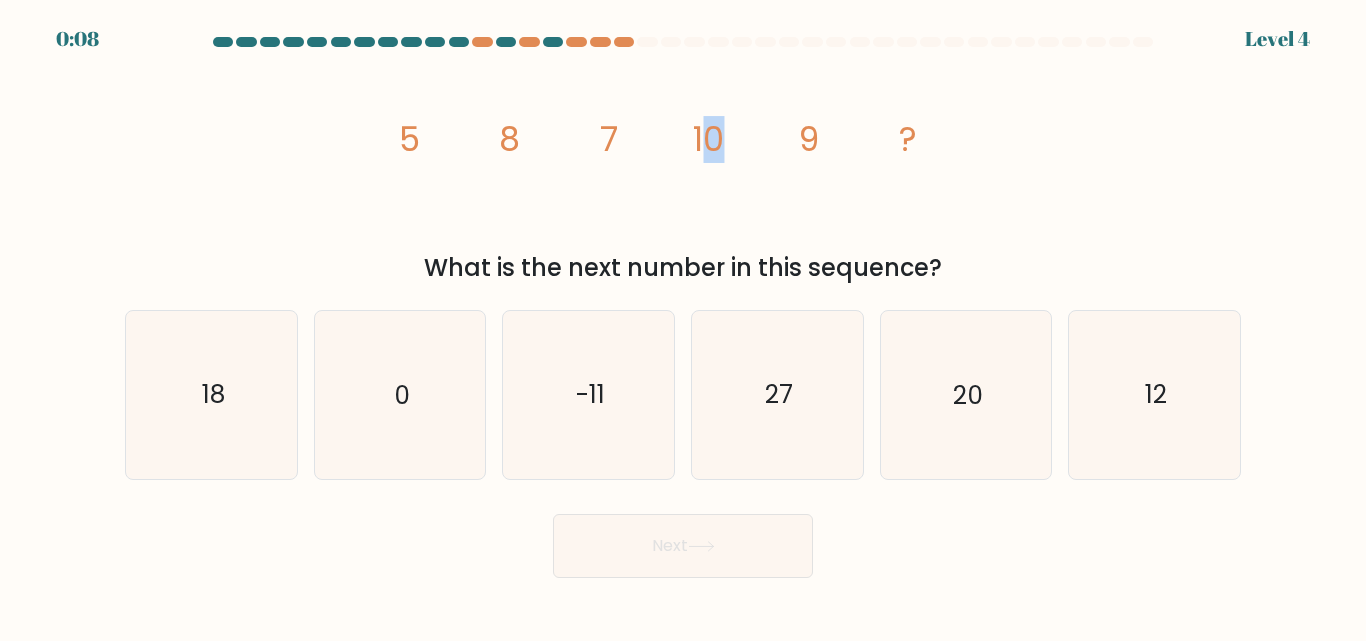 drag, startPoint x: 702, startPoint y: 161, endPoint x: 755, endPoint y: 157, distance: 53.15073 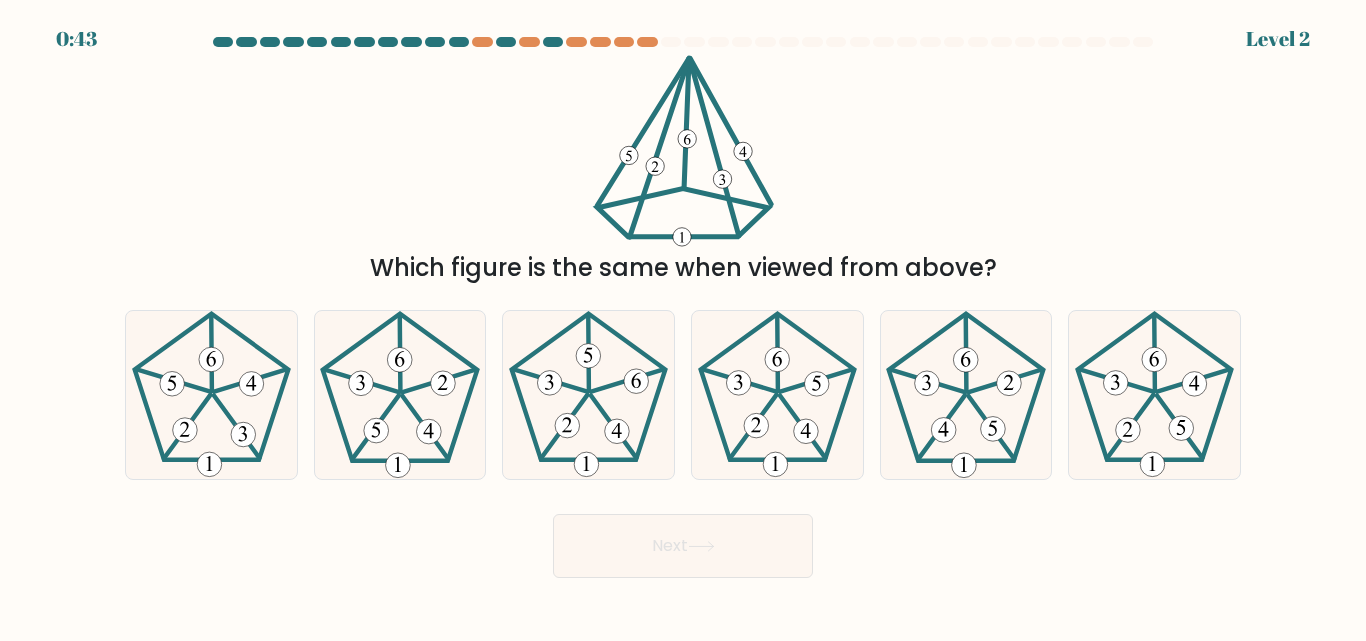 scroll, scrollTop: 0, scrollLeft: 0, axis: both 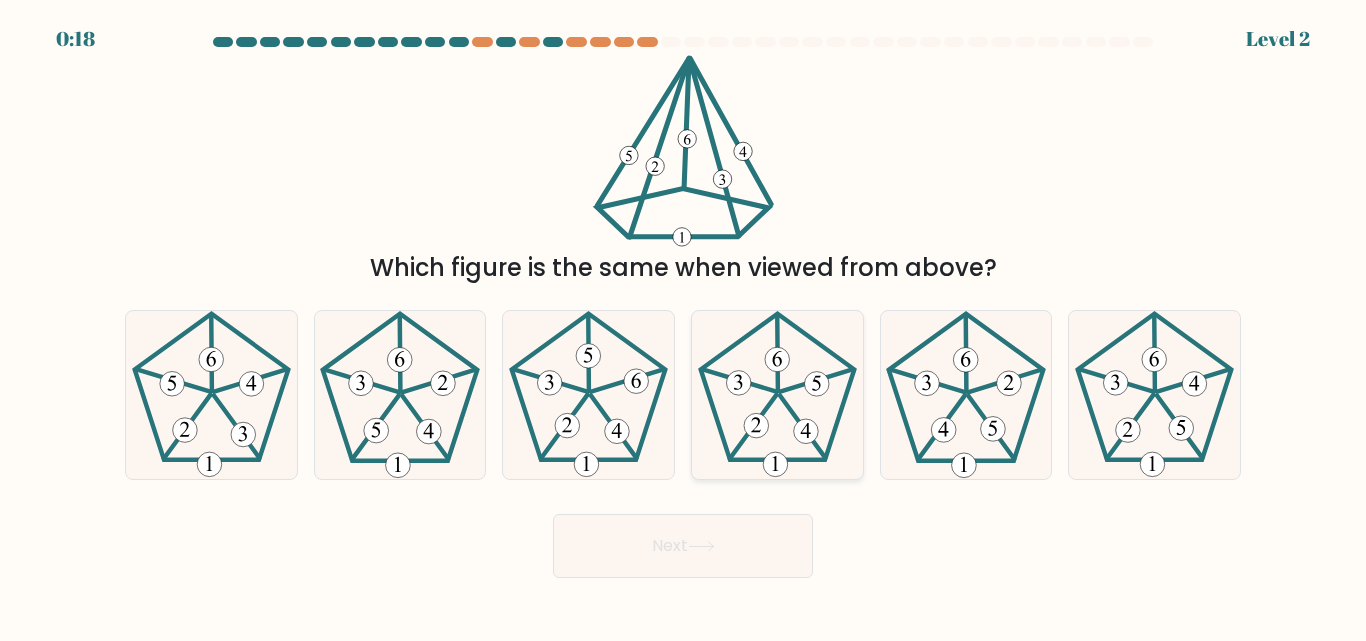 click 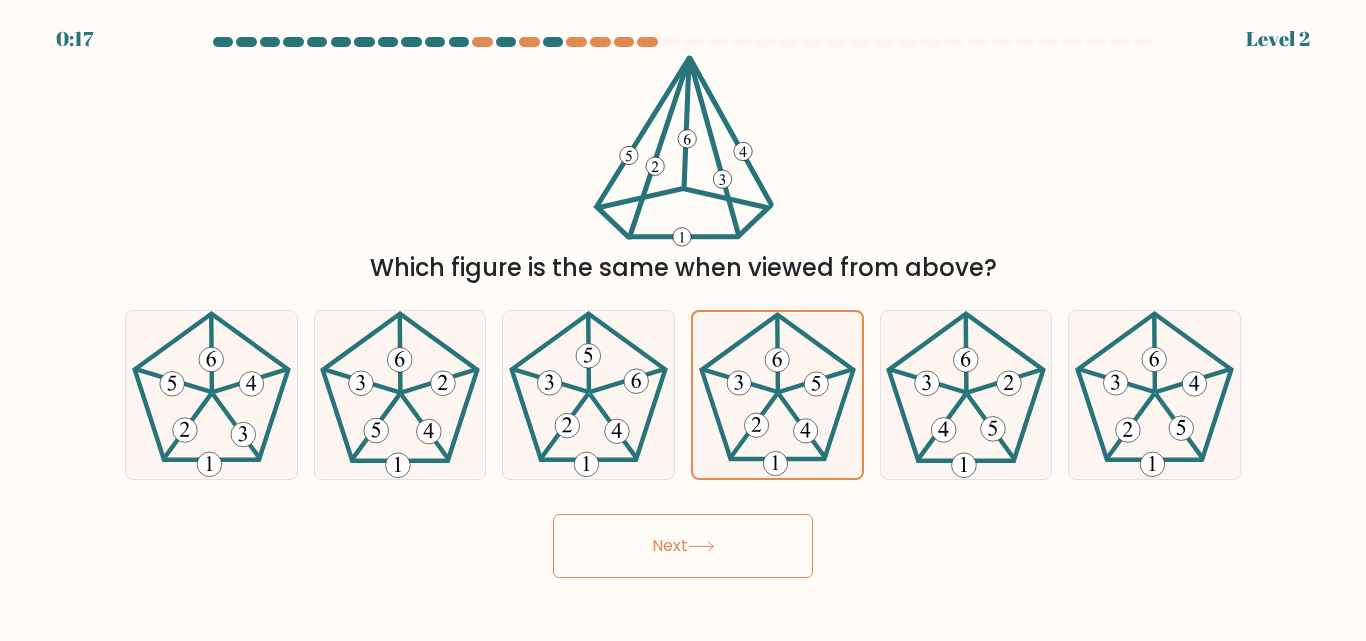 click on "Next" at bounding box center [683, 546] 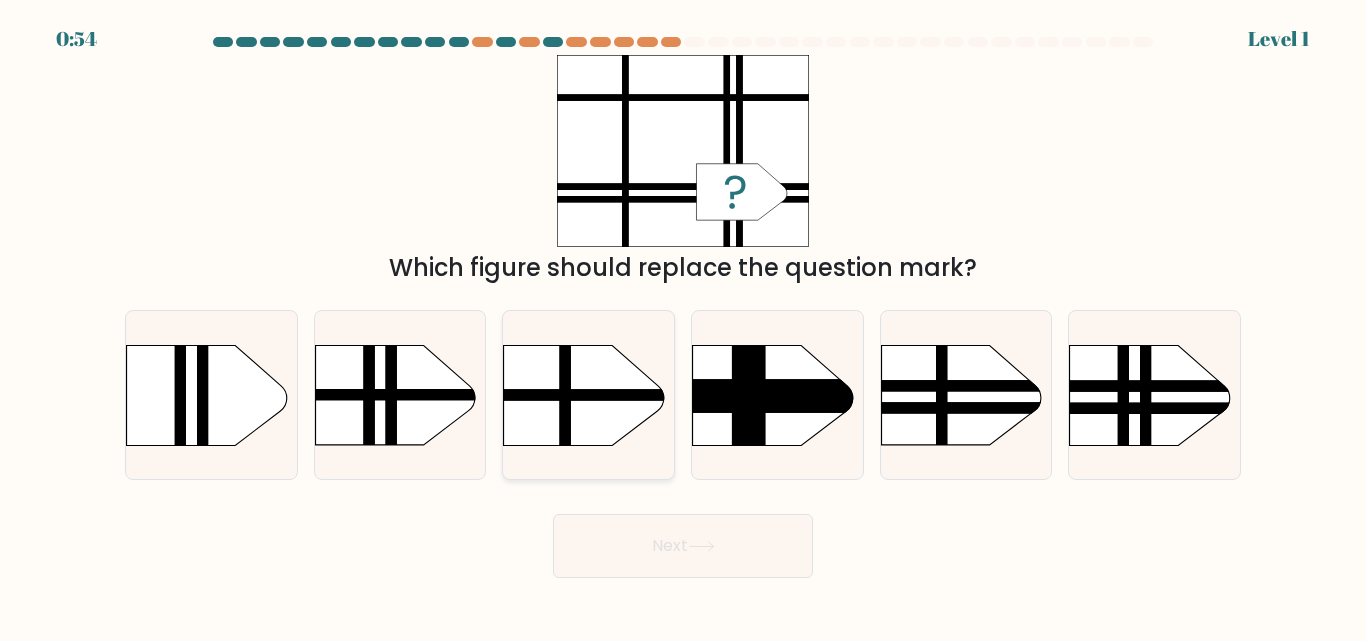 click 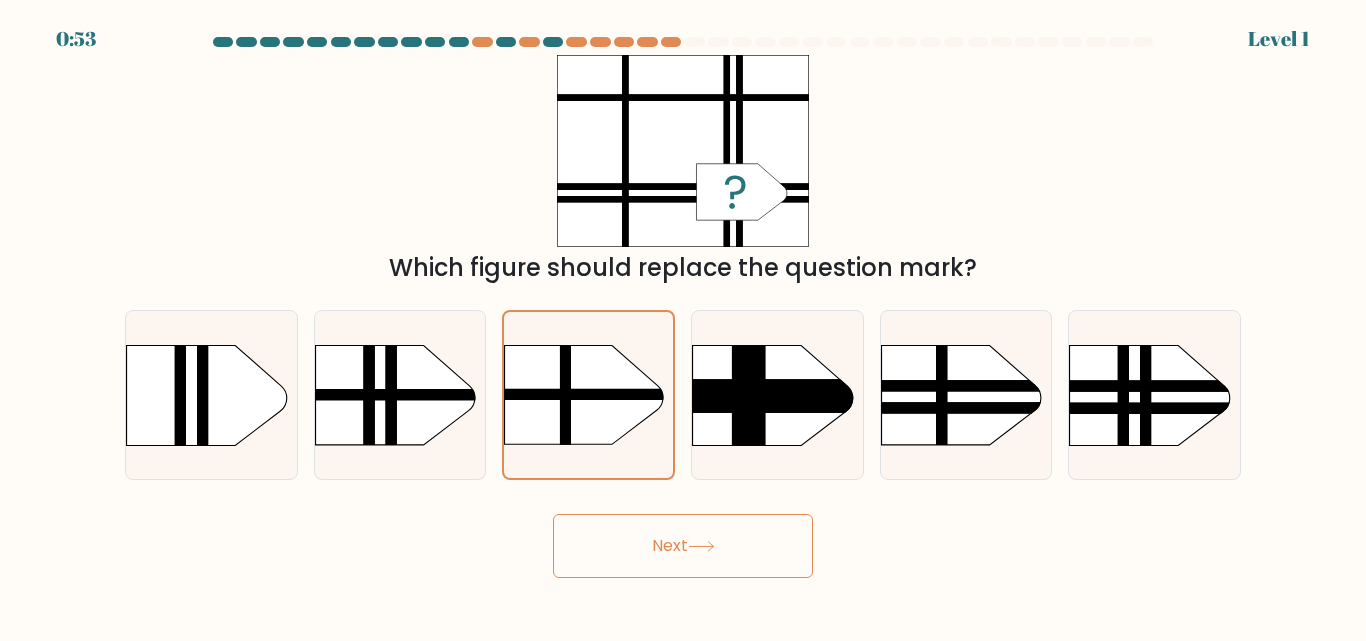 click on "Next" at bounding box center (683, 546) 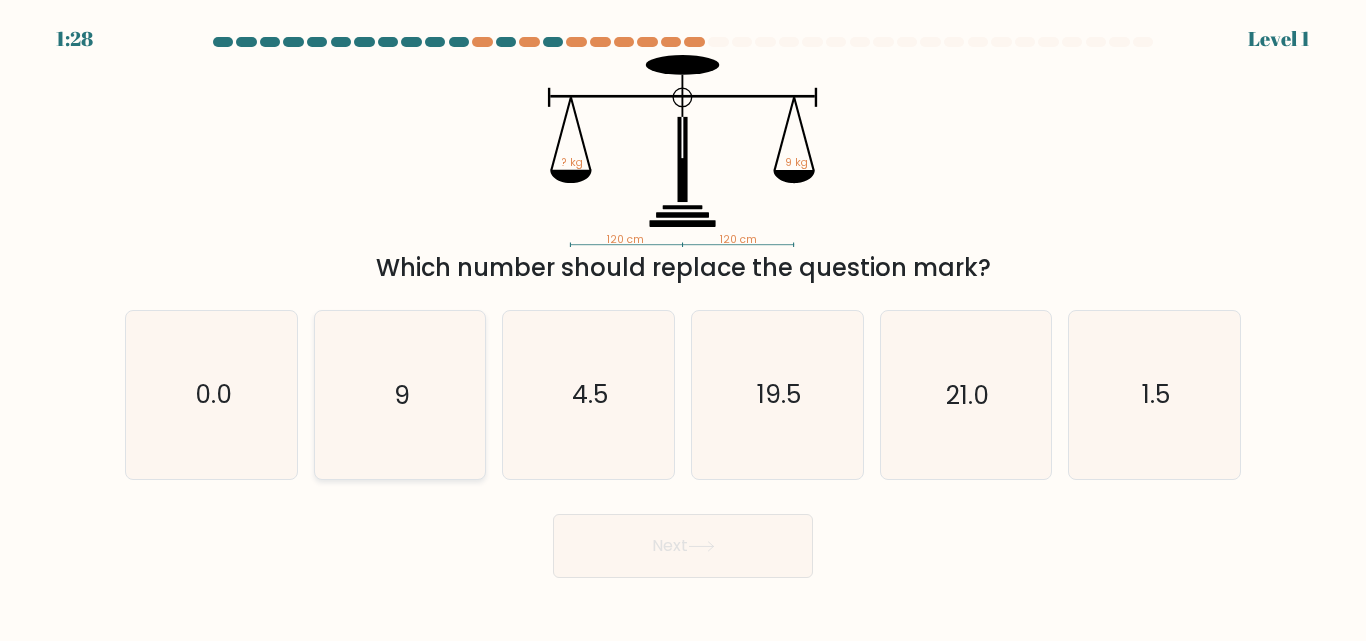 click on "9" 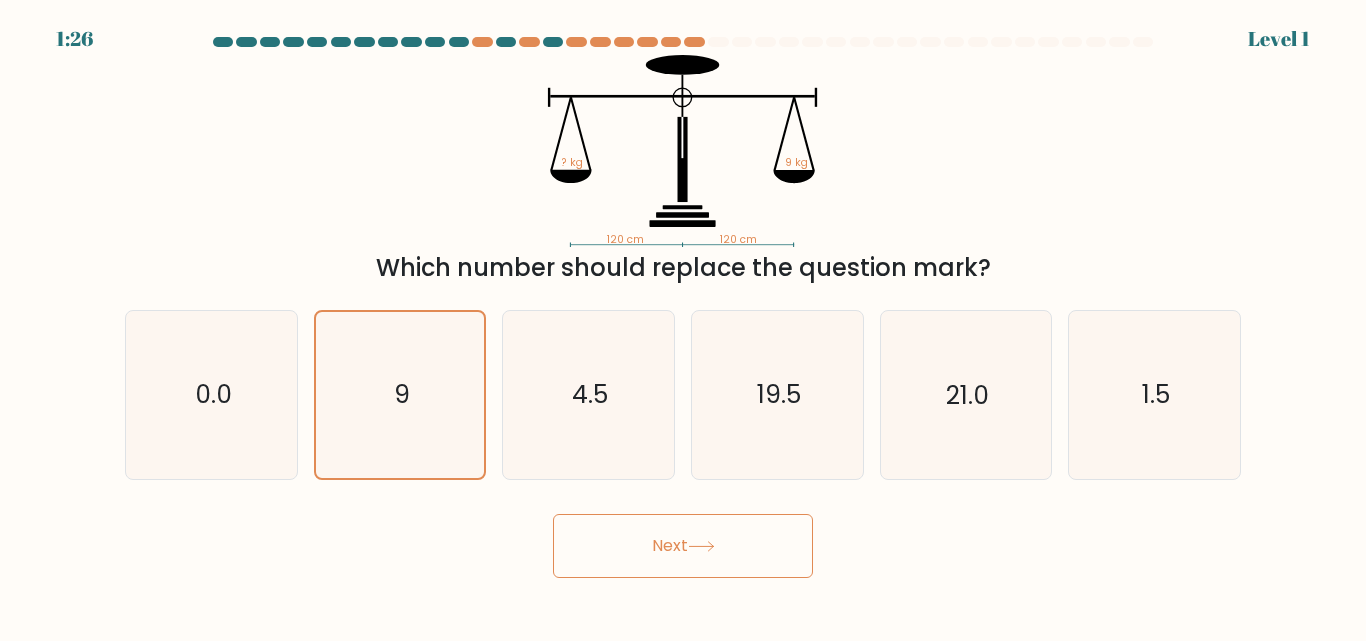 click on "Next" at bounding box center [683, 546] 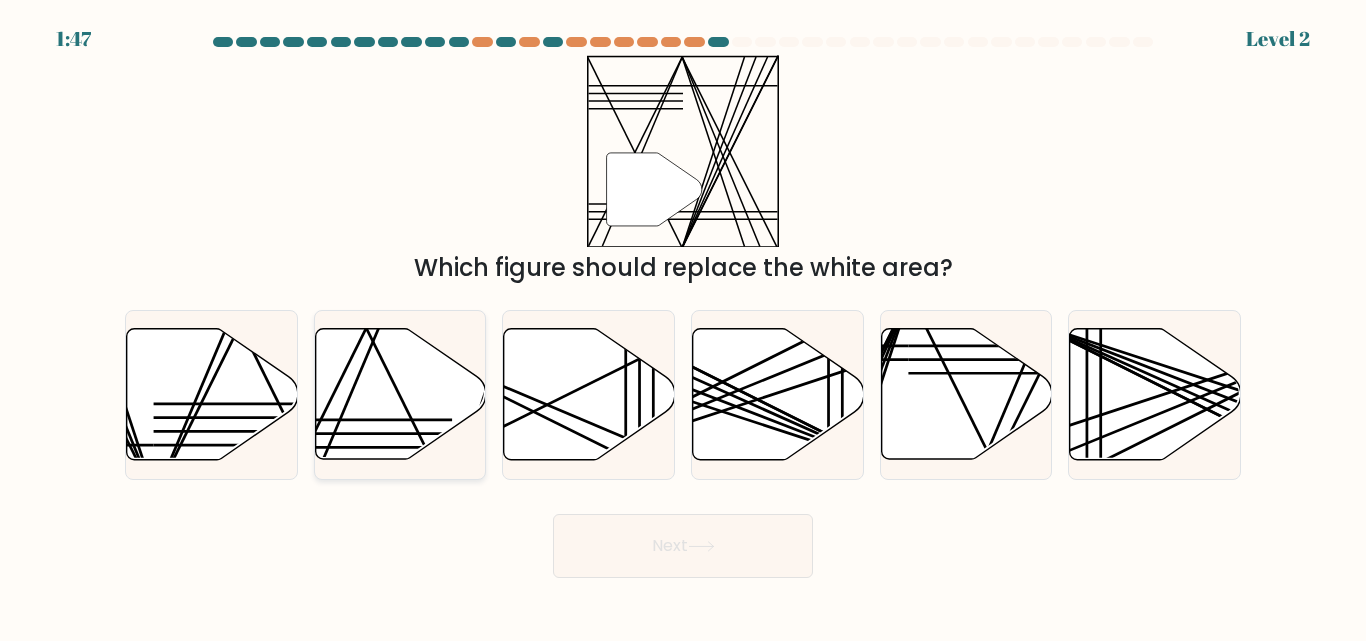 click 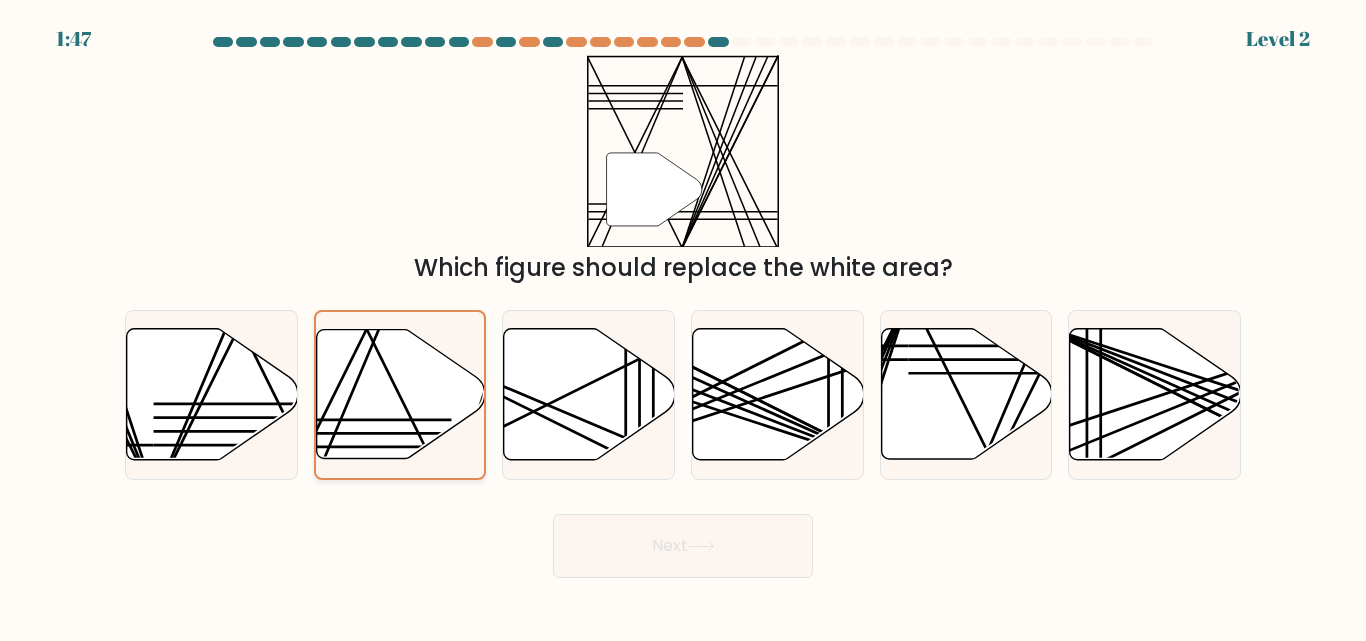 click 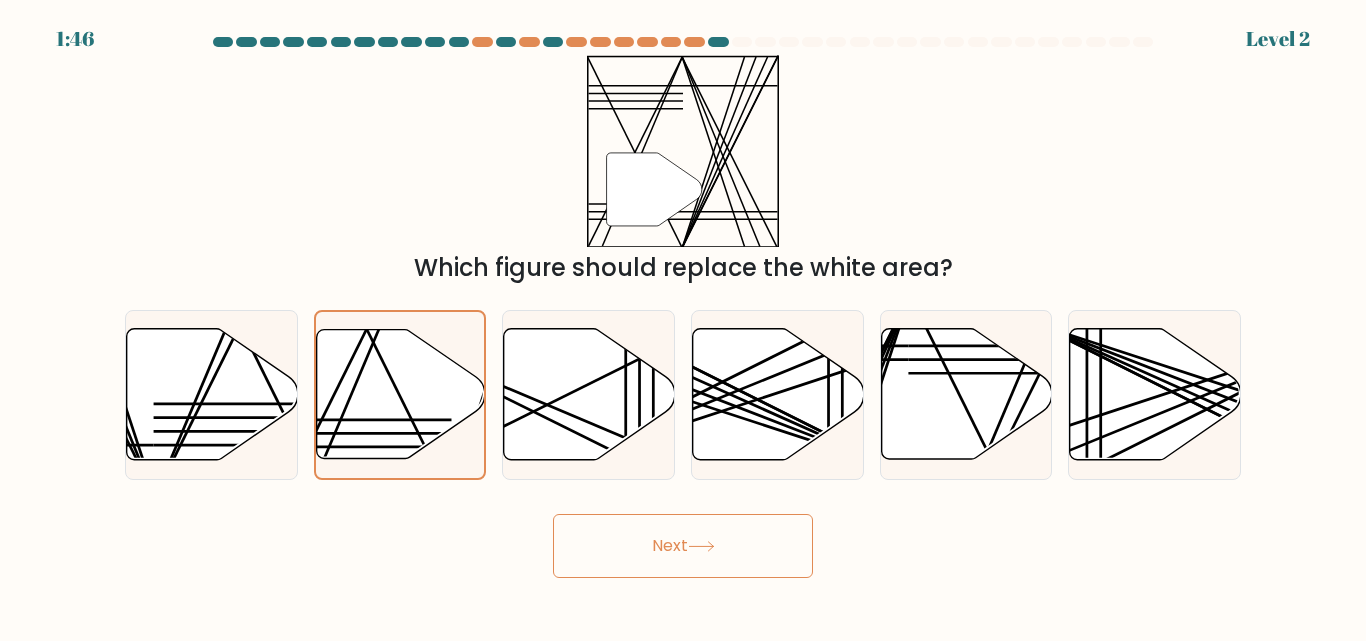 click on "Next" at bounding box center [683, 546] 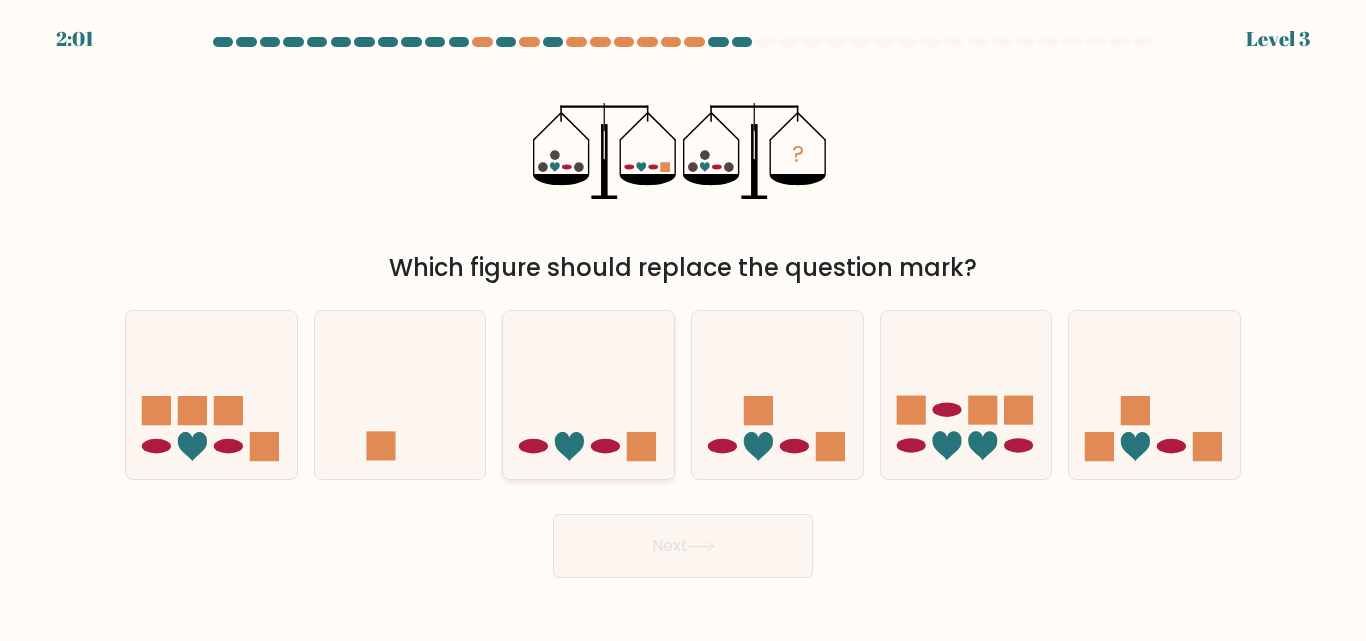 click 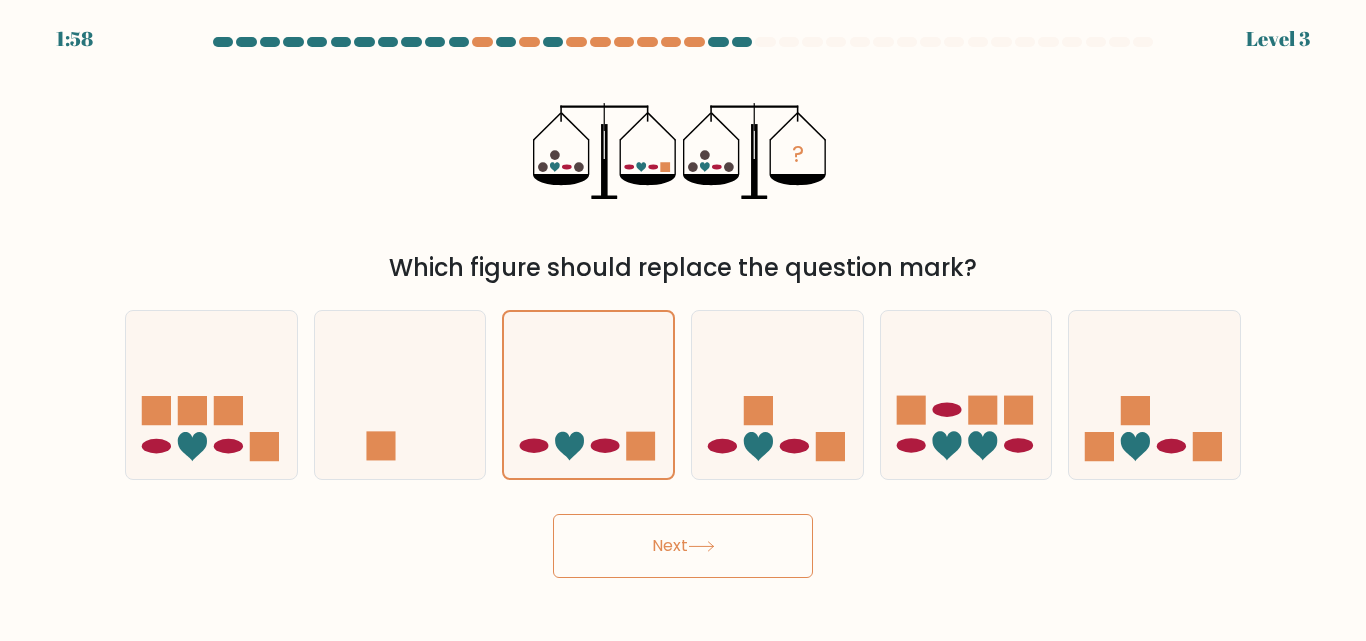 click on "Next" at bounding box center (683, 546) 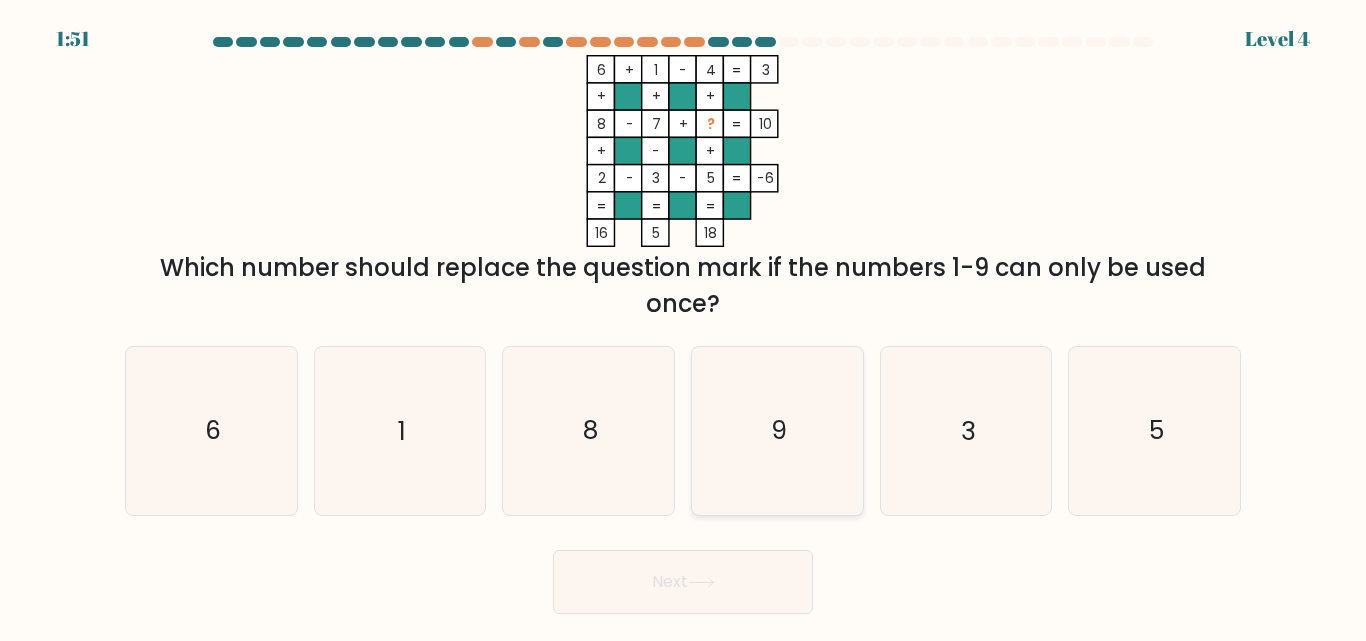 click on "9" 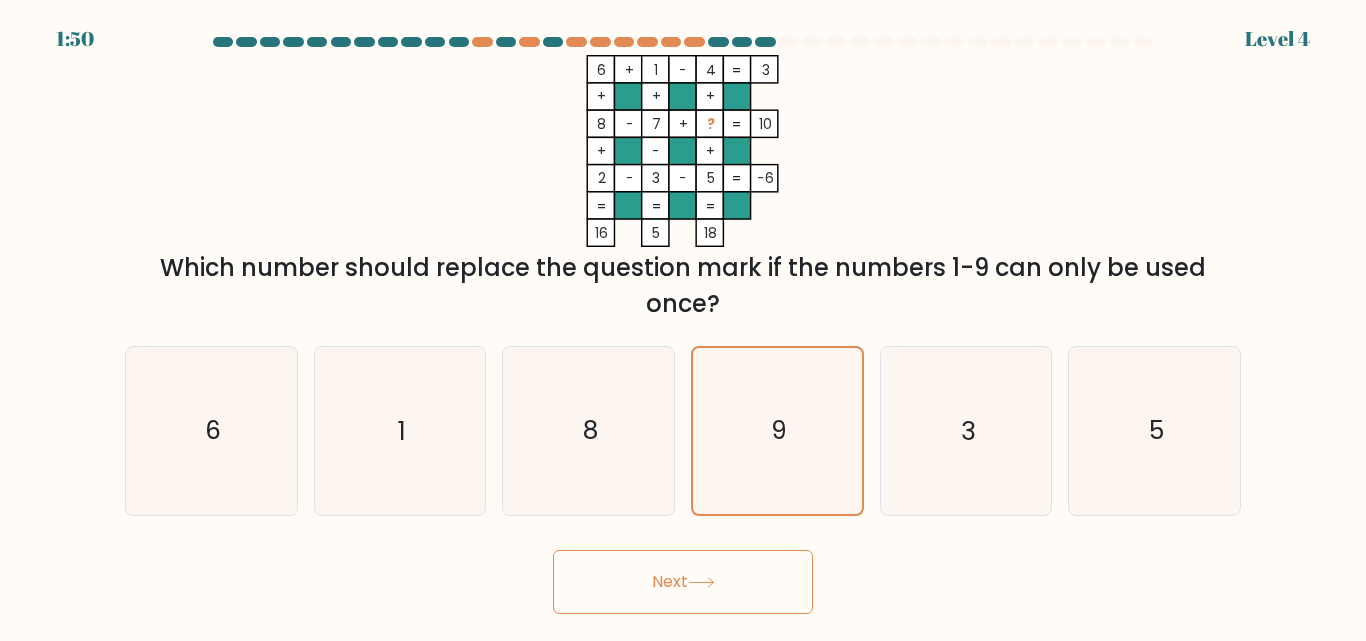 click on "Next" at bounding box center (683, 582) 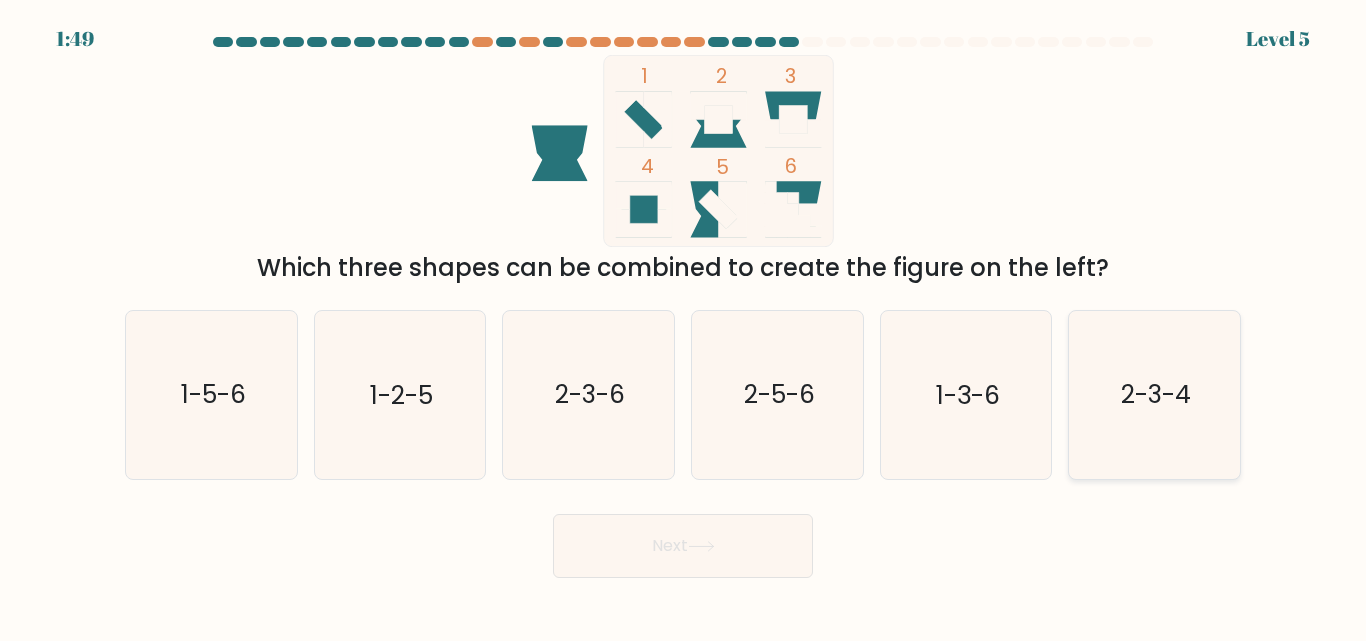 click on "2-3-4" 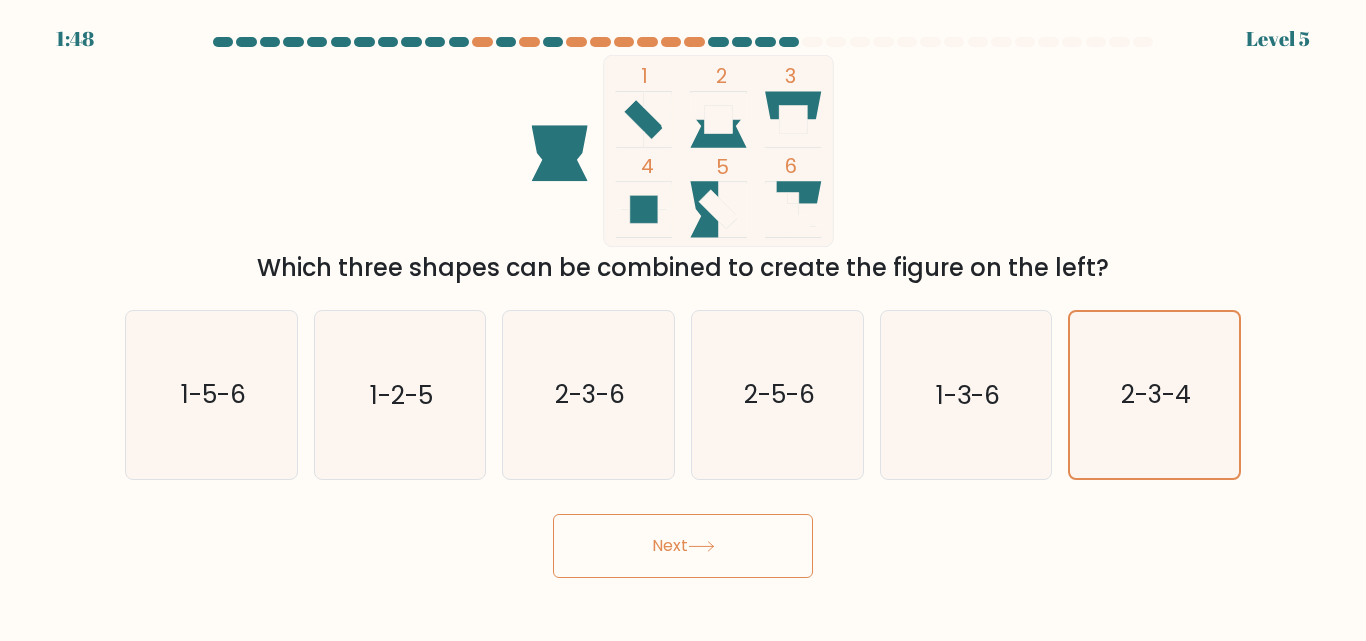 click 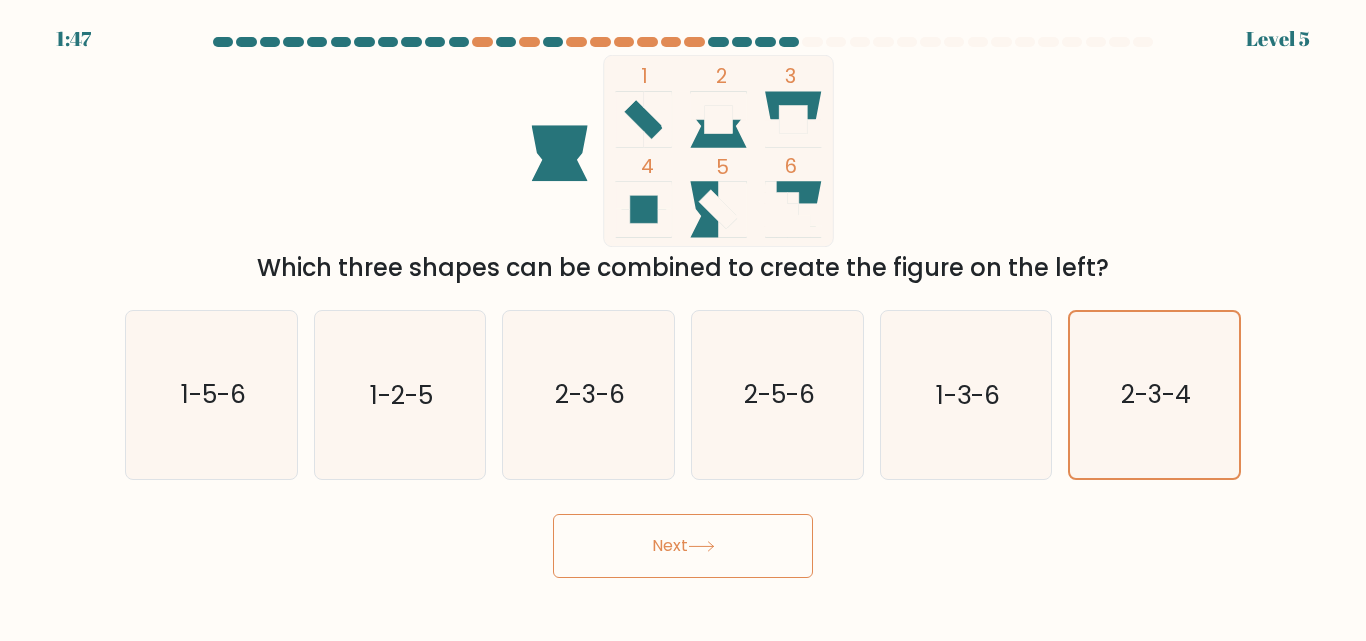 click 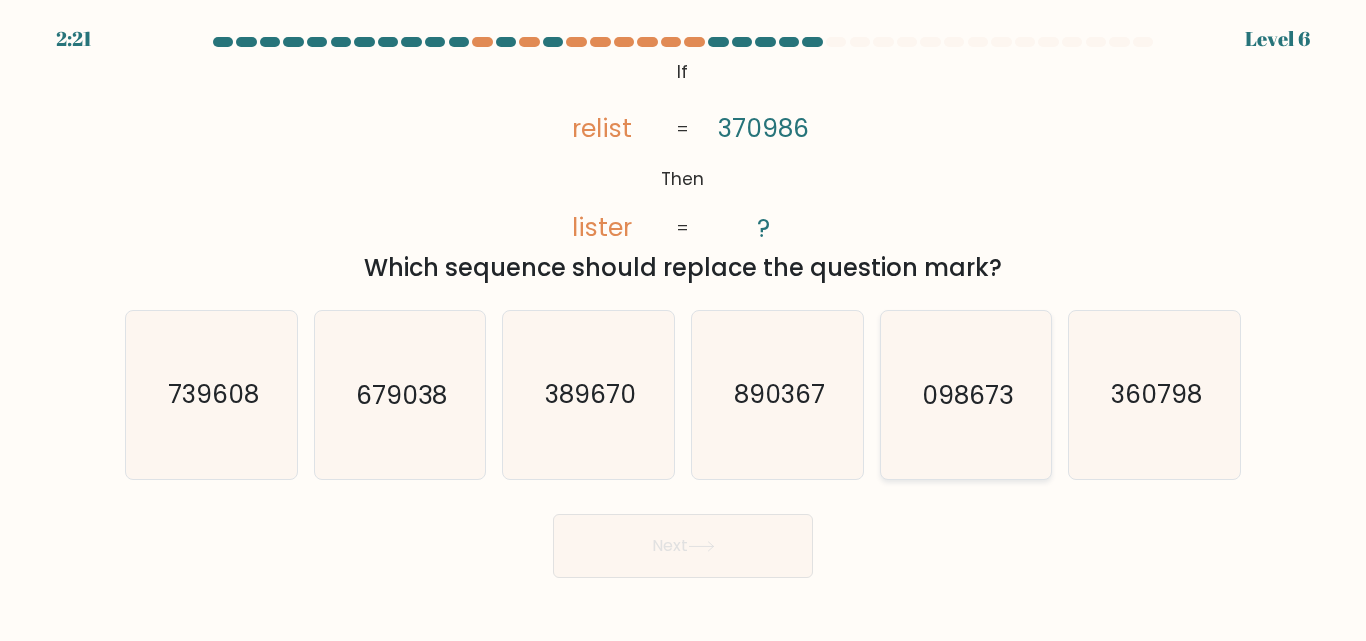click on "098673" 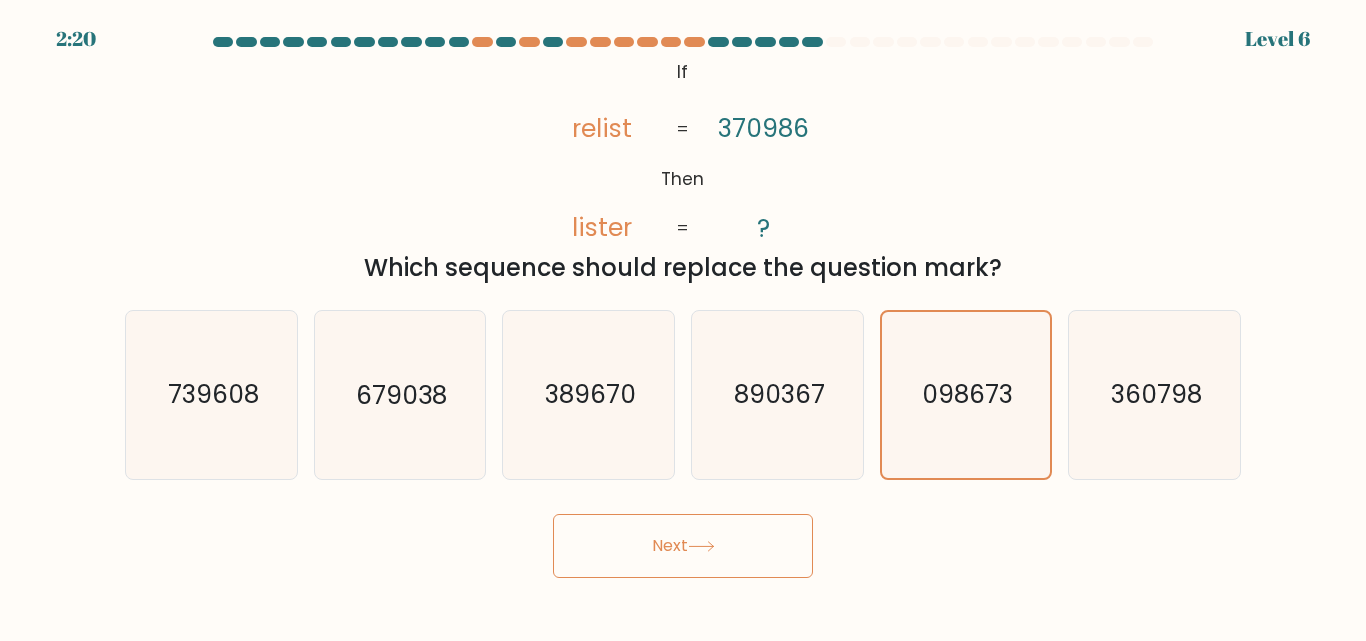 click on "Next" at bounding box center [683, 546] 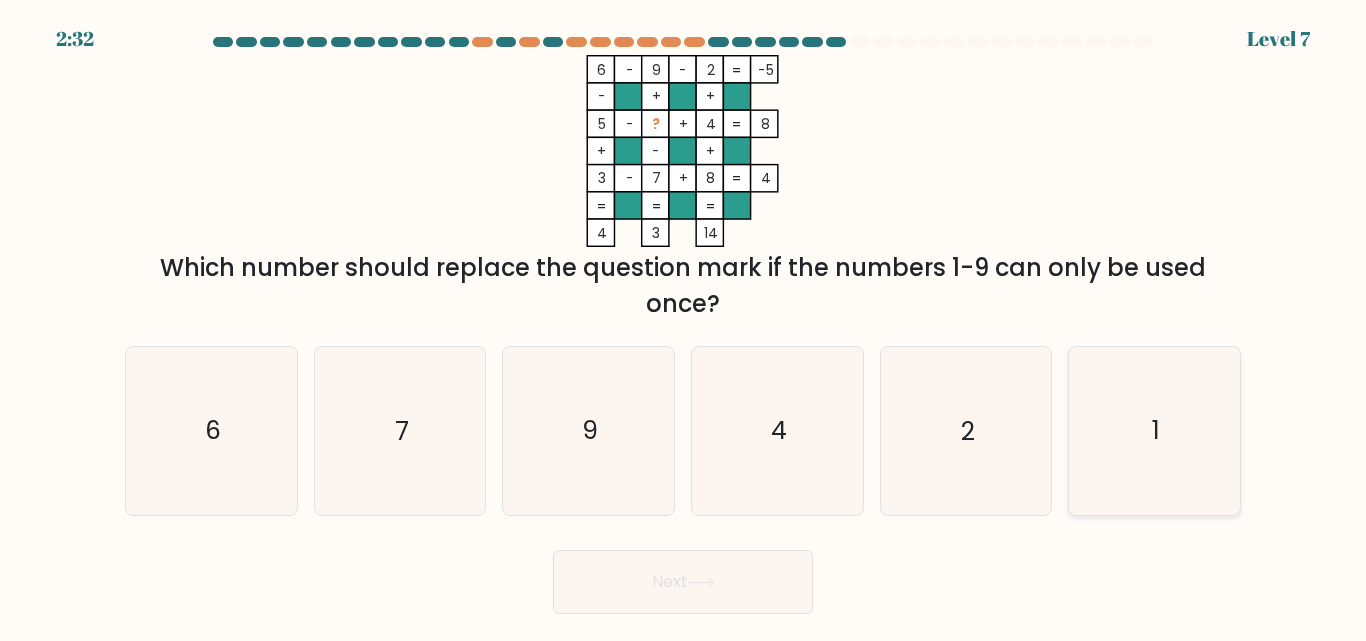 click on "1" 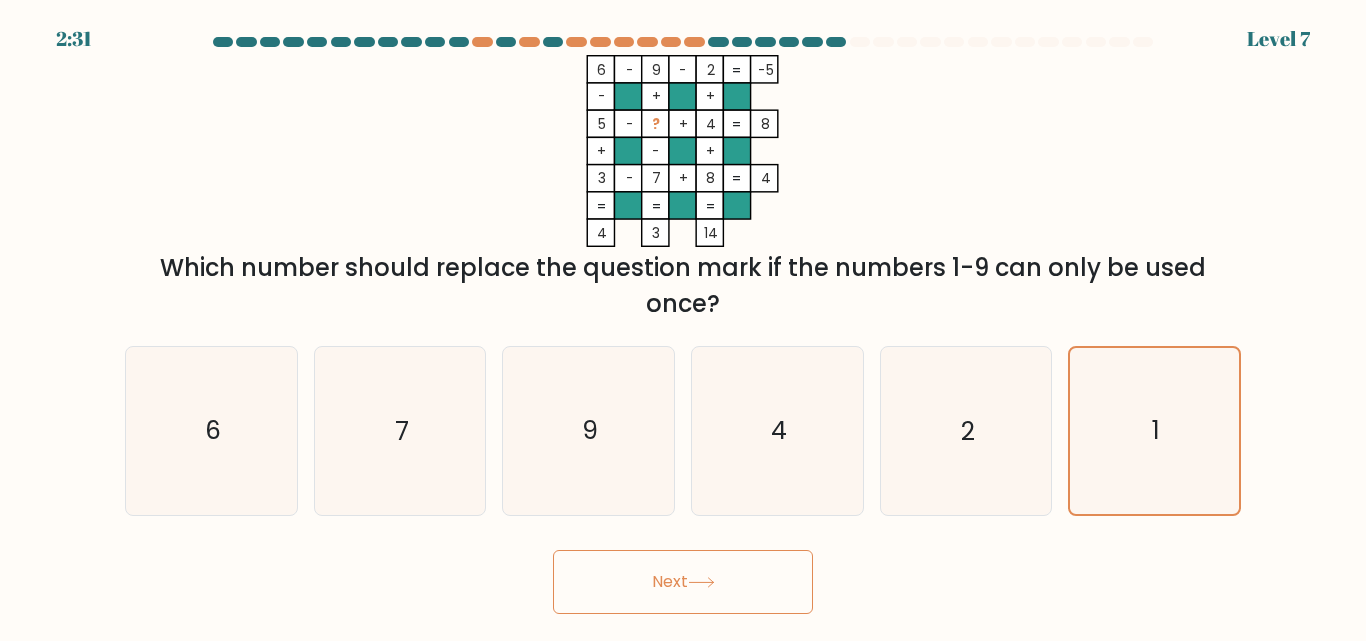 click on "Next" at bounding box center (683, 582) 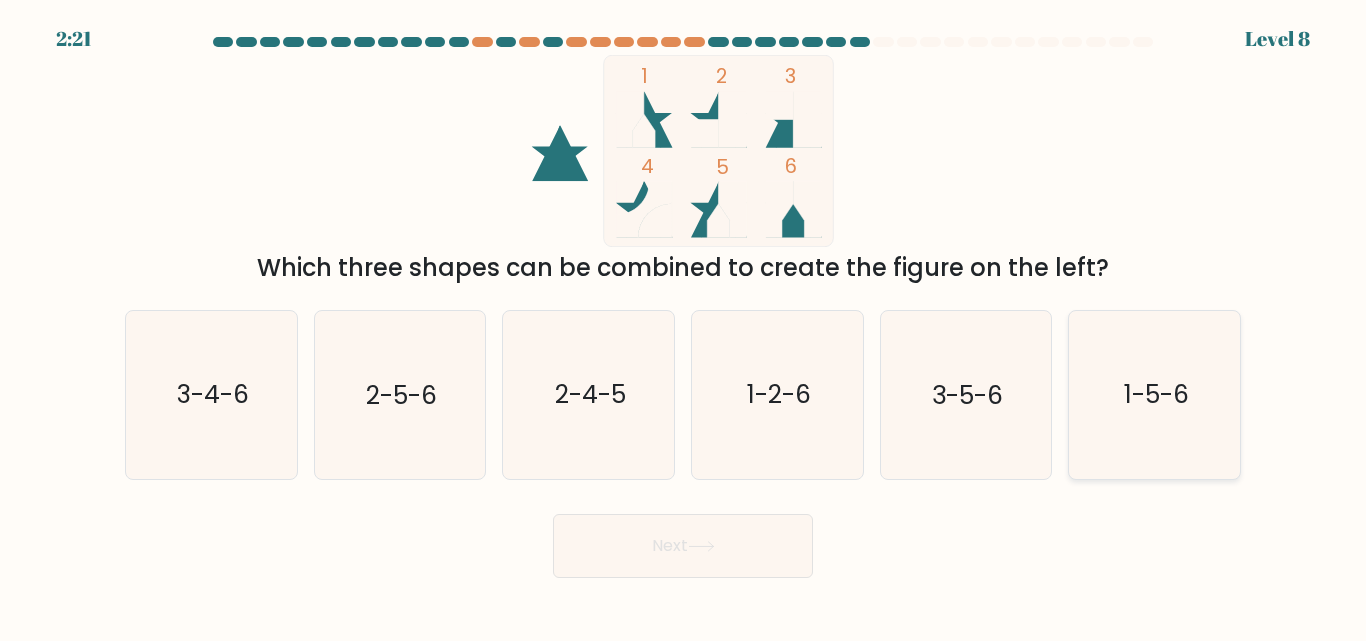 click on "1-5-6" 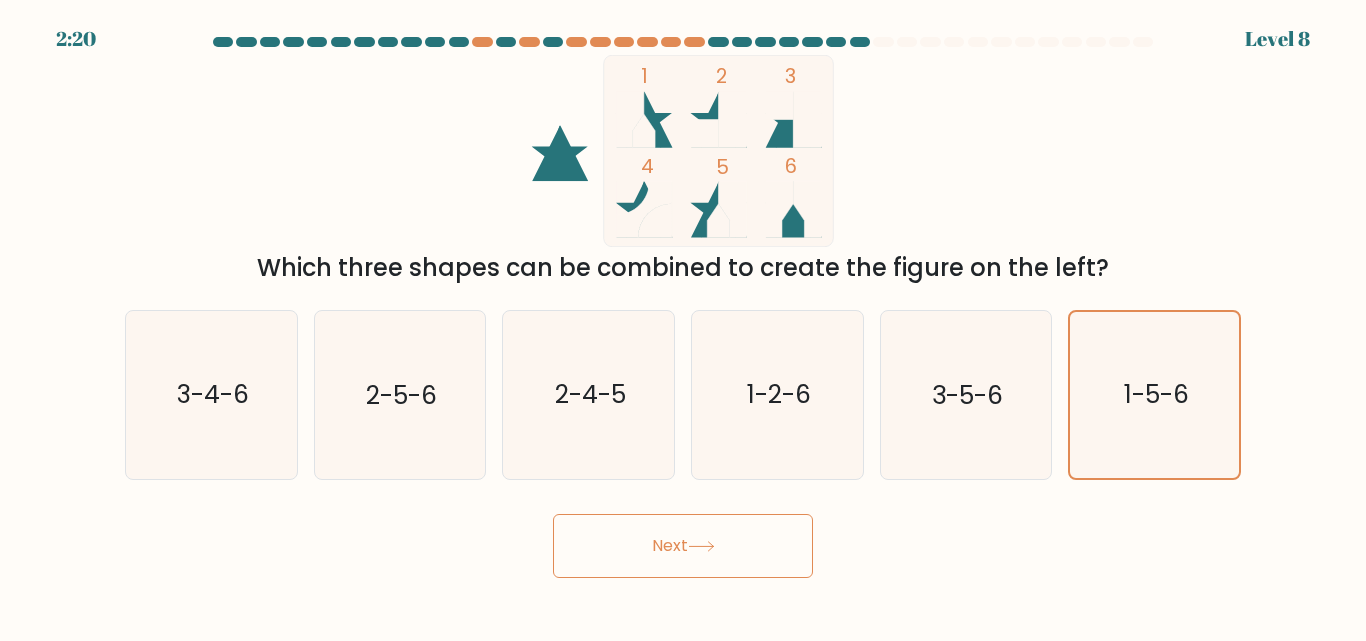 click on "Next" at bounding box center [683, 546] 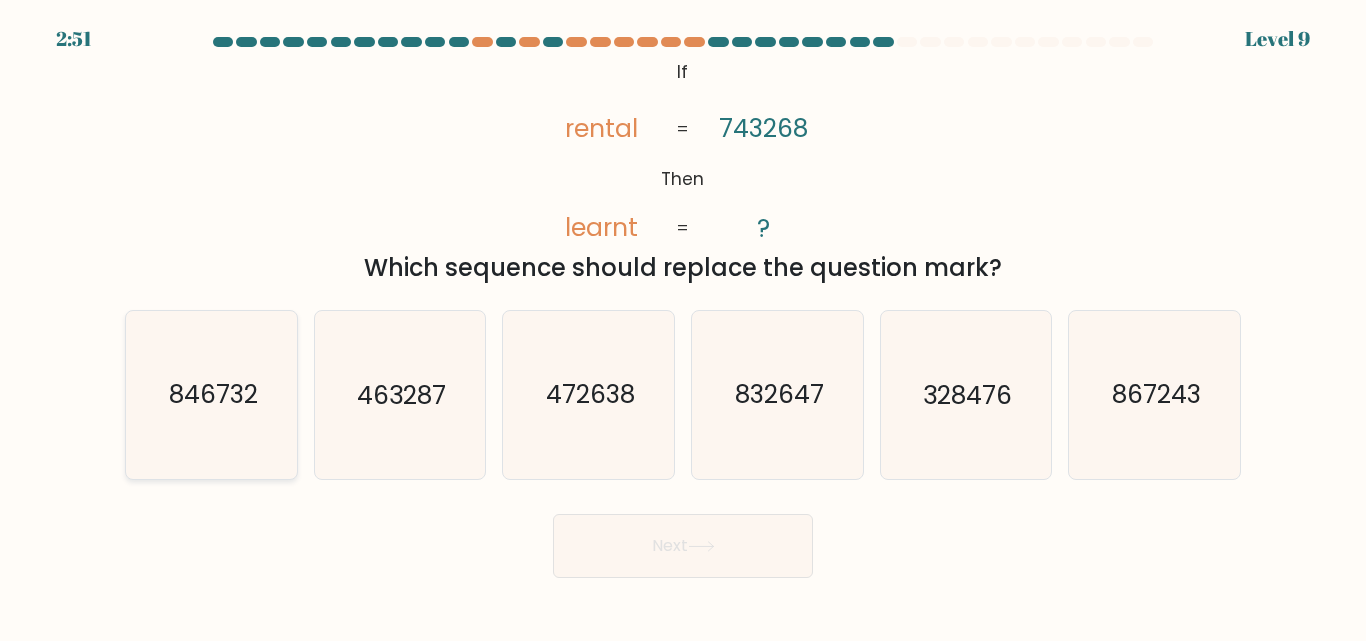 click on "846732" 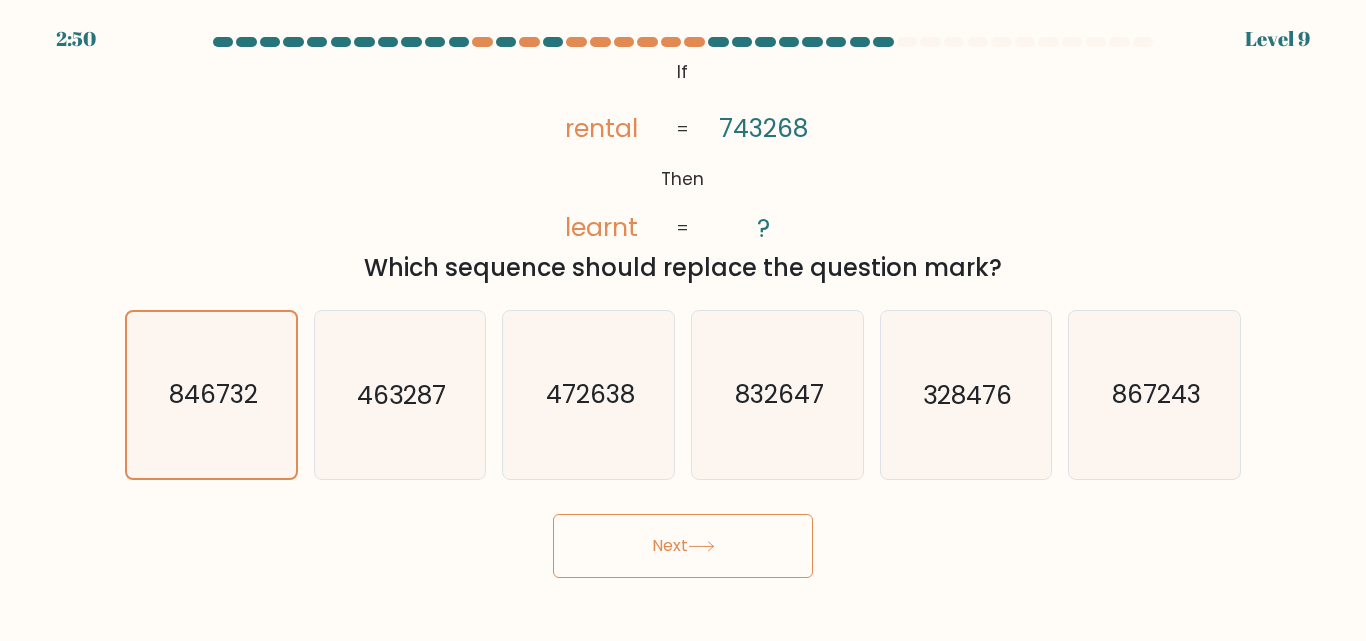 click on "Next" at bounding box center [683, 546] 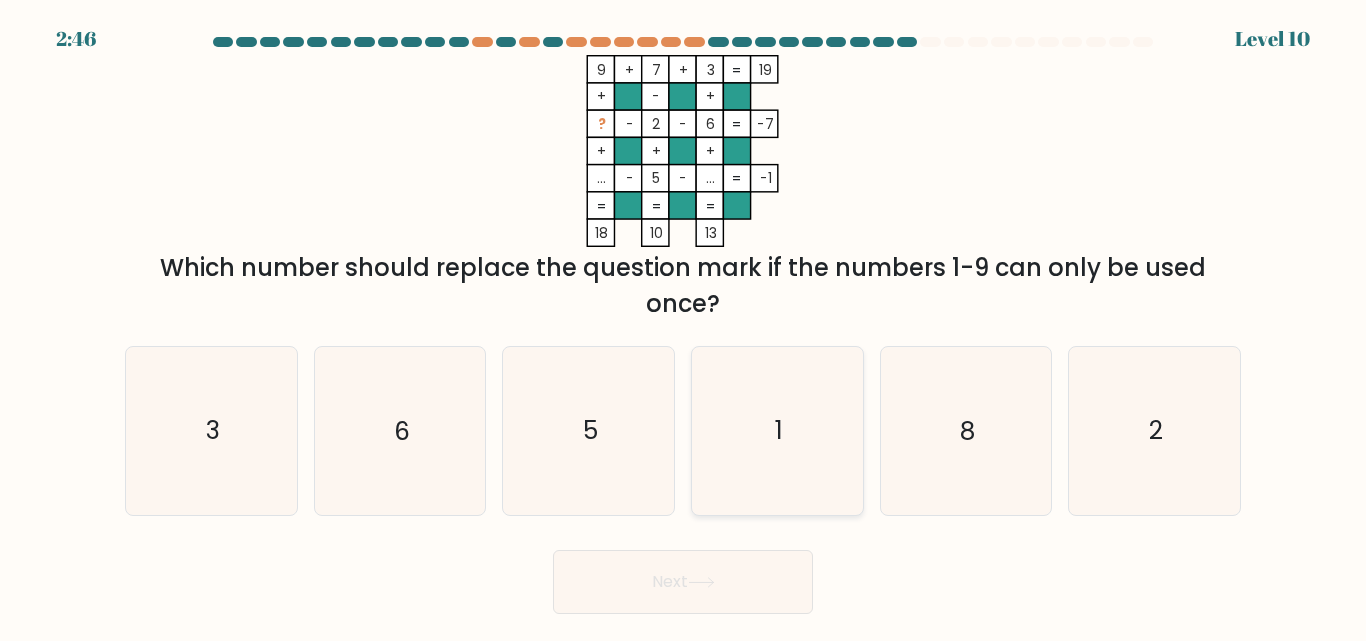 click on "1" 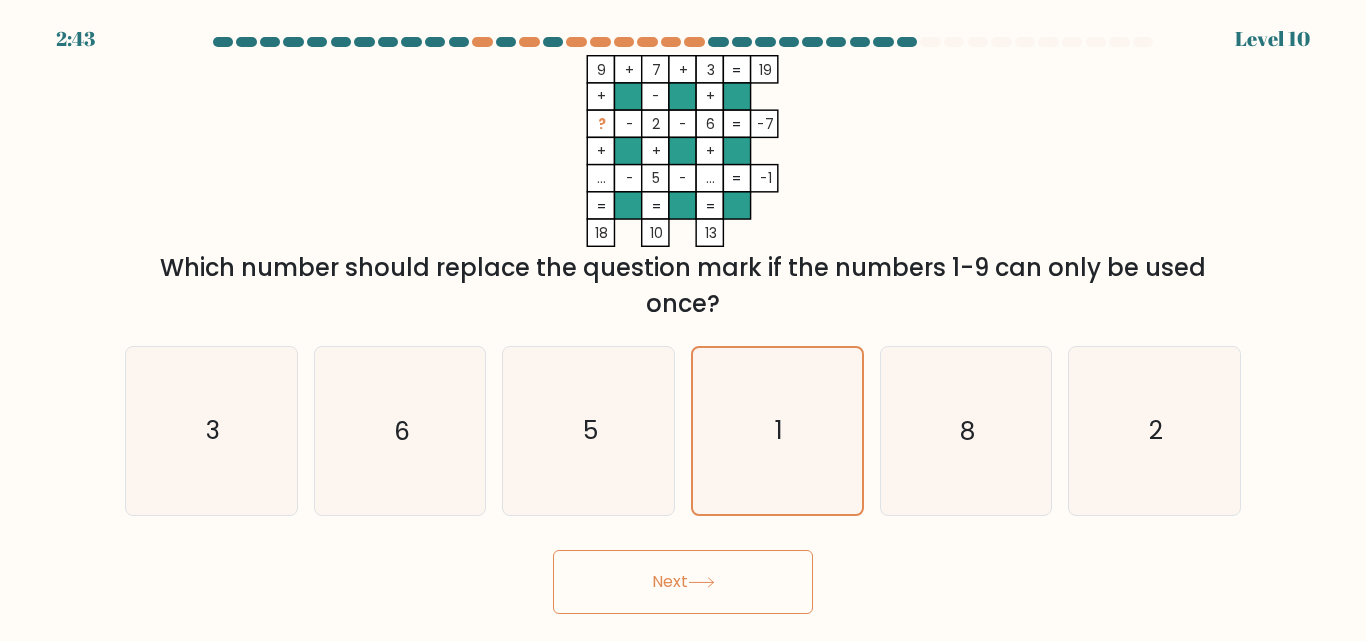 click on "Next" at bounding box center [683, 582] 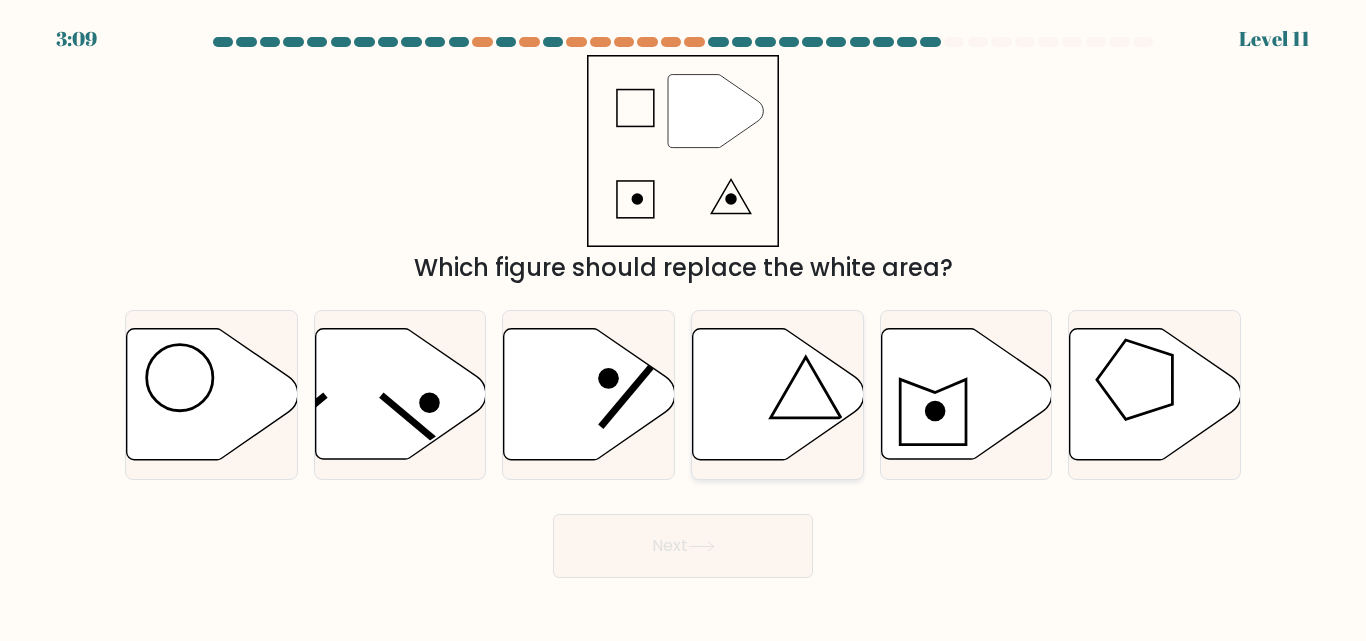 click 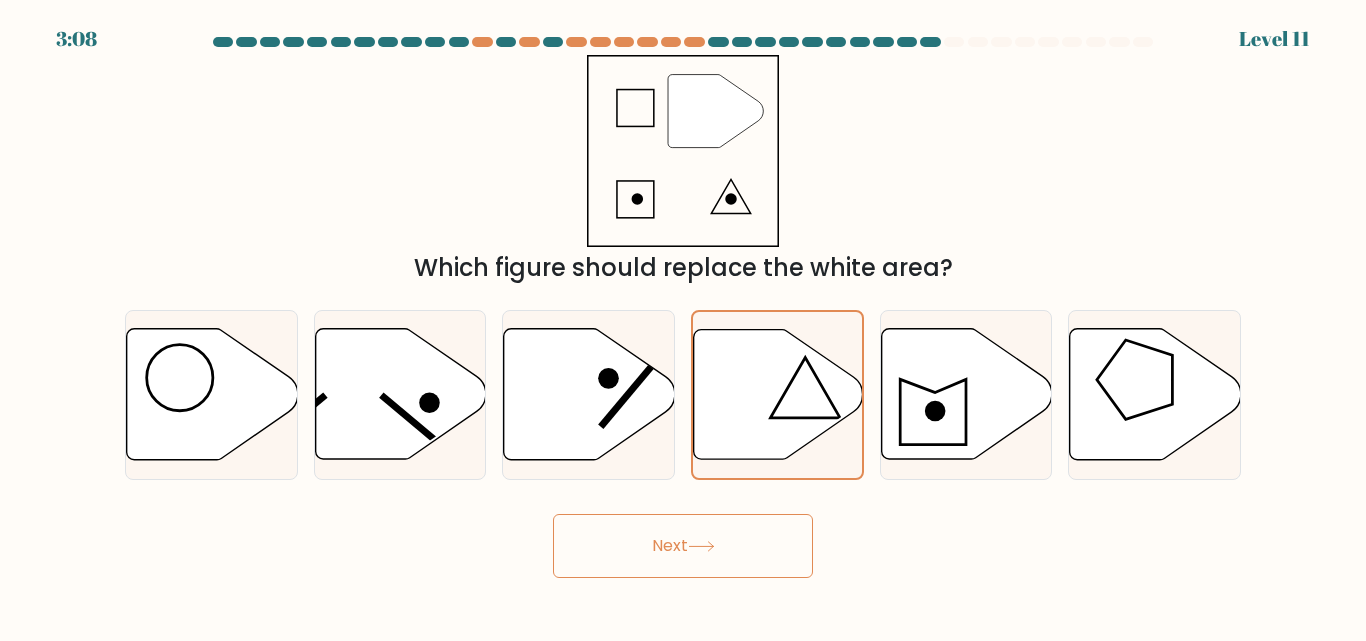click 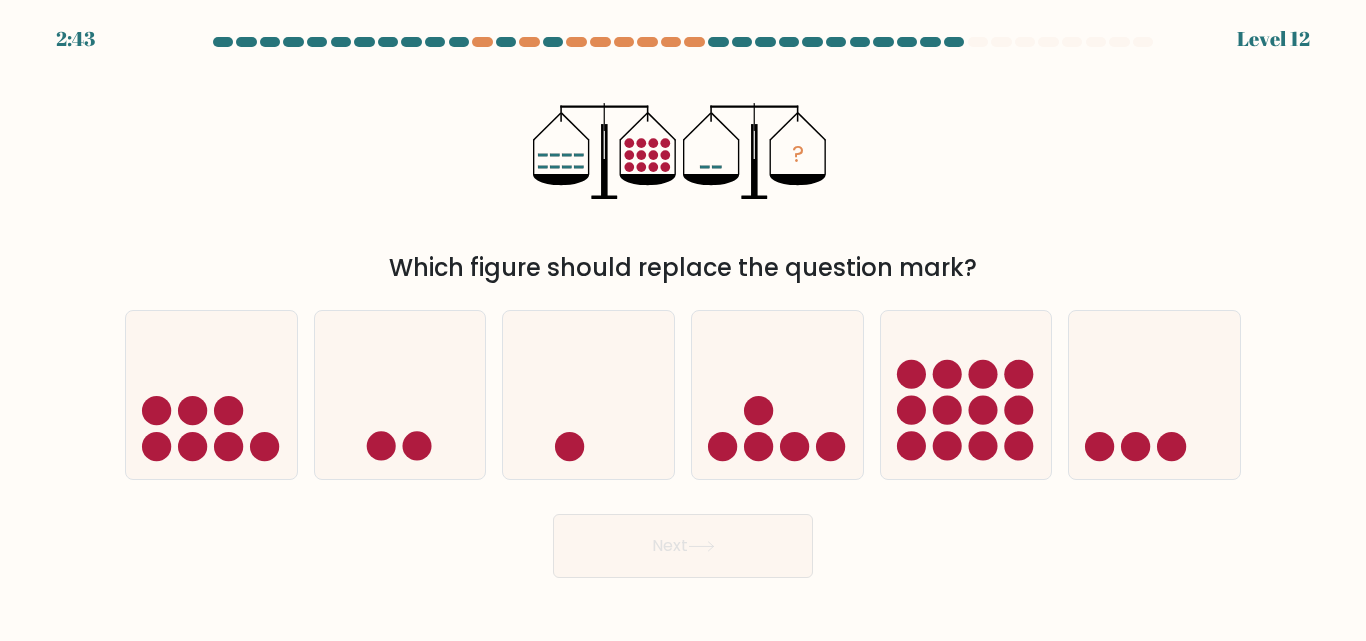 drag, startPoint x: 1139, startPoint y: 455, endPoint x: 904, endPoint y: 542, distance: 250.58731 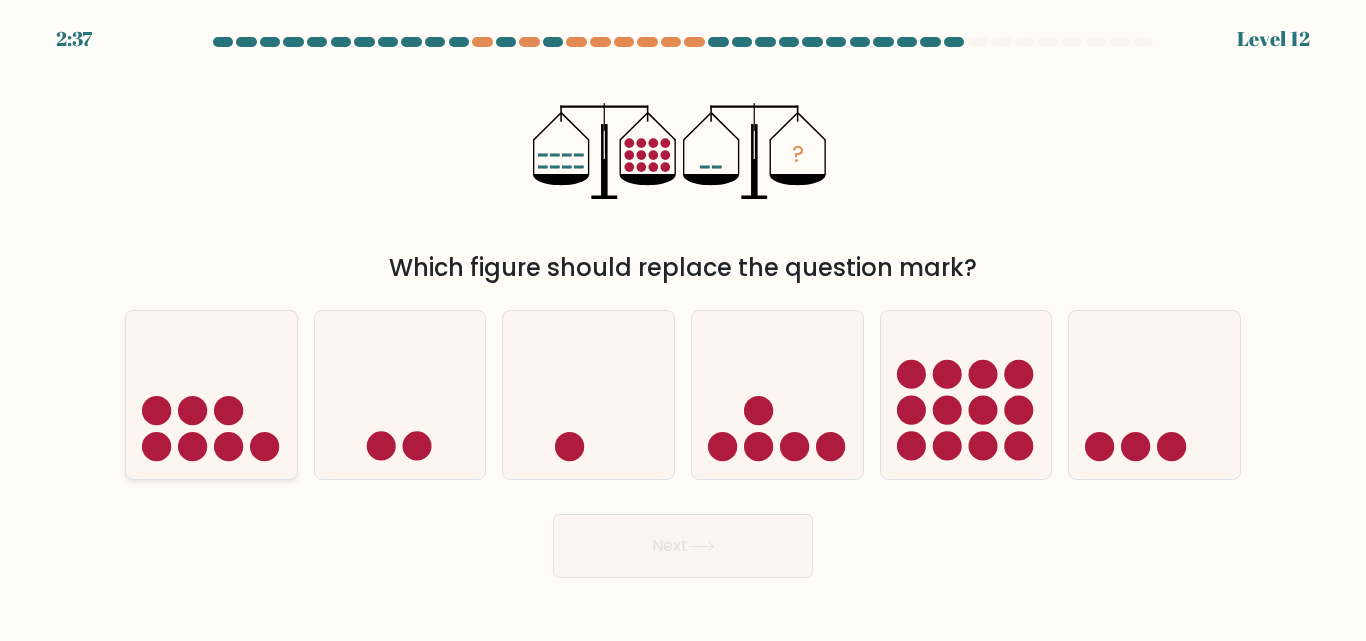 click 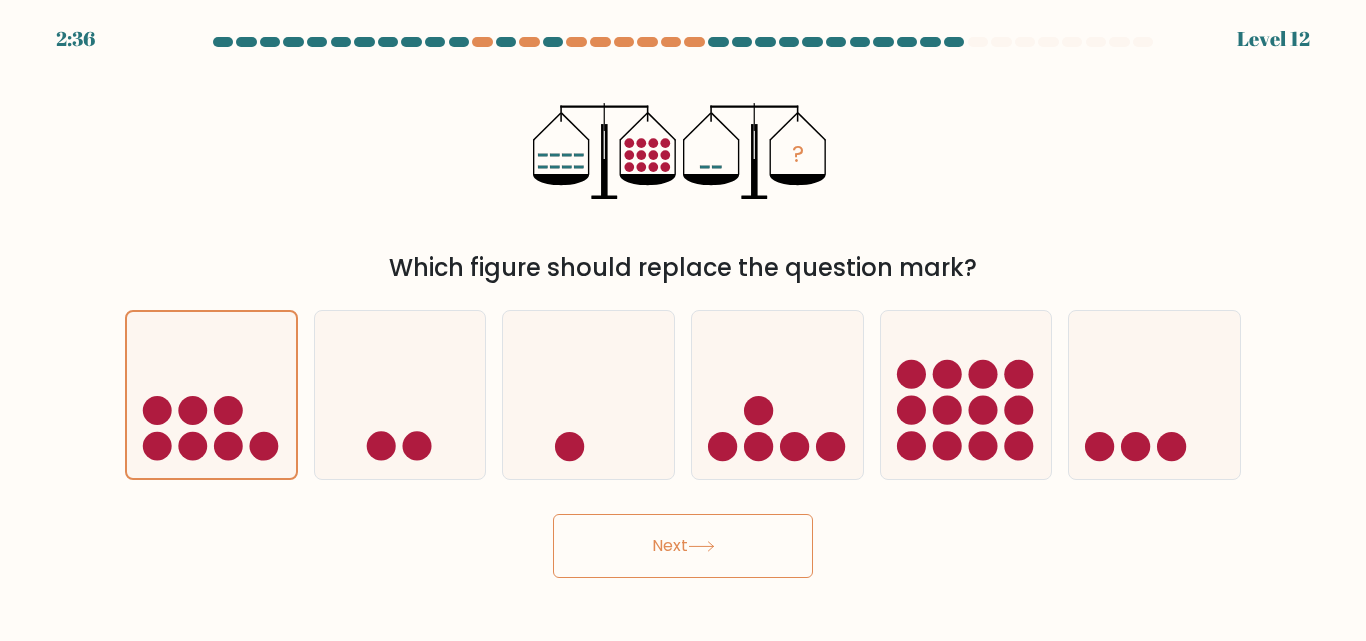 click on "Next" at bounding box center (683, 546) 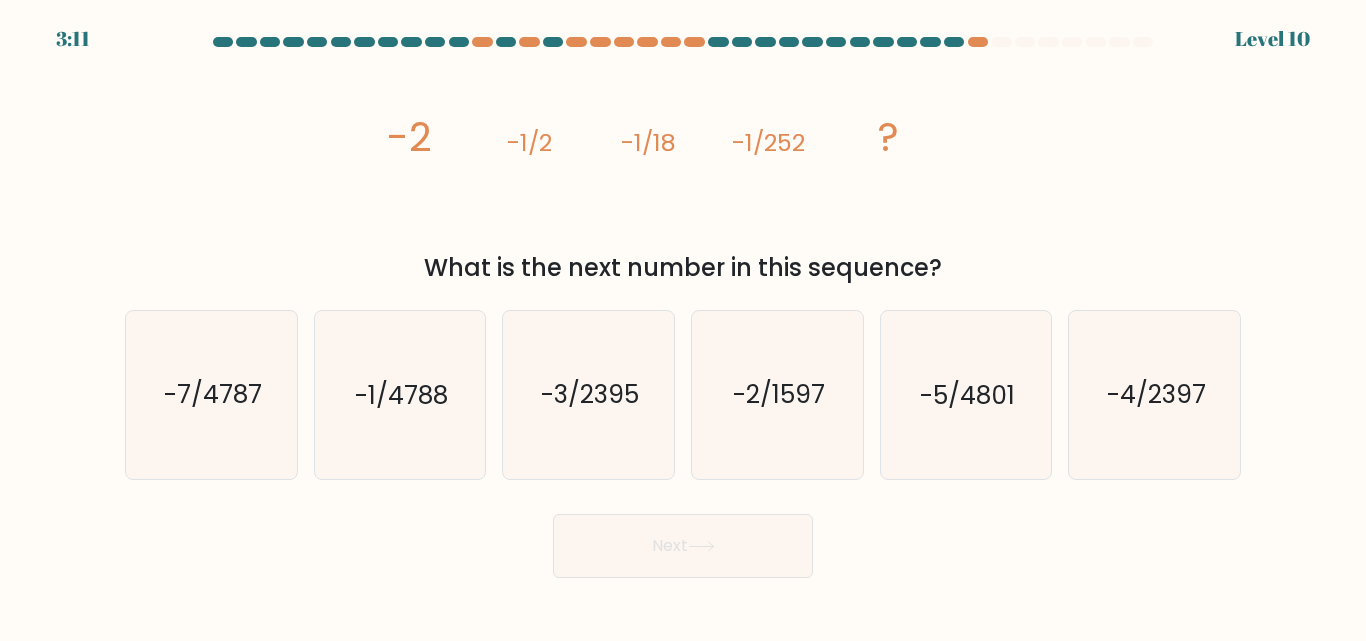 click on "image/svg+xml
-2
-1/2
-1/18
-1/252
?
What is the next number in this sequence?" at bounding box center (683, 170) 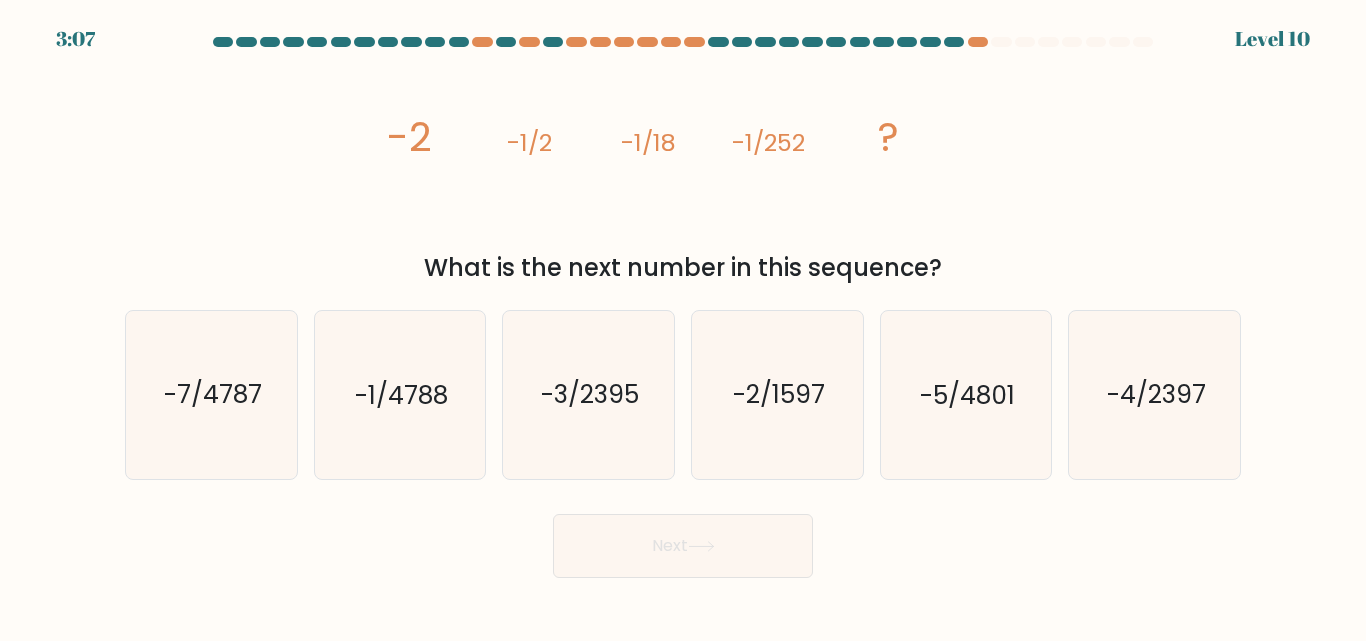drag, startPoint x: 567, startPoint y: 143, endPoint x: 665, endPoint y: 157, distance: 98.99495 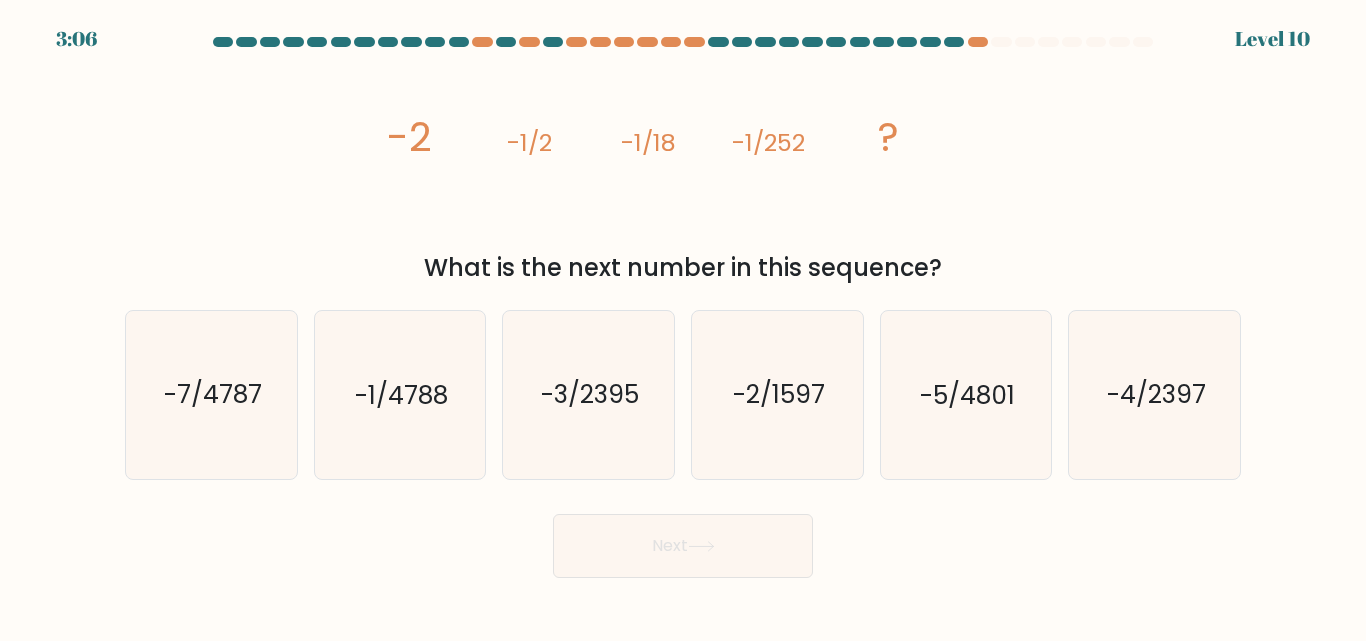 click on "image/svg+xml
-2
-1/2
-1/18
-1/252
?" 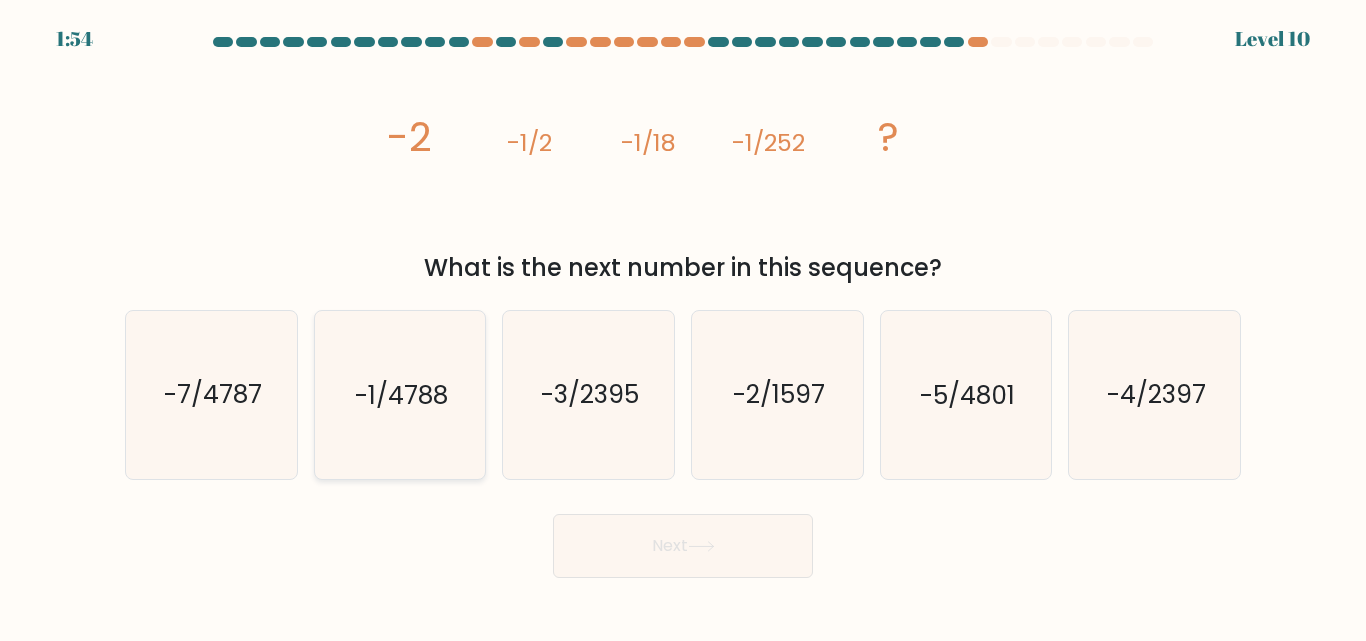 click on "-1/4788" 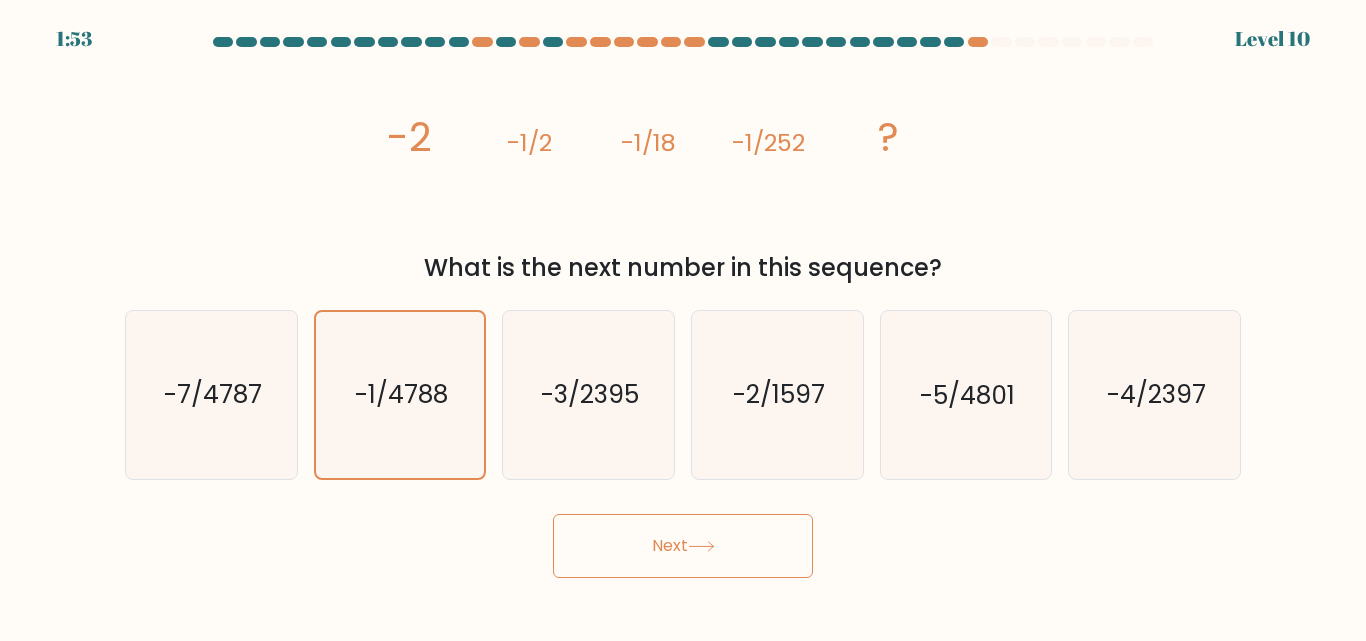 click on "Next" at bounding box center [683, 546] 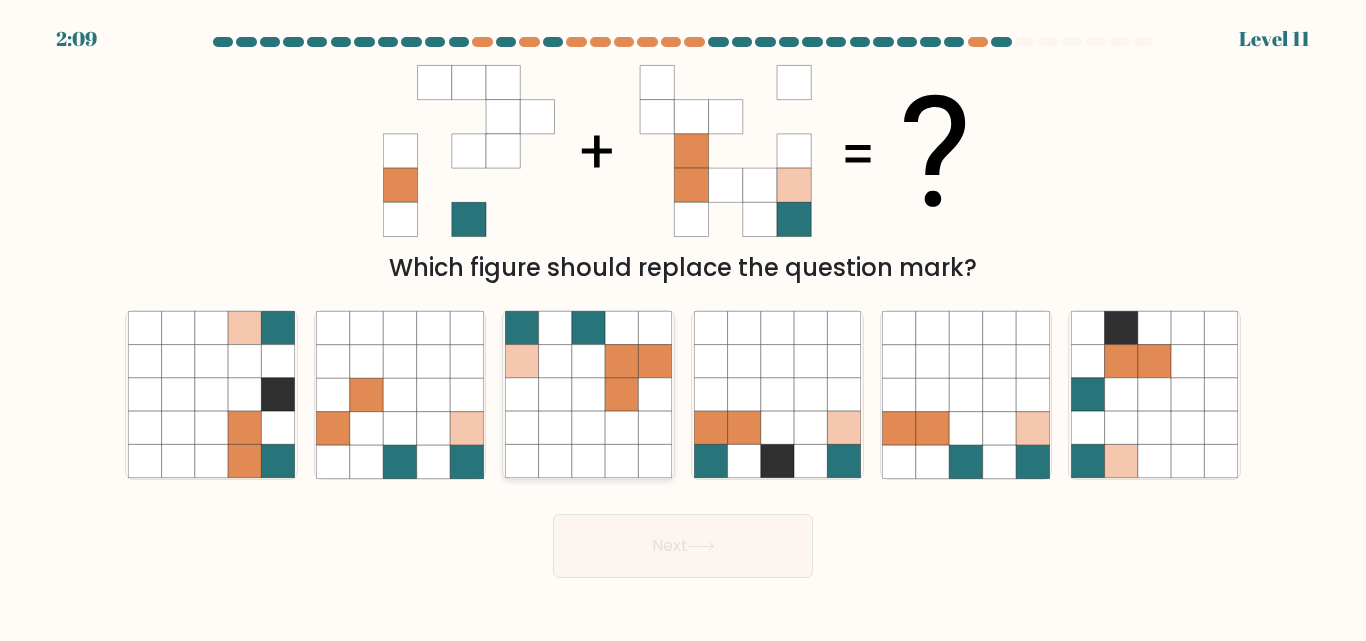 click 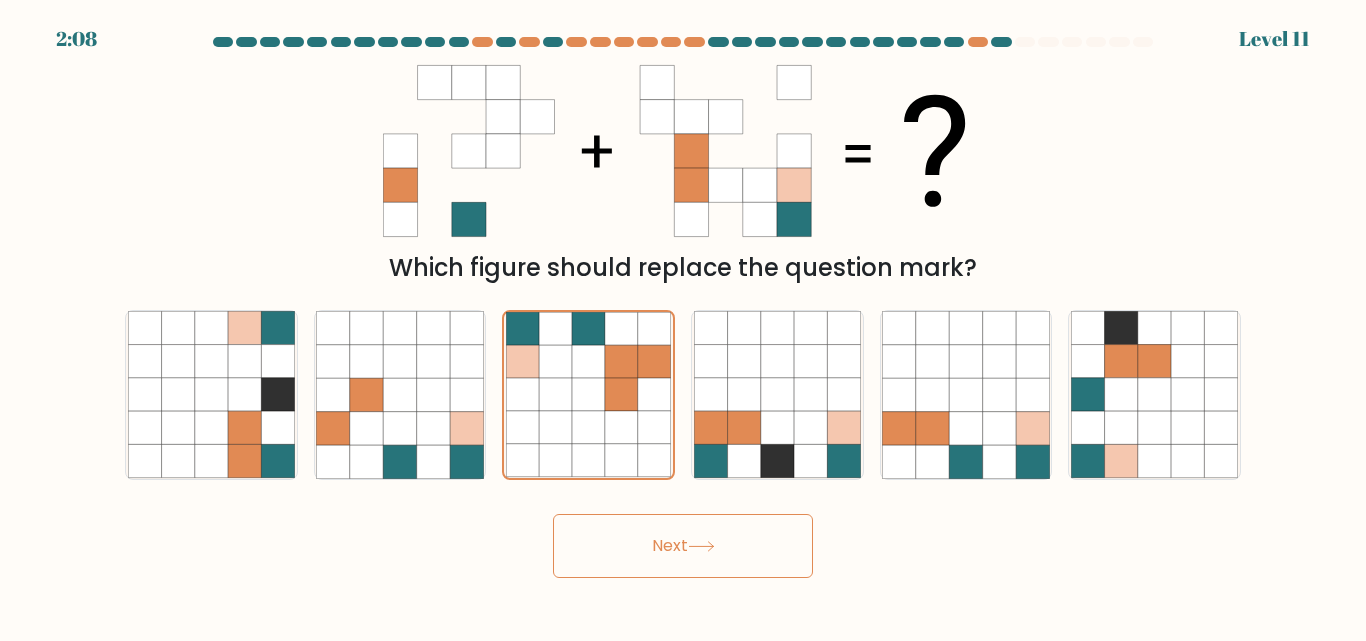 click on "Next" at bounding box center [683, 546] 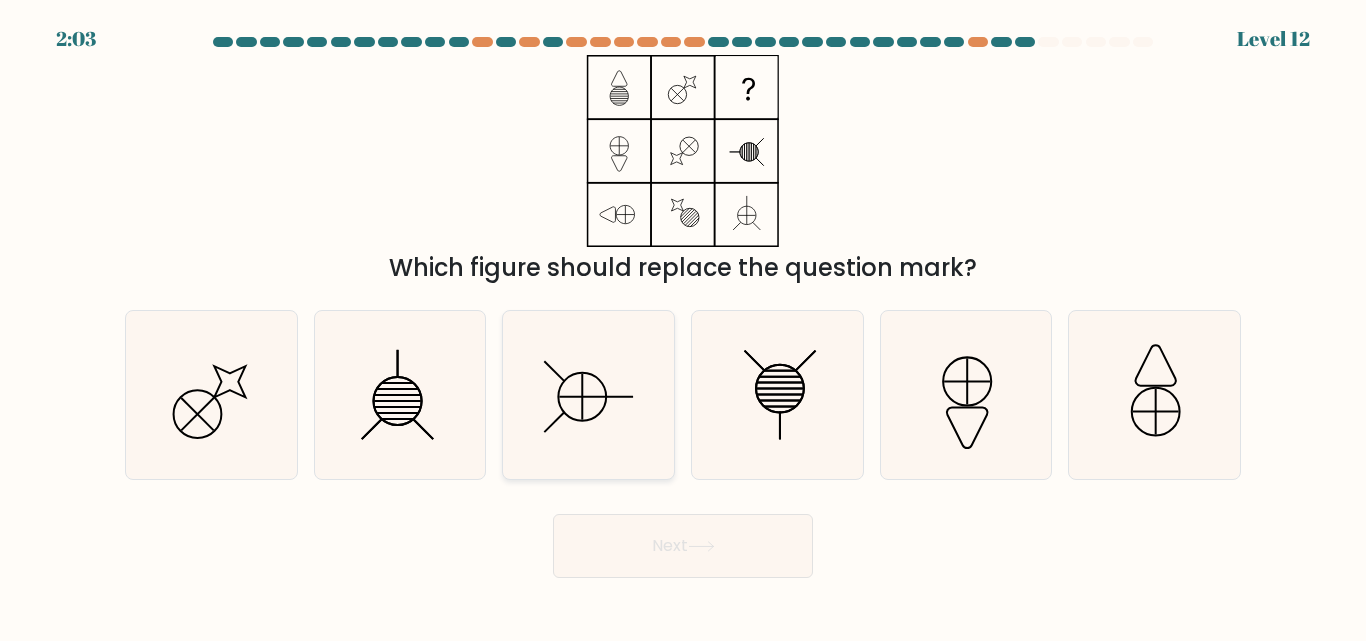 click 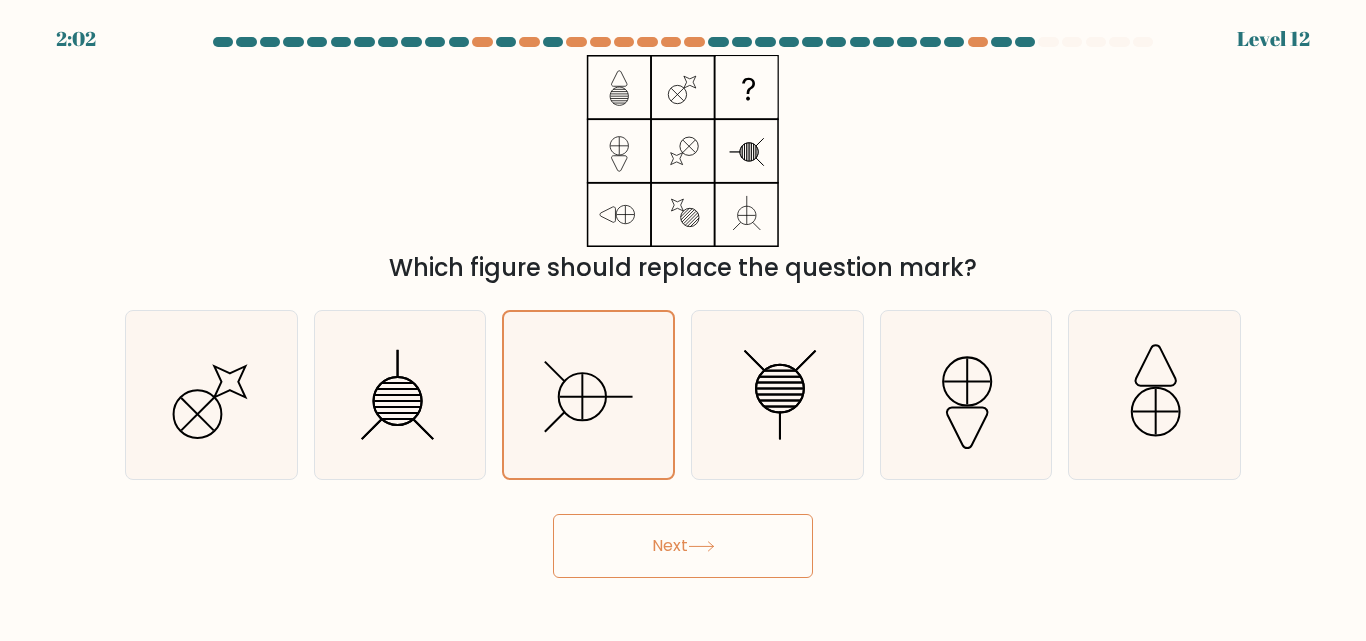 click on "Next" at bounding box center (683, 546) 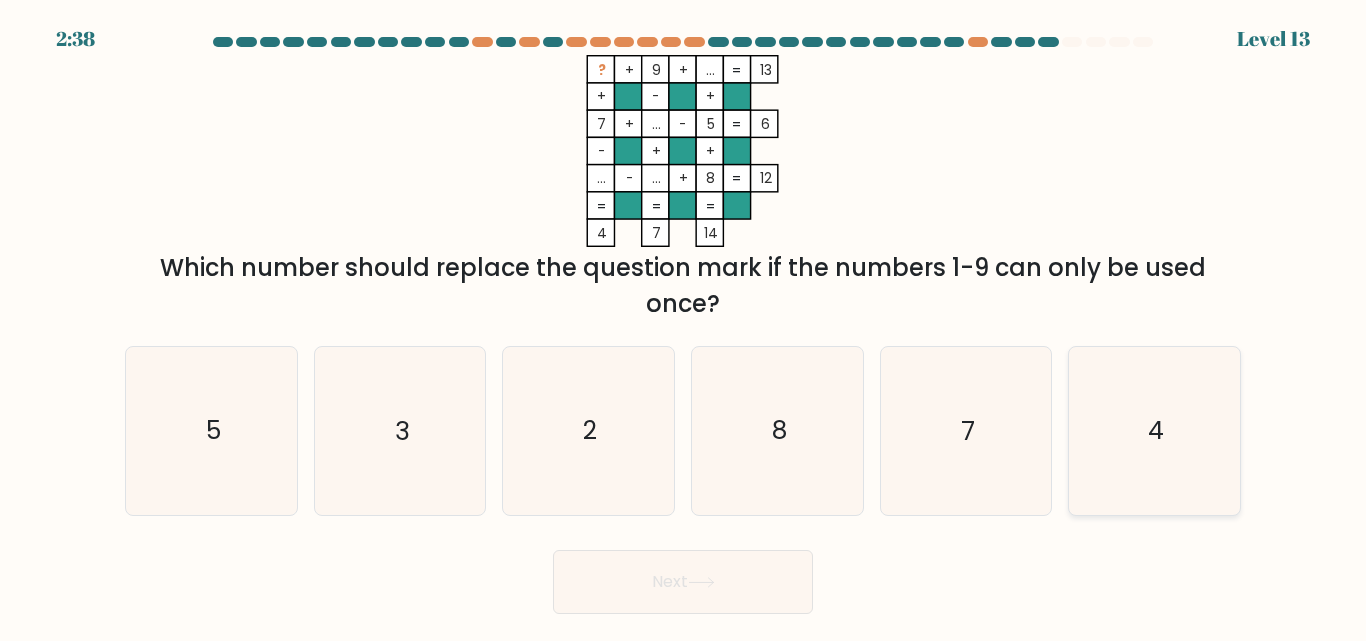 click on "4" 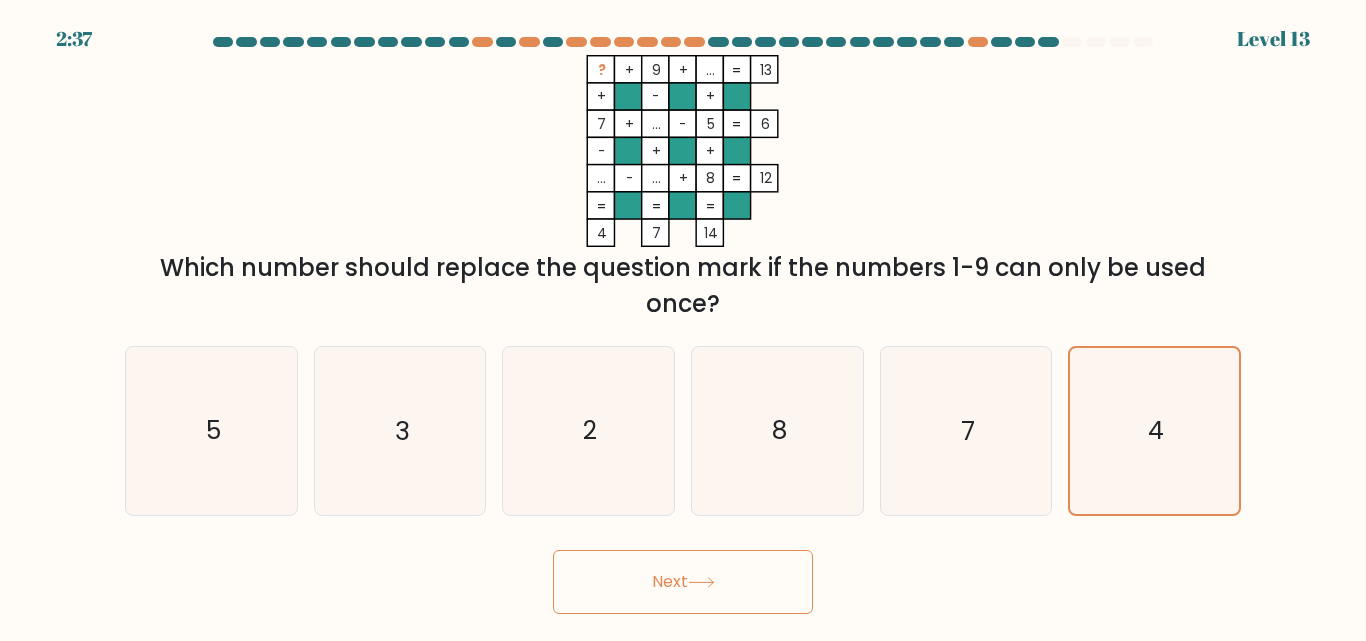 click on "Next" at bounding box center [683, 582] 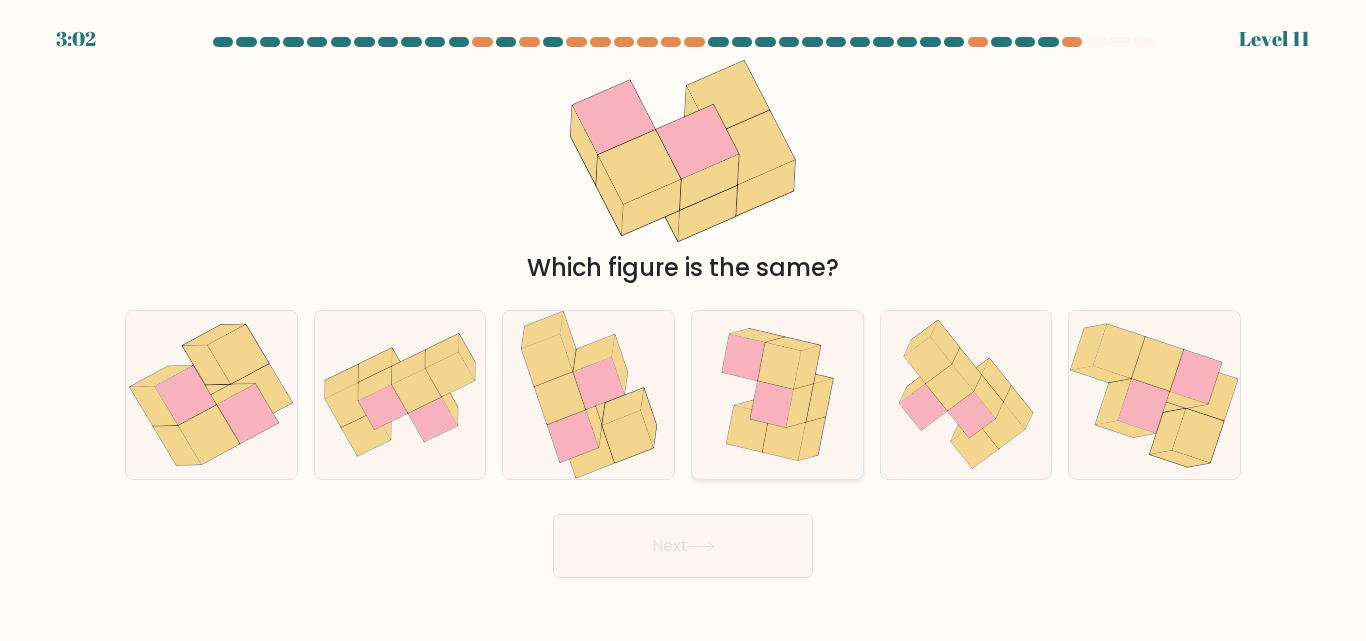 click 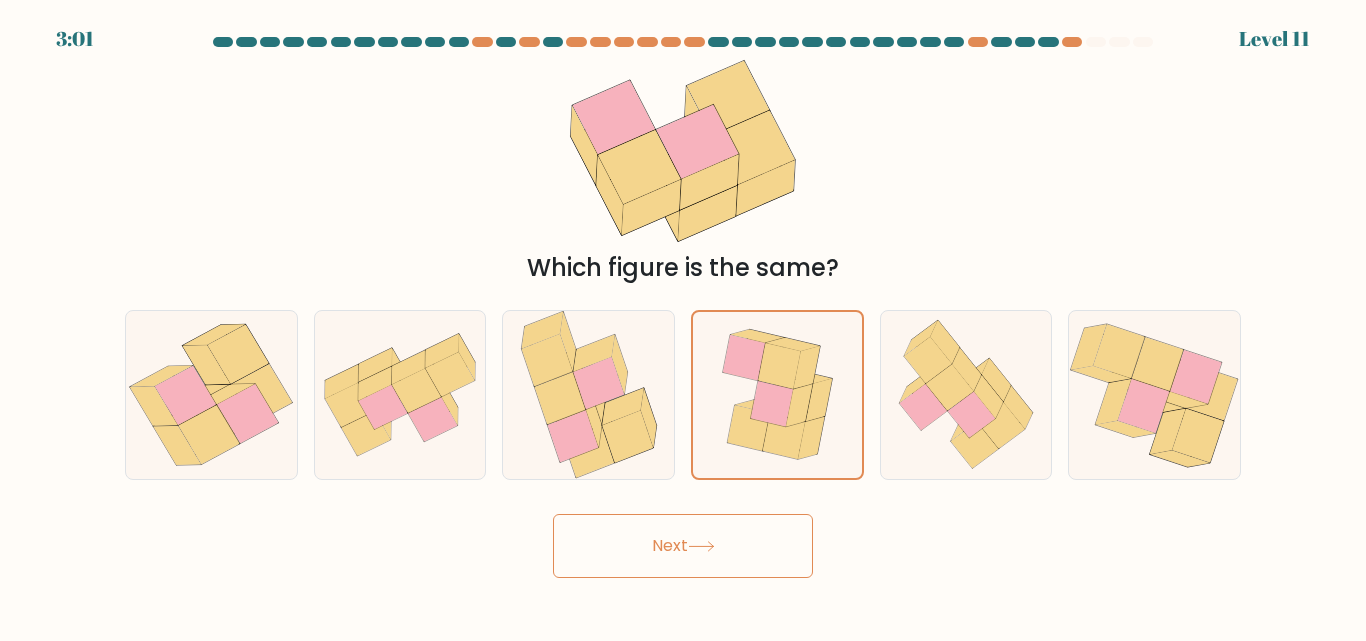 click on "Next" at bounding box center (683, 546) 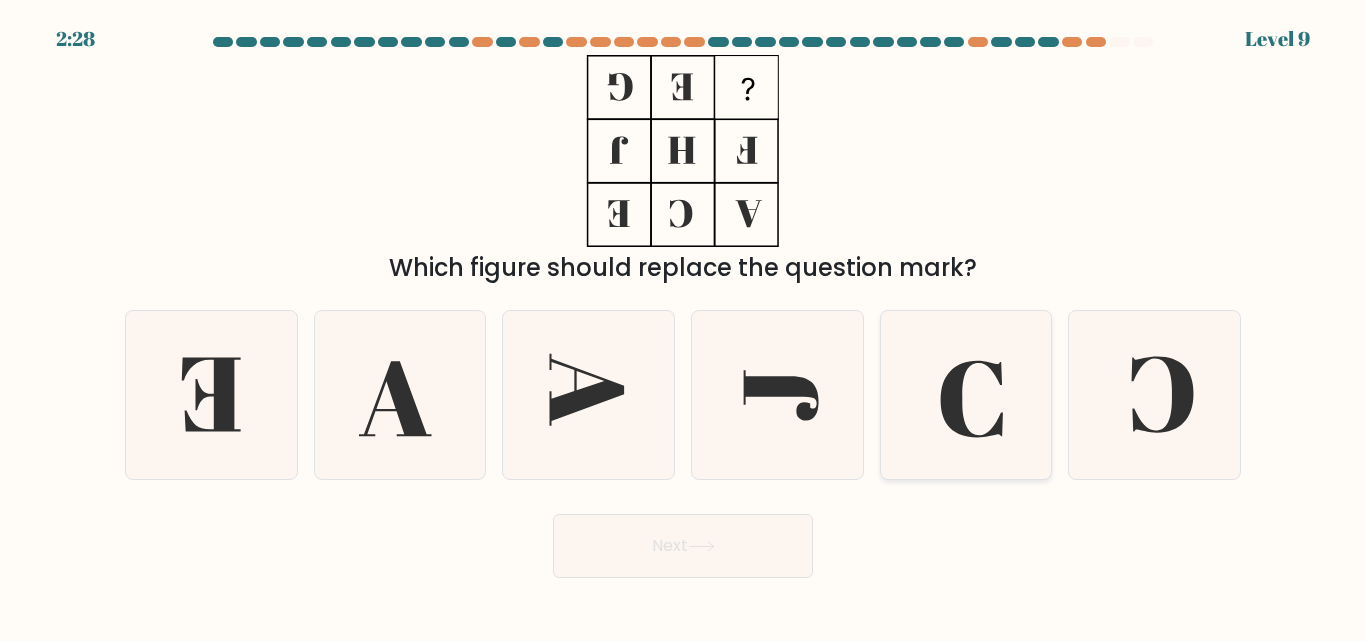 click 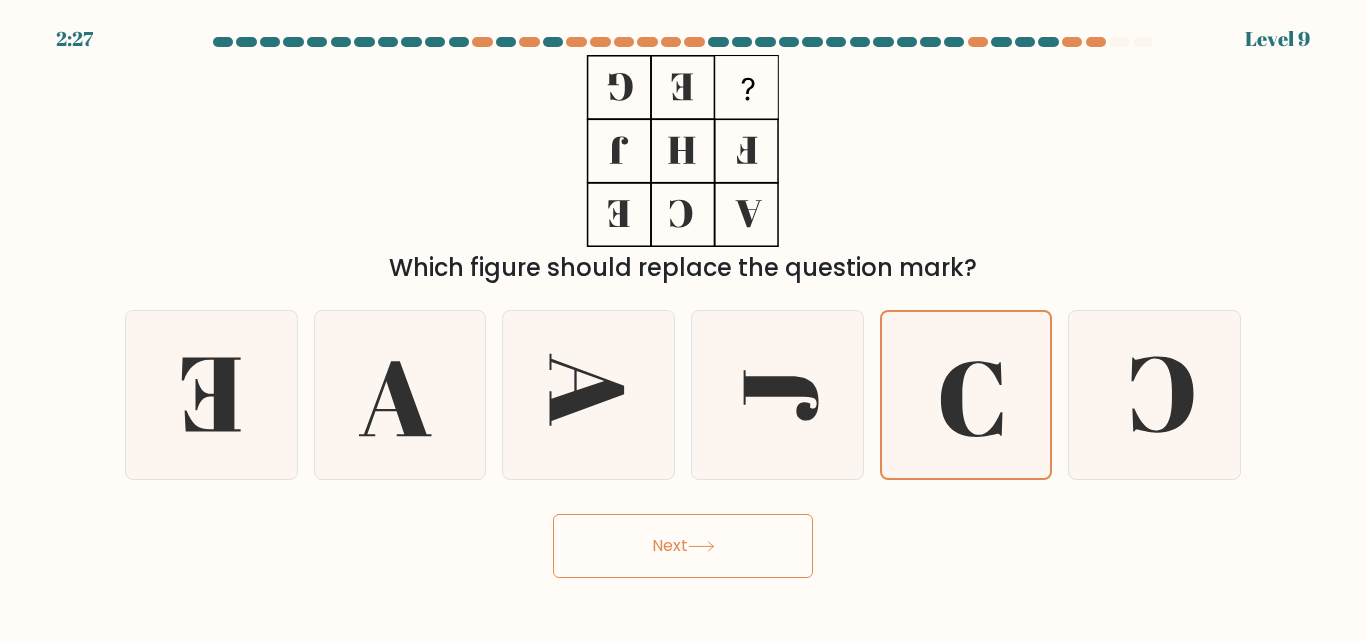 click on "Next" at bounding box center [683, 546] 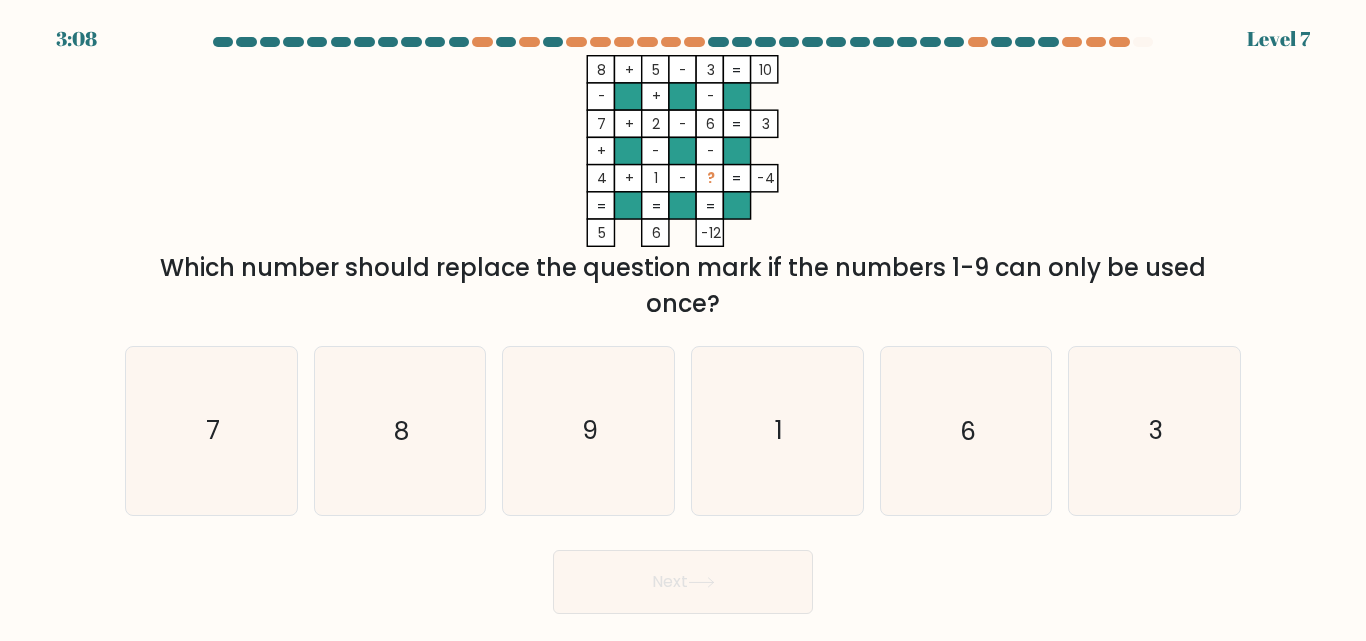 click on "Which number should replace the question mark if the numbers 1-9 can only be used once?" at bounding box center (683, 286) 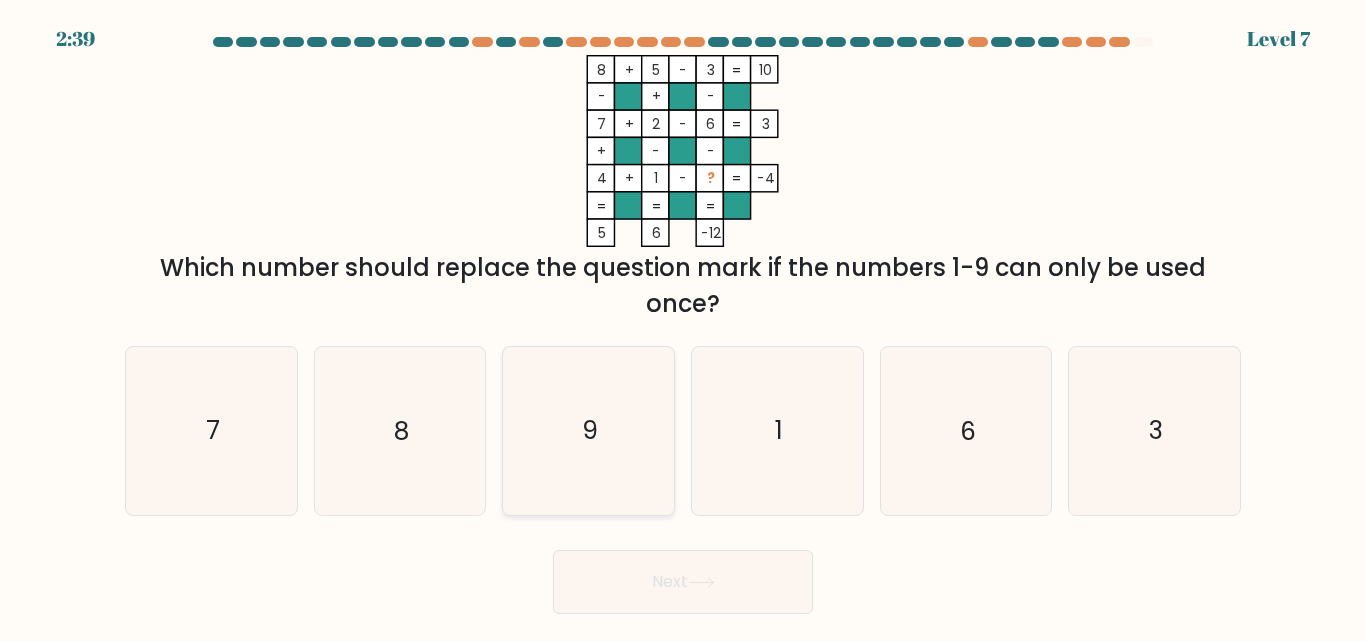 click on "9" 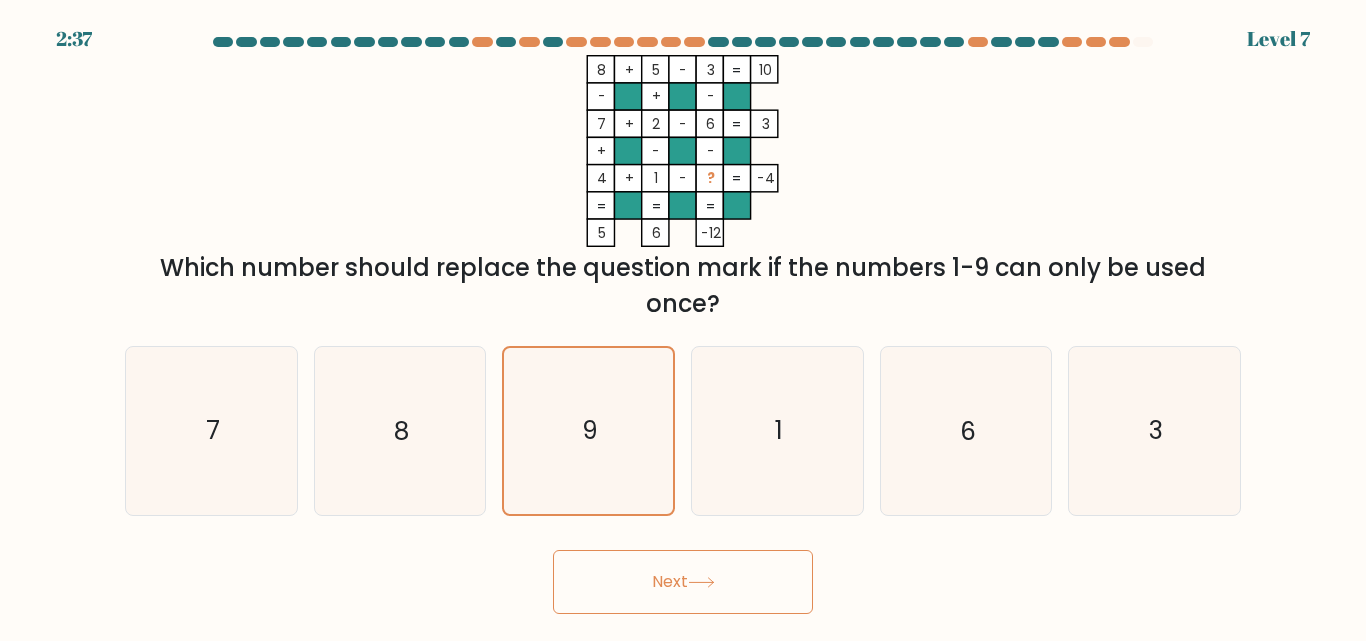 click on "Next" at bounding box center (683, 582) 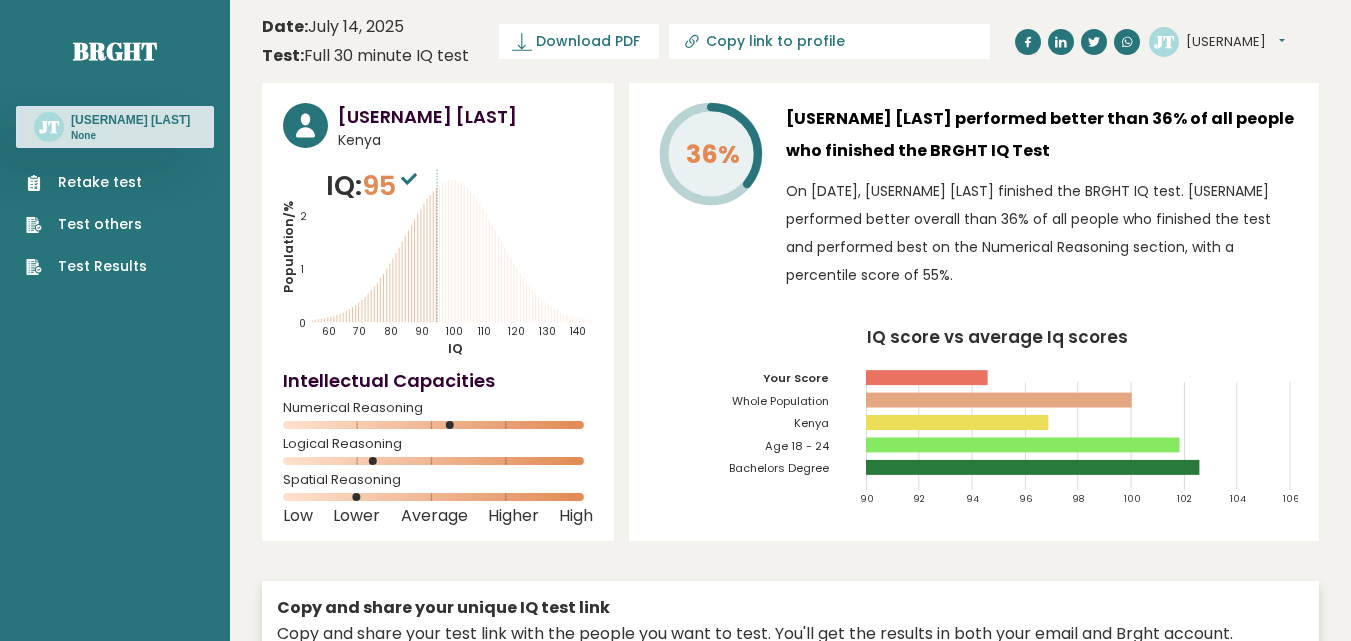 scroll, scrollTop: 0, scrollLeft: 0, axis: both 